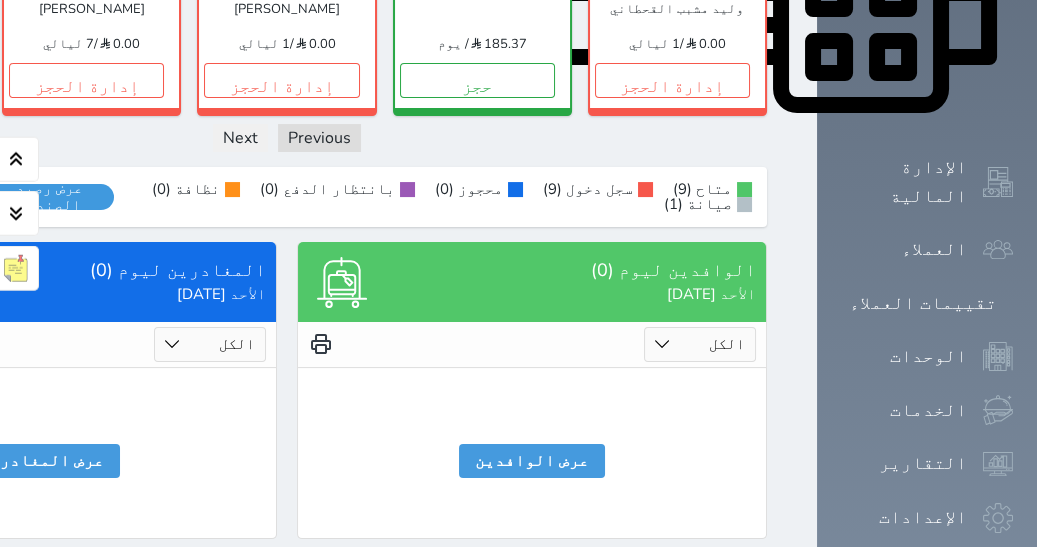scroll, scrollTop: 1037, scrollLeft: 0, axis: vertical 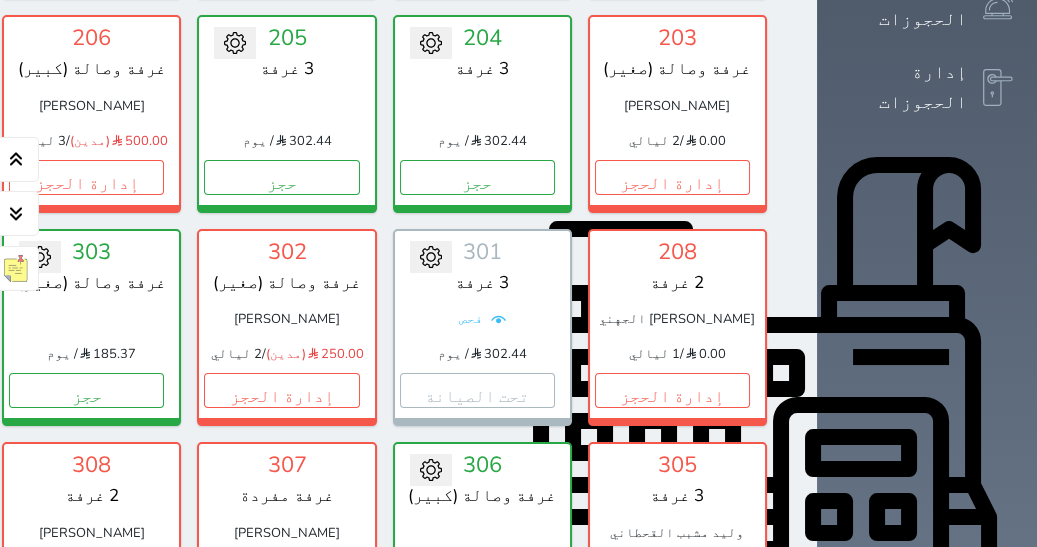 drag, startPoint x: 597, startPoint y: 344, endPoint x: 643, endPoint y: 331, distance: 47.801674 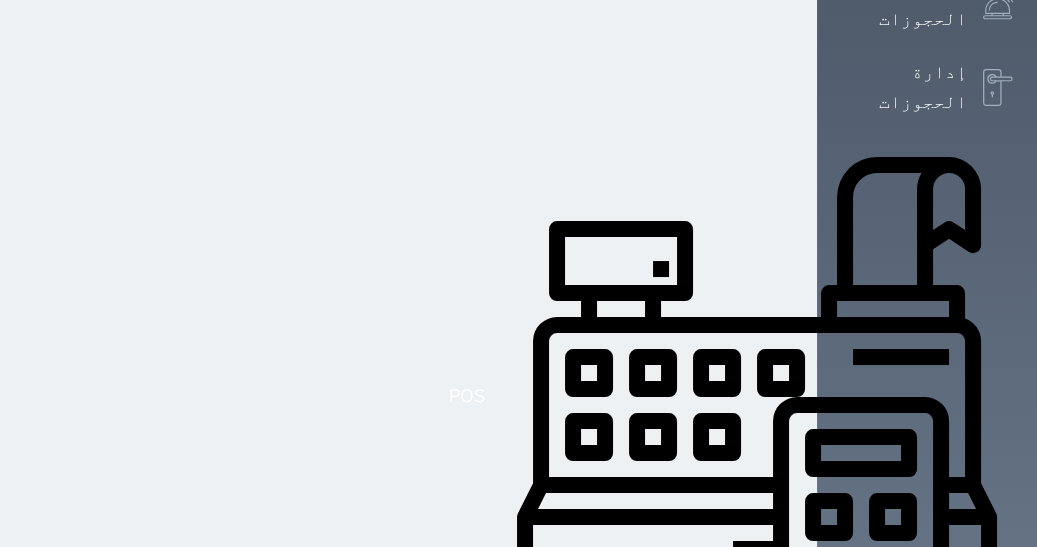 scroll, scrollTop: 0, scrollLeft: 0, axis: both 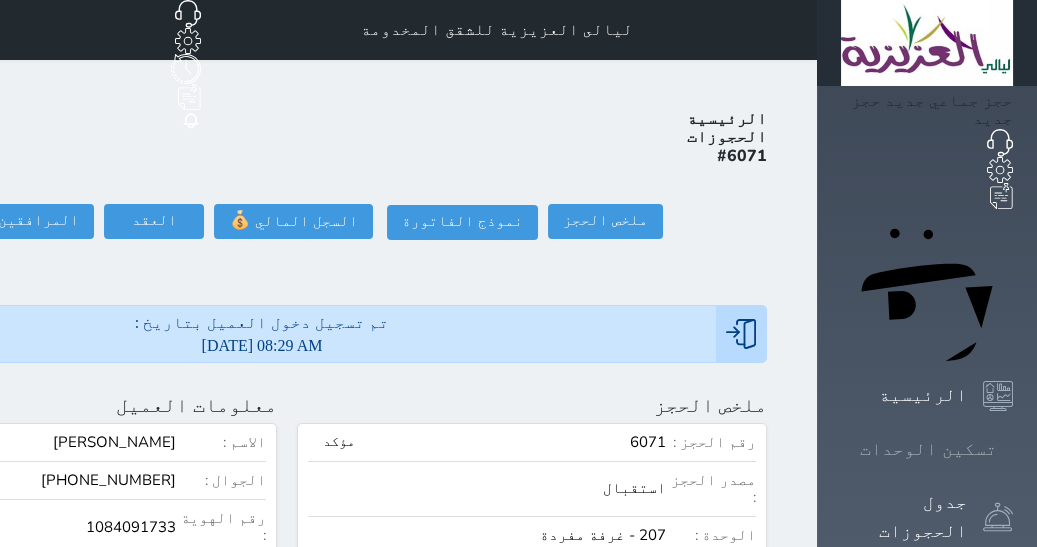 click 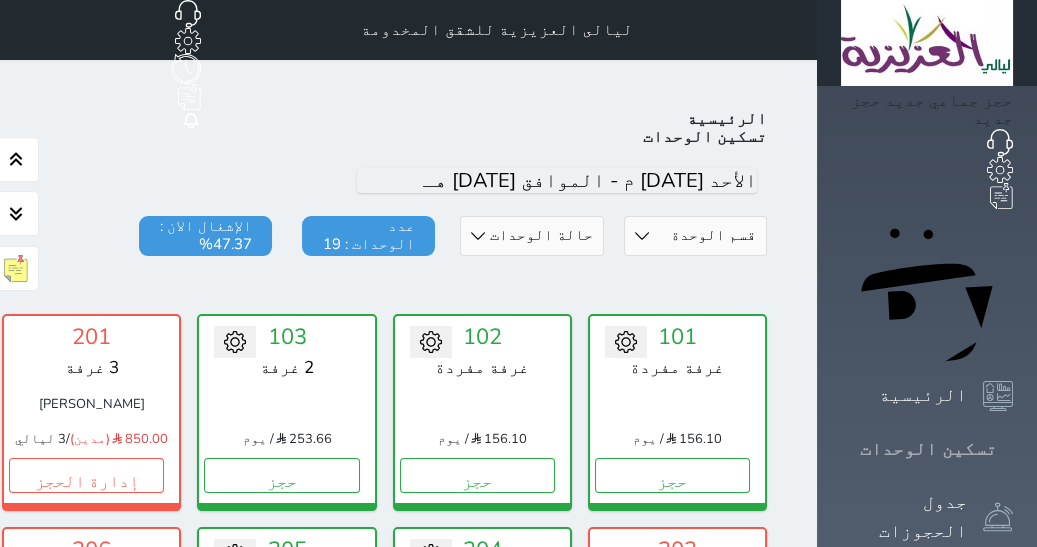 scroll, scrollTop: 77, scrollLeft: 0, axis: vertical 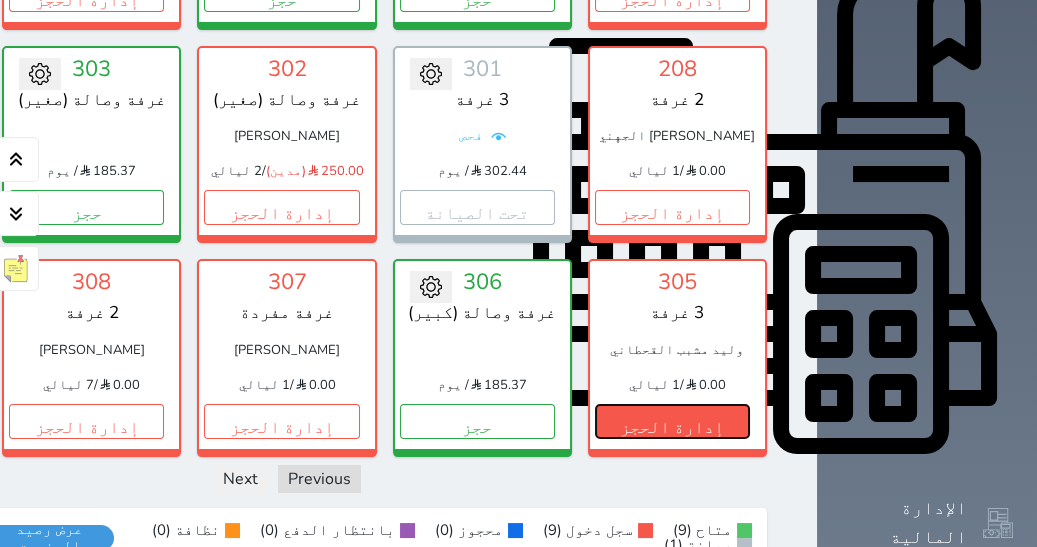 click on "إدارة الحجز" at bounding box center (672, 421) 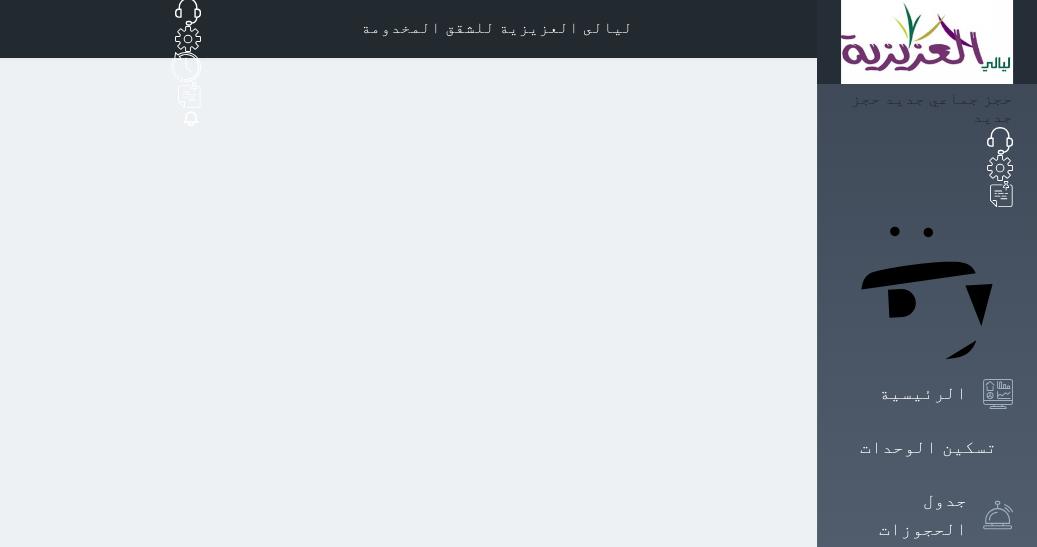 scroll, scrollTop: 0, scrollLeft: 0, axis: both 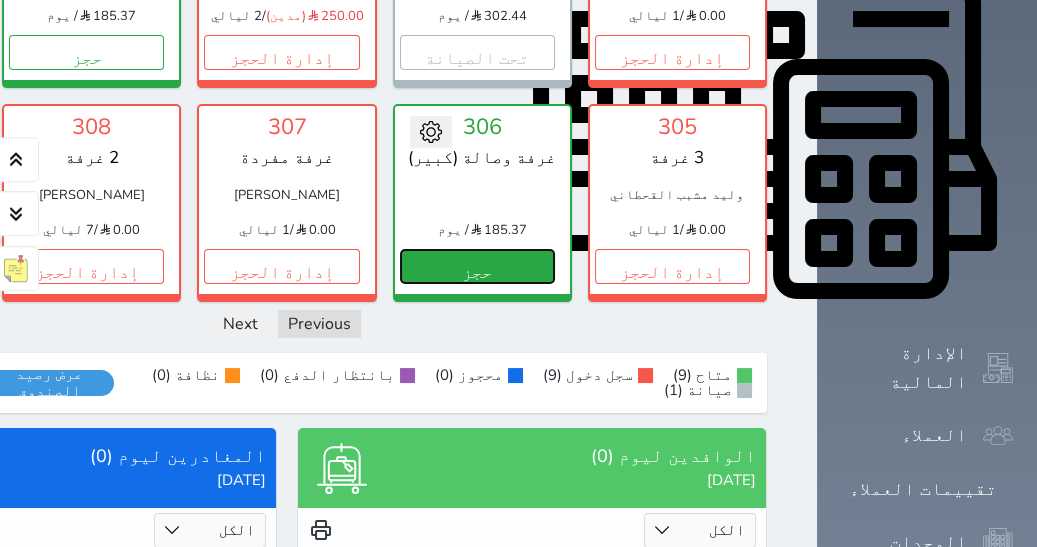 click on "حجز" at bounding box center [477, 266] 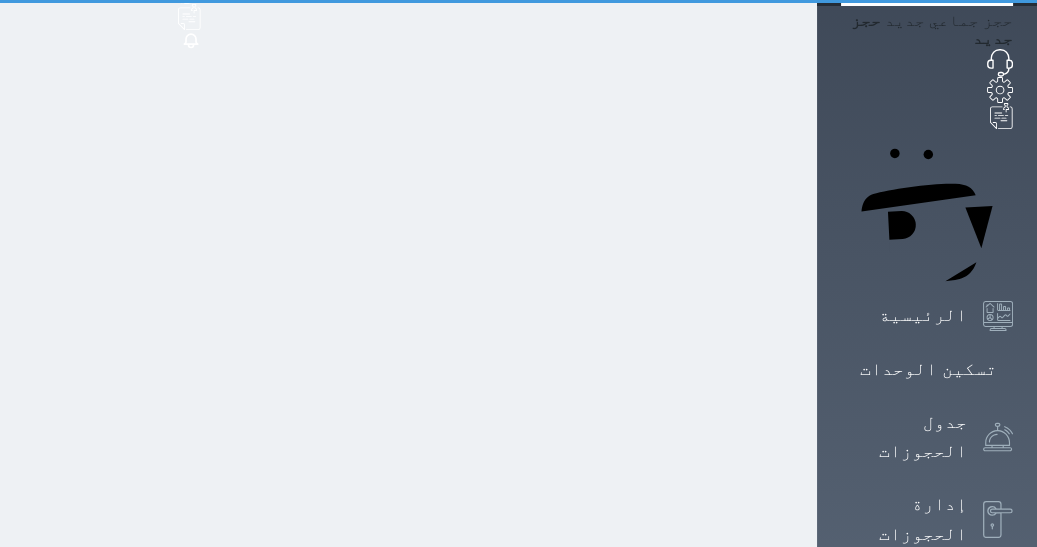 scroll, scrollTop: 0, scrollLeft: 0, axis: both 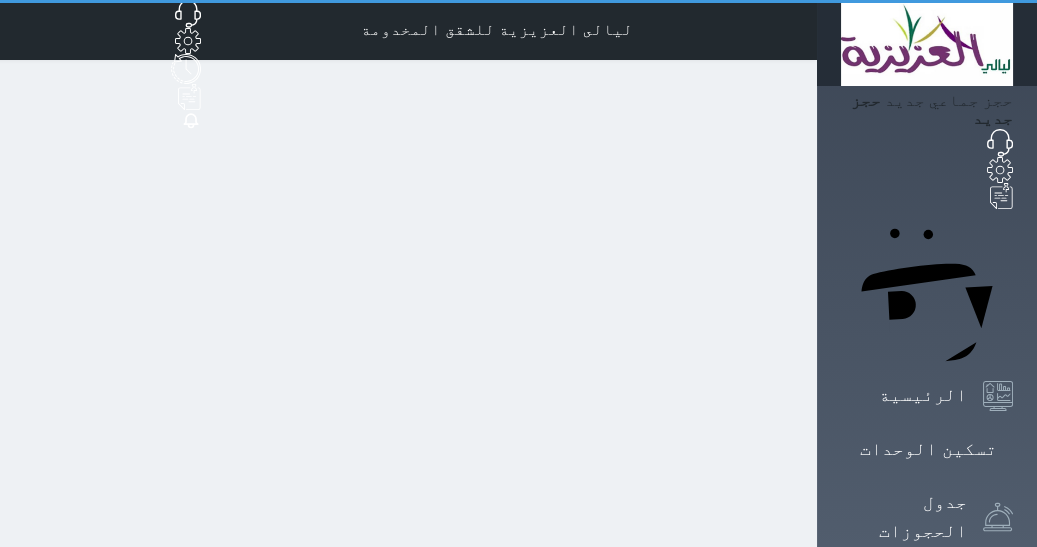 select on "1" 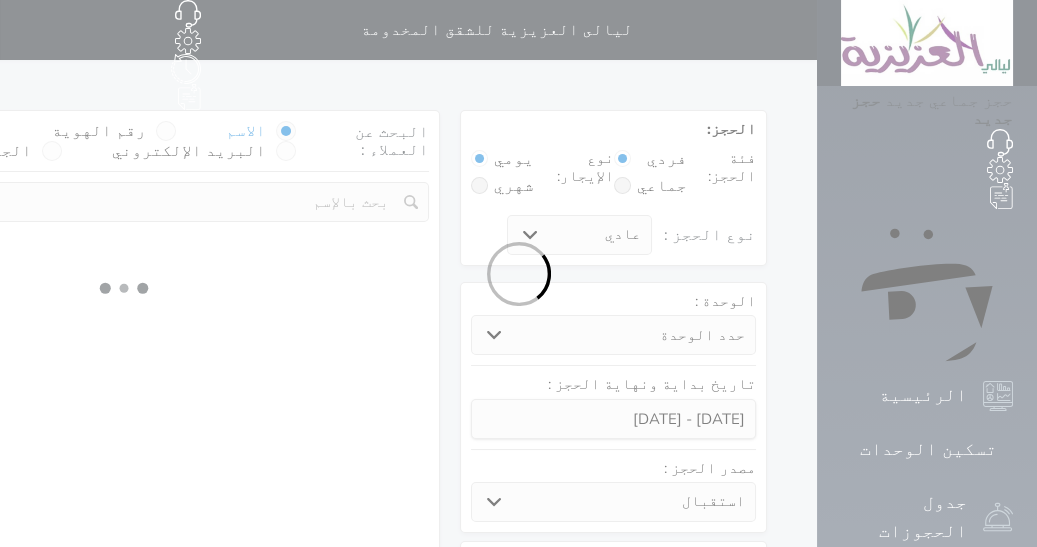 select 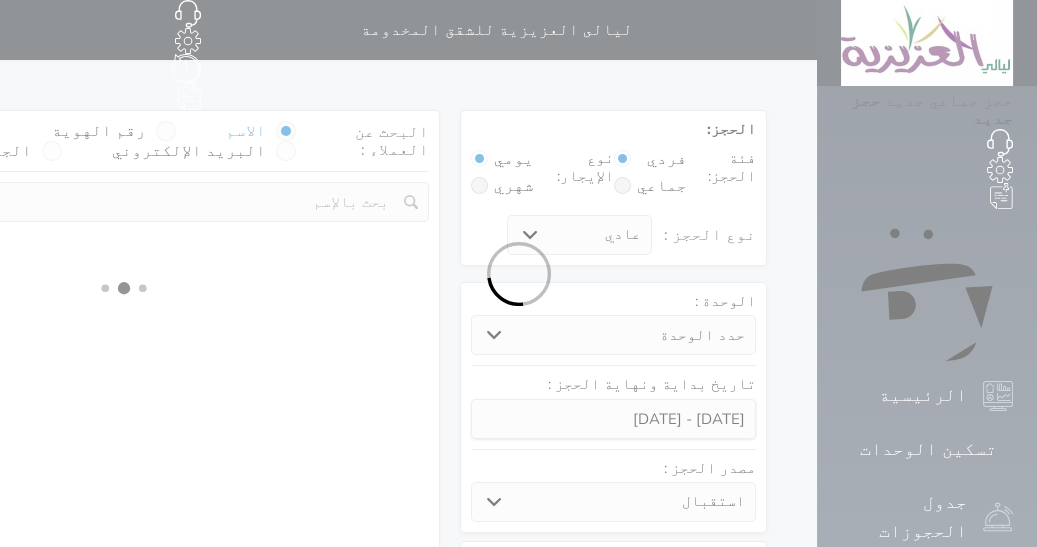 select on "1" 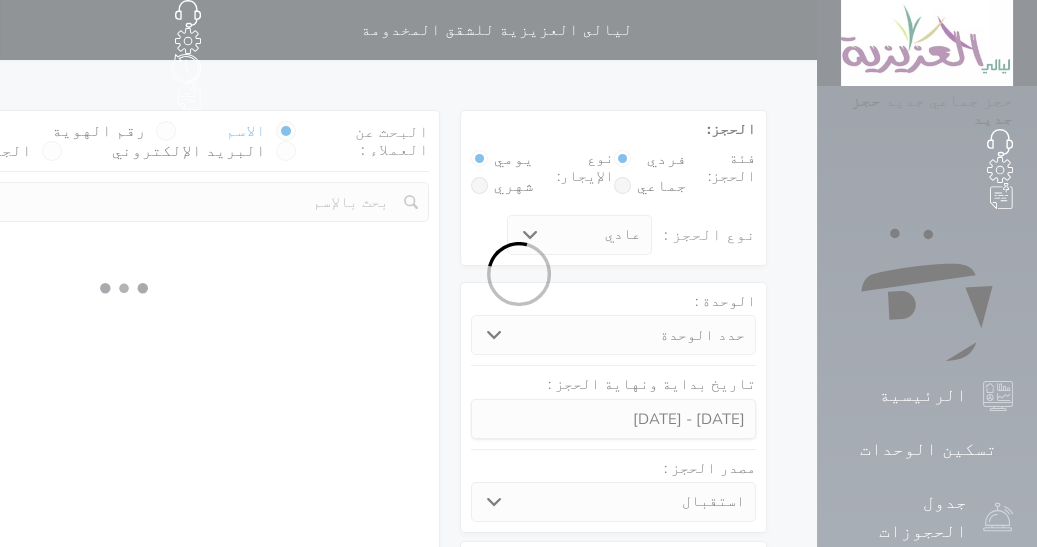 select on "113" 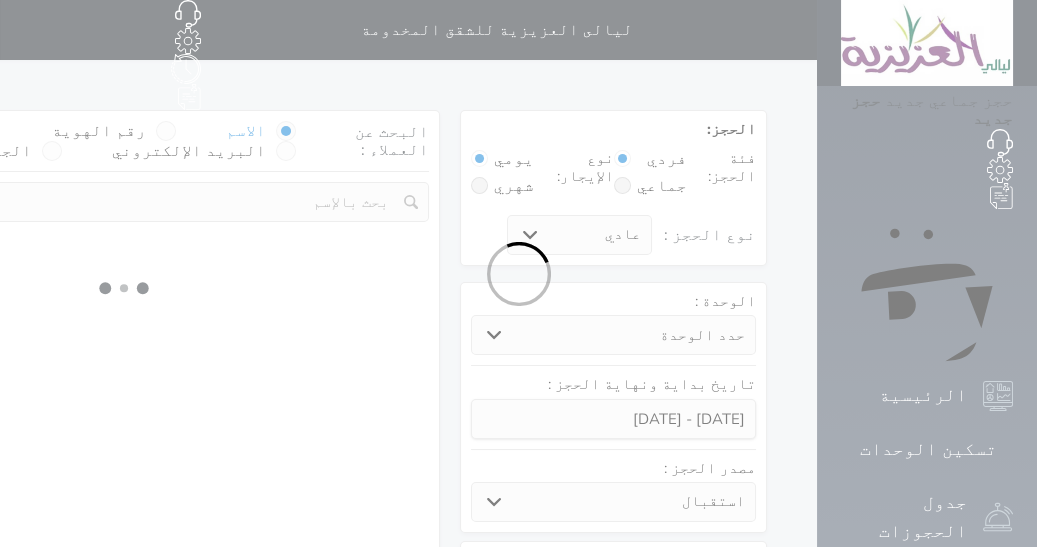 select on "1" 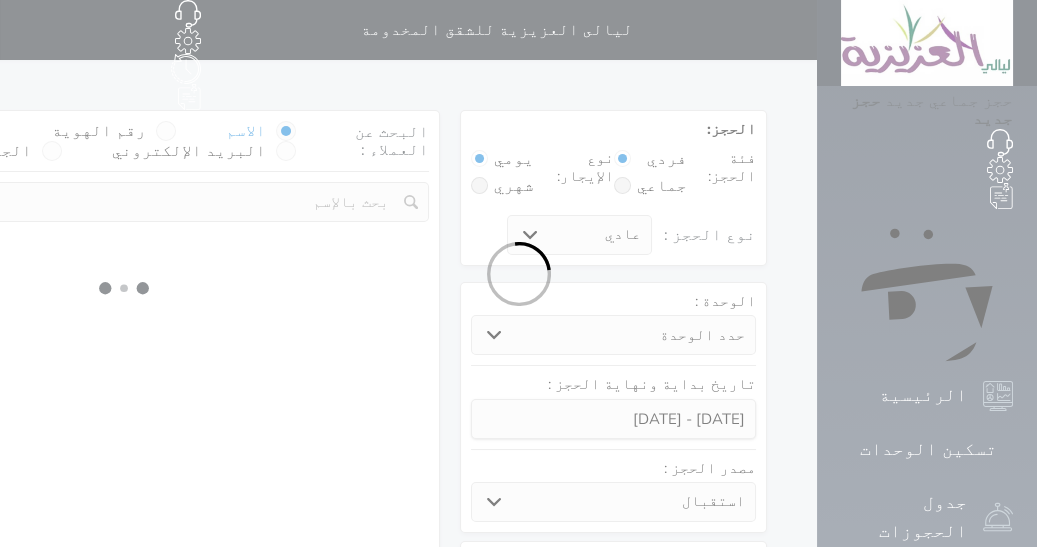 select 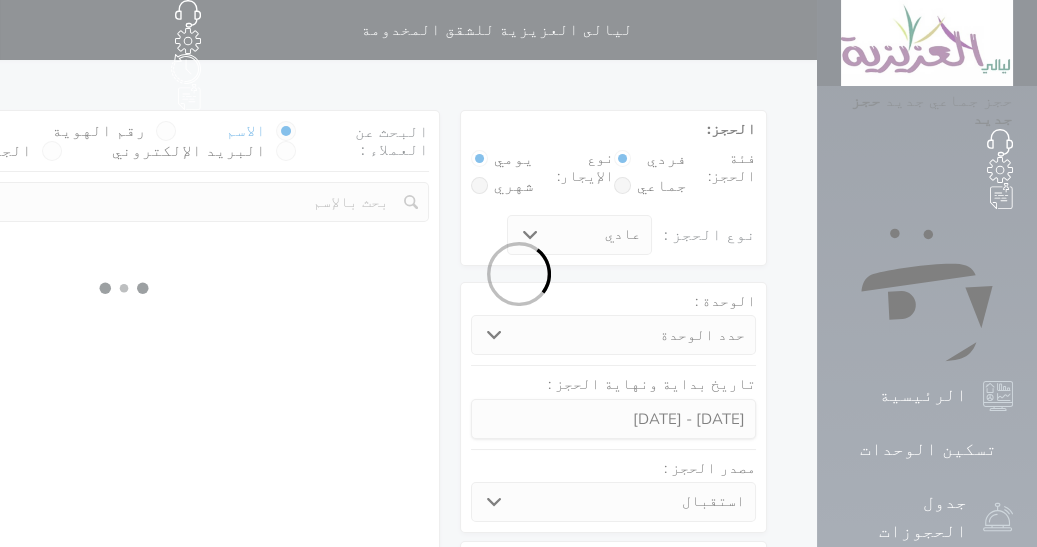 select on "7" 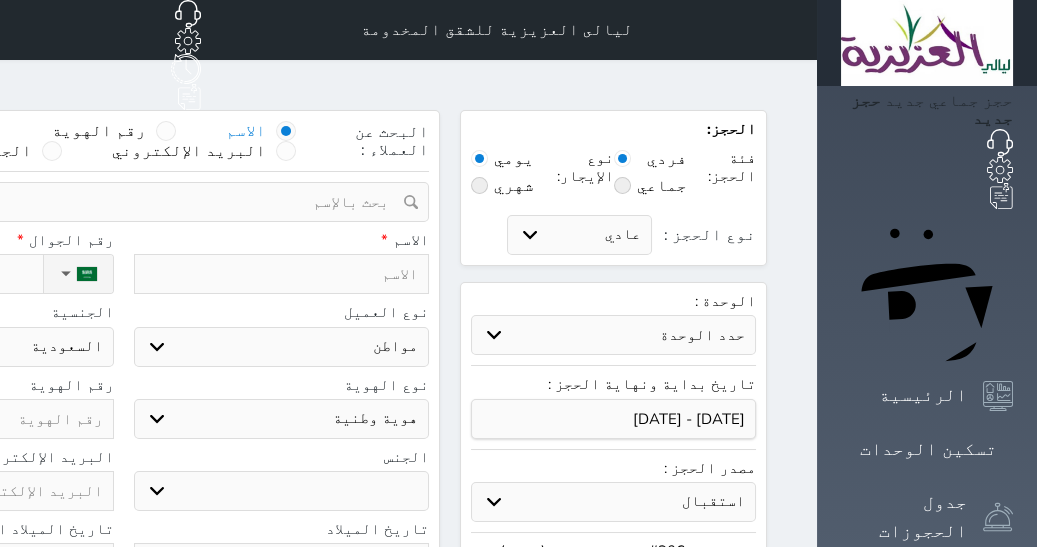 select 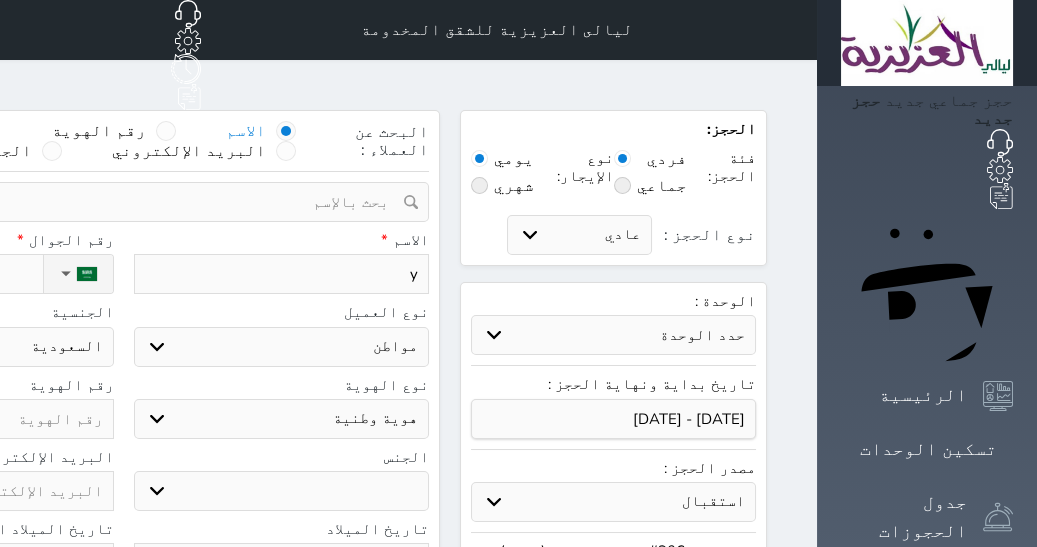 type 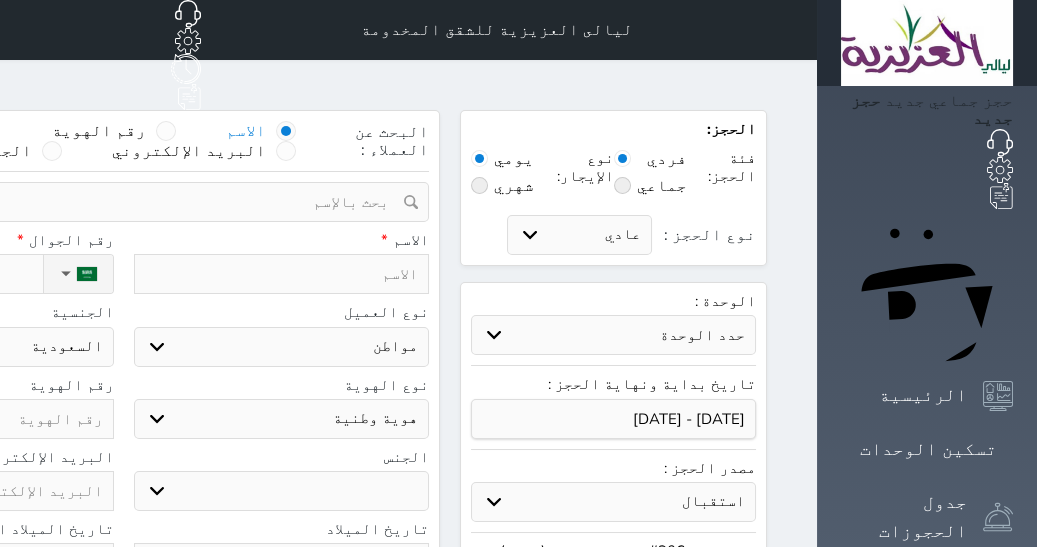 select 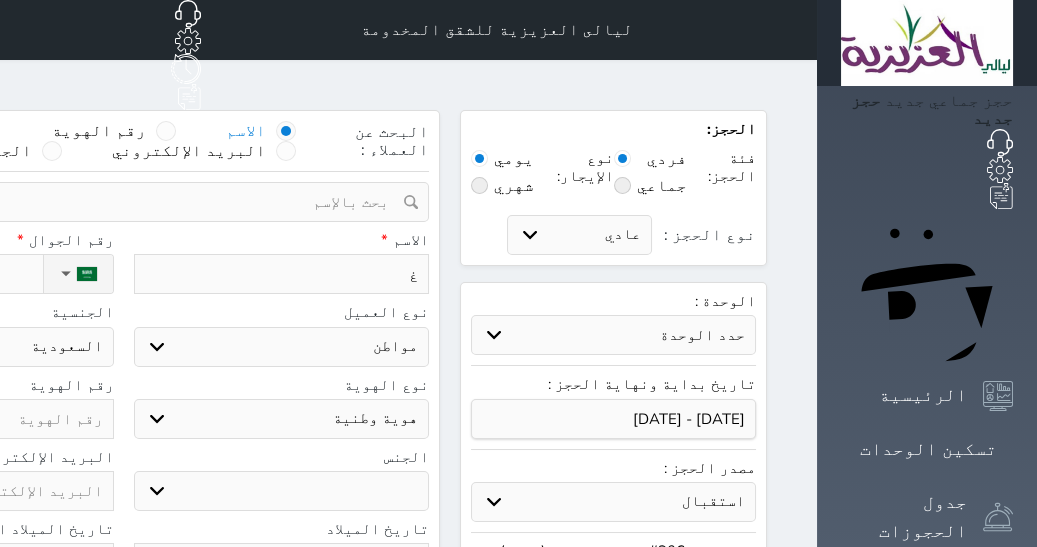 select 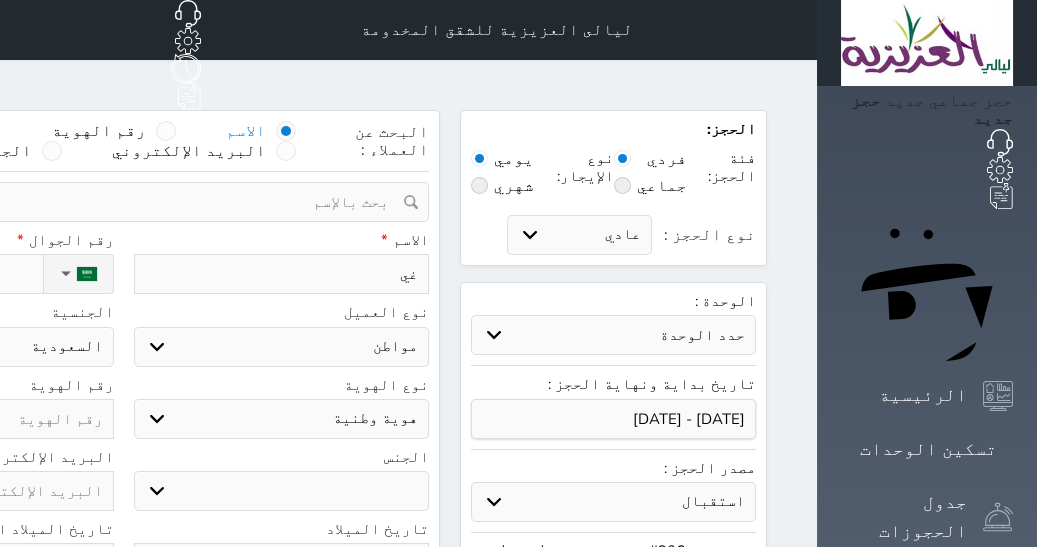 type on "غيث" 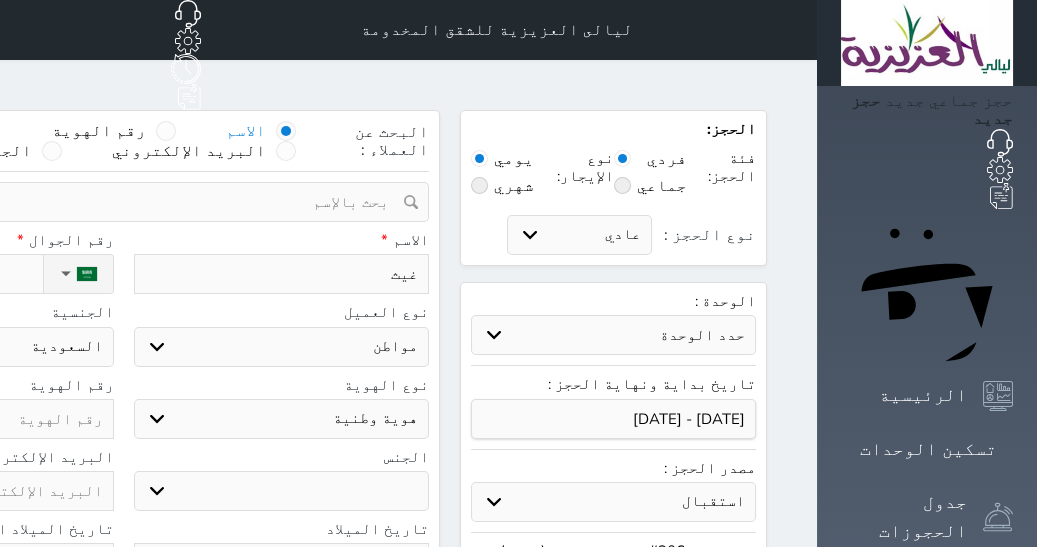 type on "غيث" 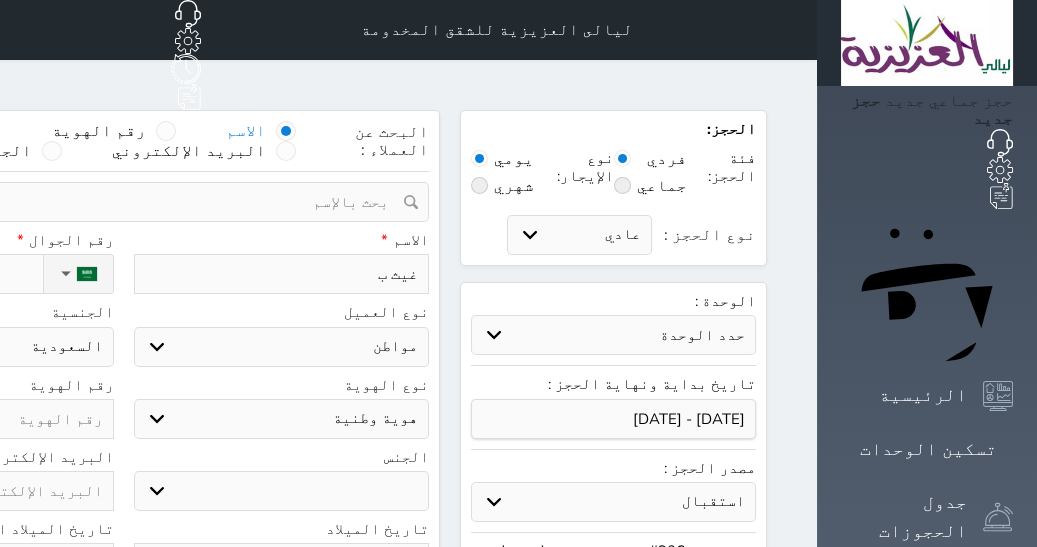 type on "غيث بن" 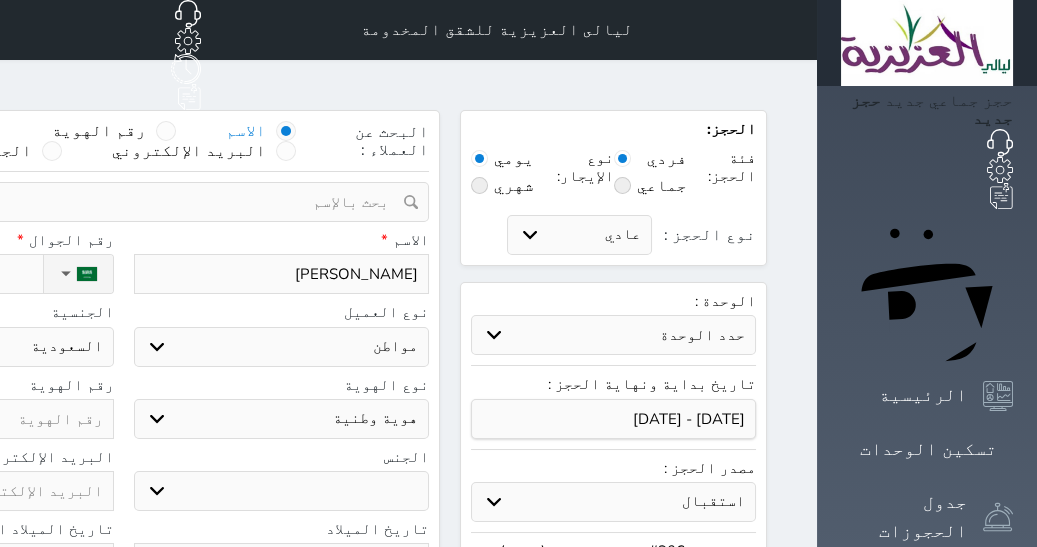 type on "غيث بن" 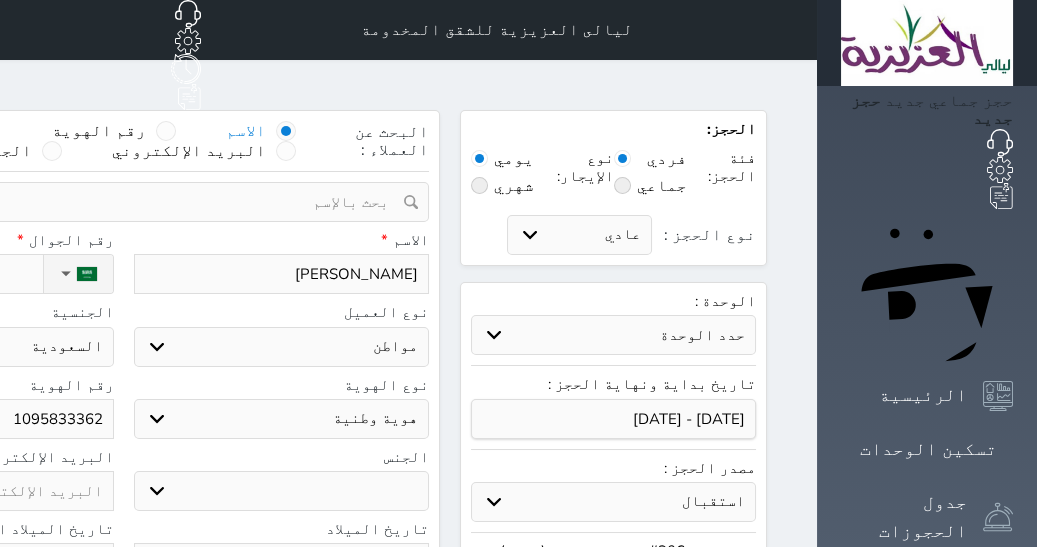 type on "1095833362" 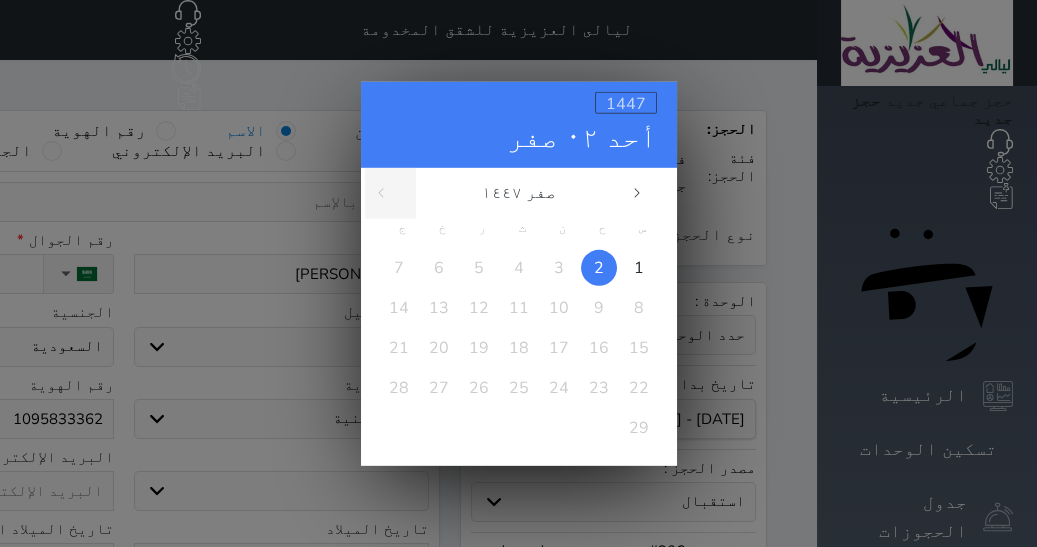 click on "1447" at bounding box center [626, 103] 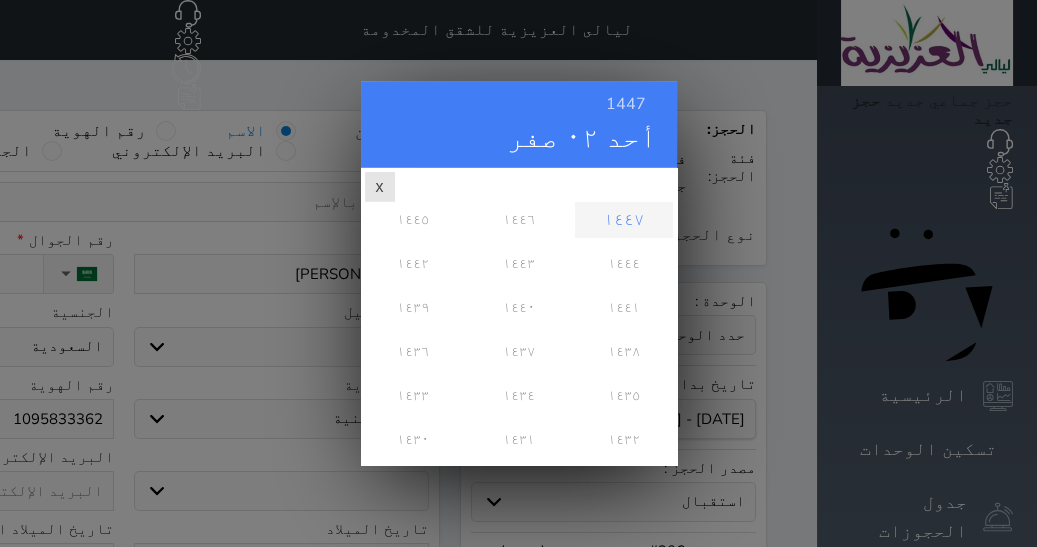 scroll, scrollTop: 0, scrollLeft: 0, axis: both 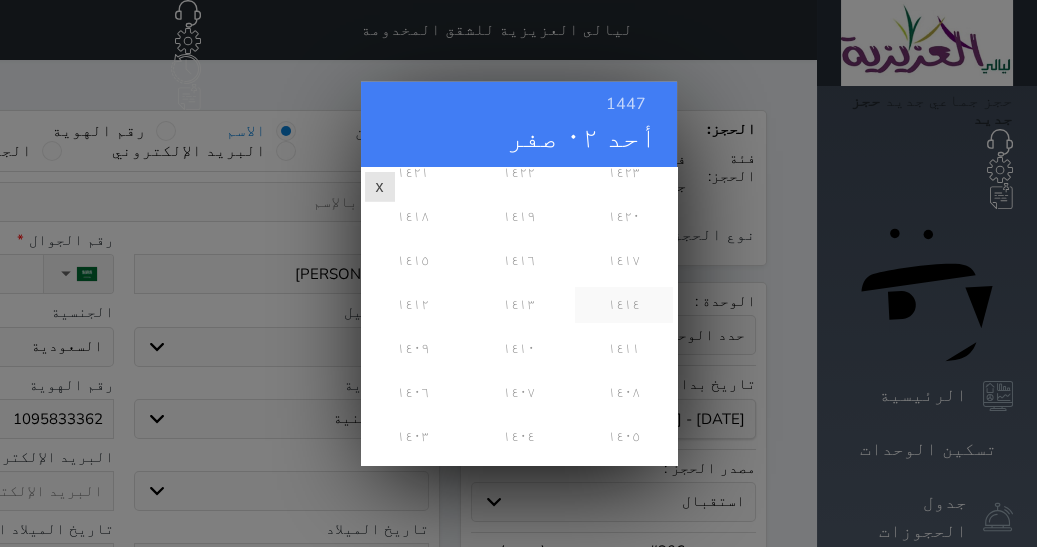 click on "١٤١٤" at bounding box center [623, 304] 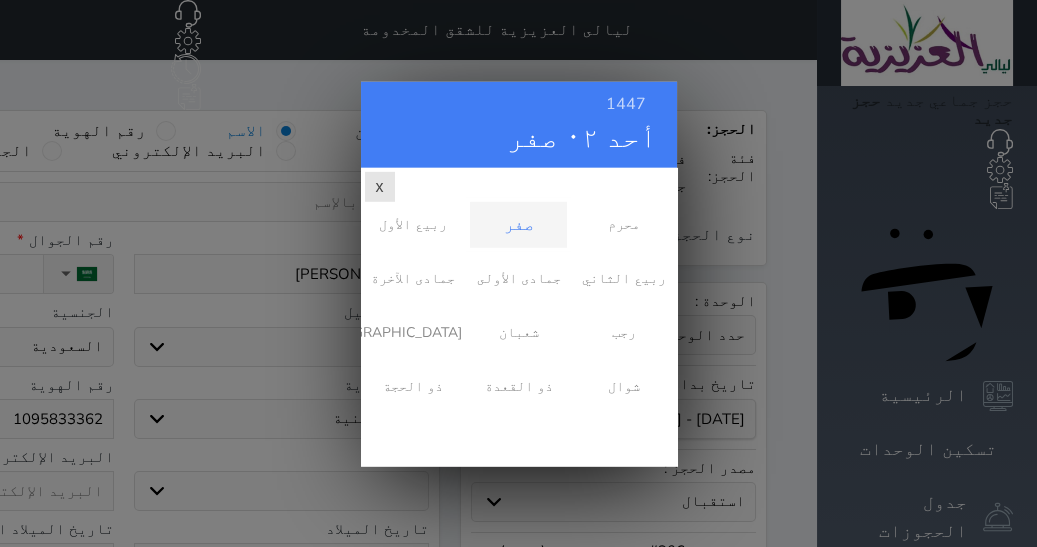 scroll, scrollTop: 0, scrollLeft: 0, axis: both 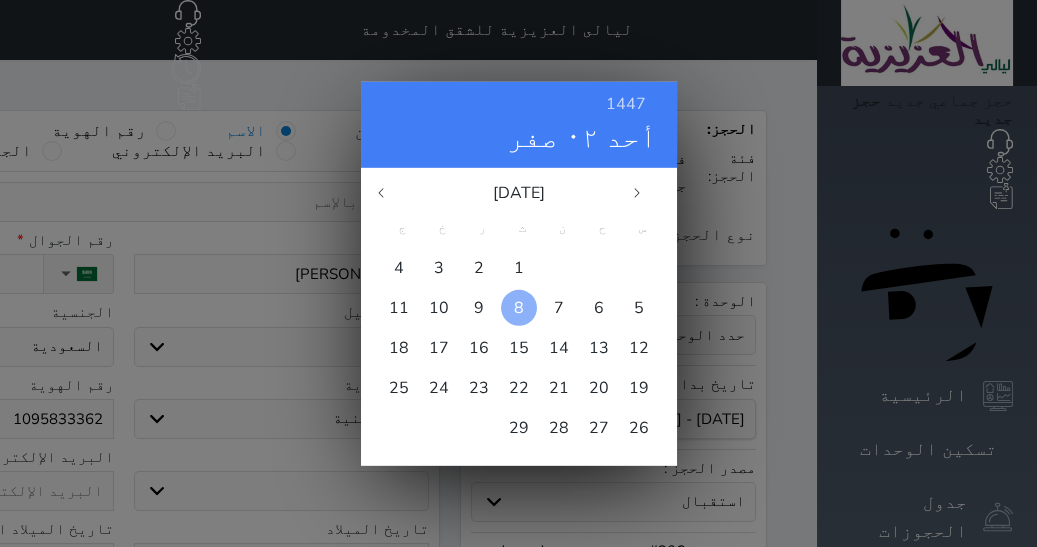 click on "8" at bounding box center [519, 307] 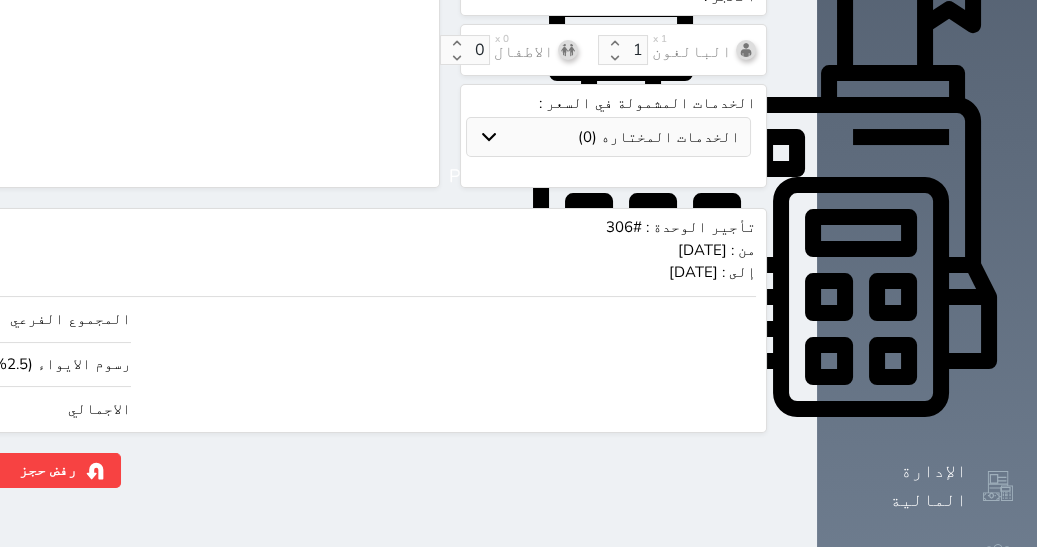 scroll, scrollTop: 835, scrollLeft: 0, axis: vertical 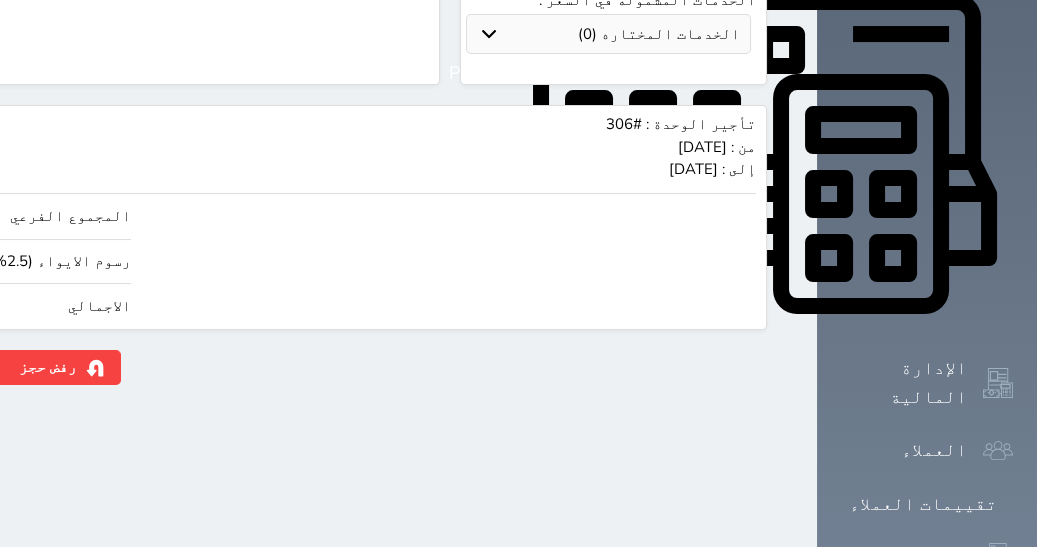 click on "190.00" at bounding box center (-117, 306) 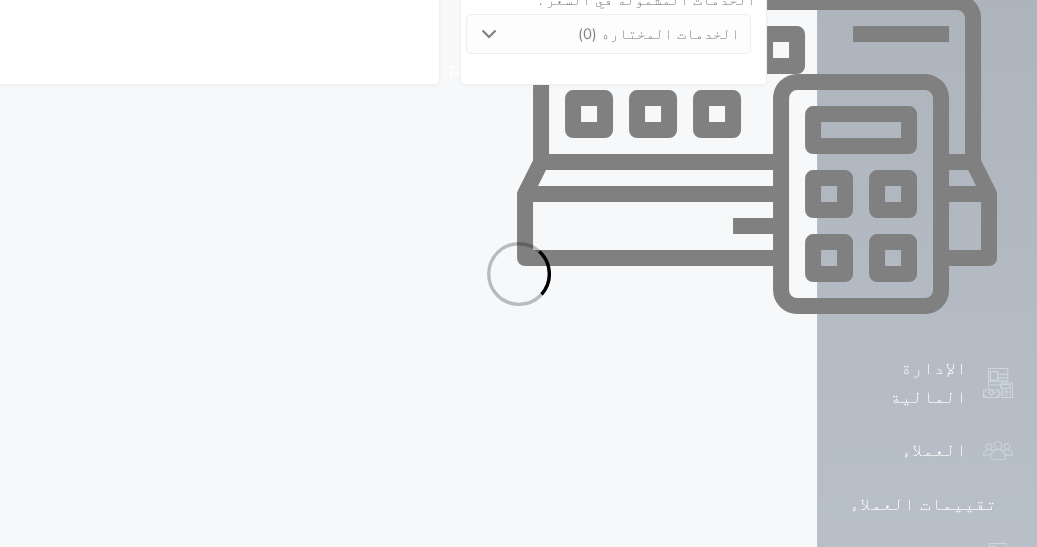 select on "1" 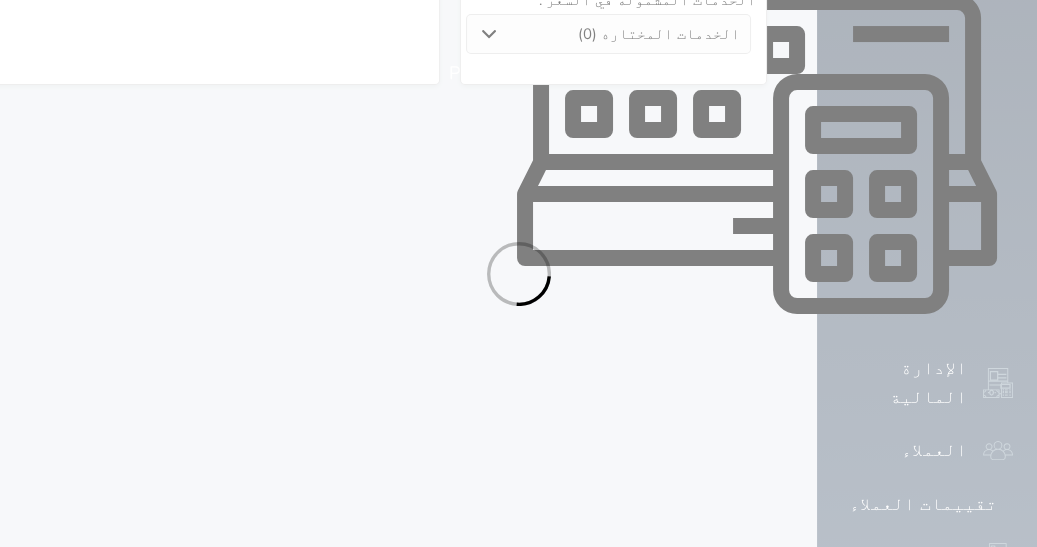 select on "113" 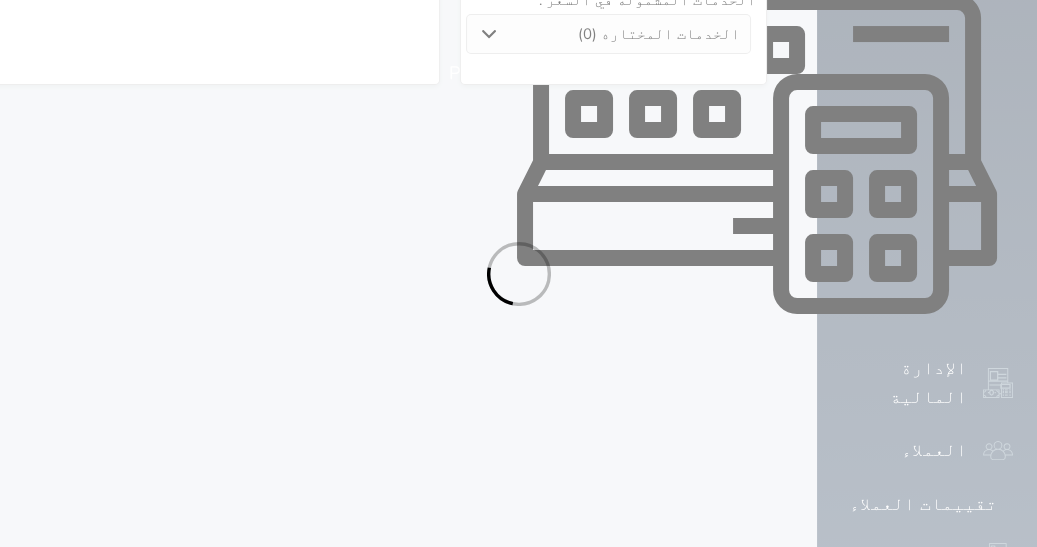 select on "1" 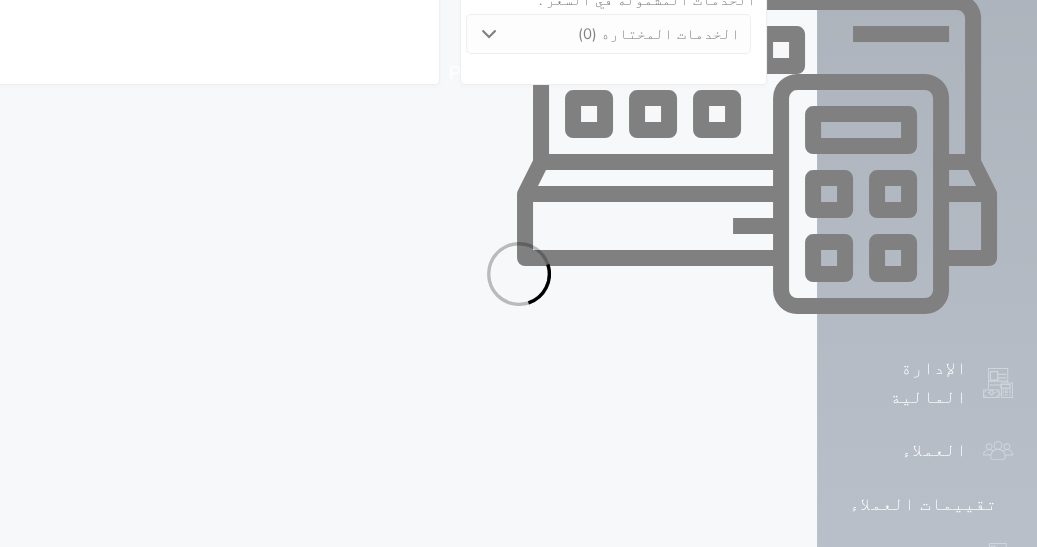 select on "7" 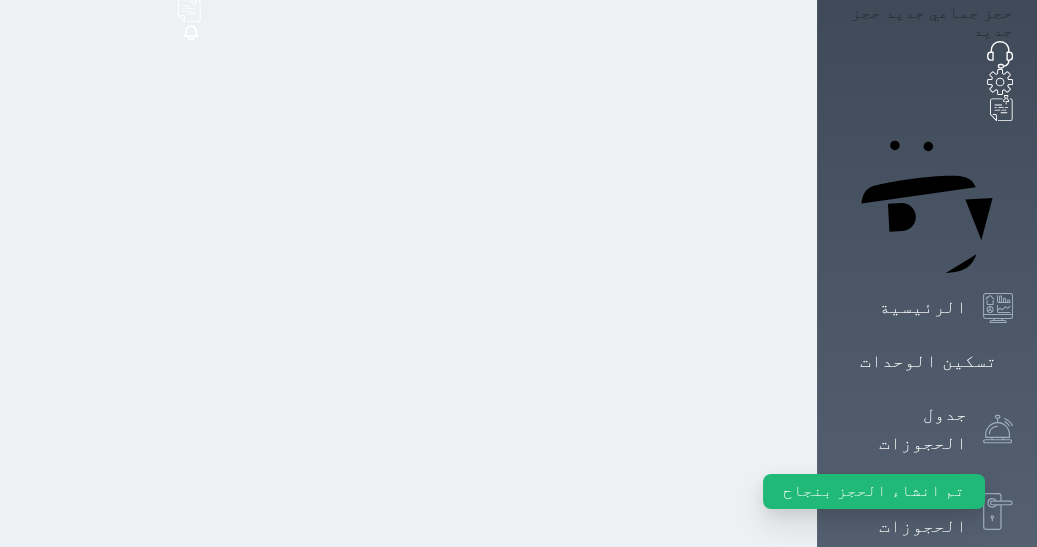 scroll, scrollTop: 0, scrollLeft: 0, axis: both 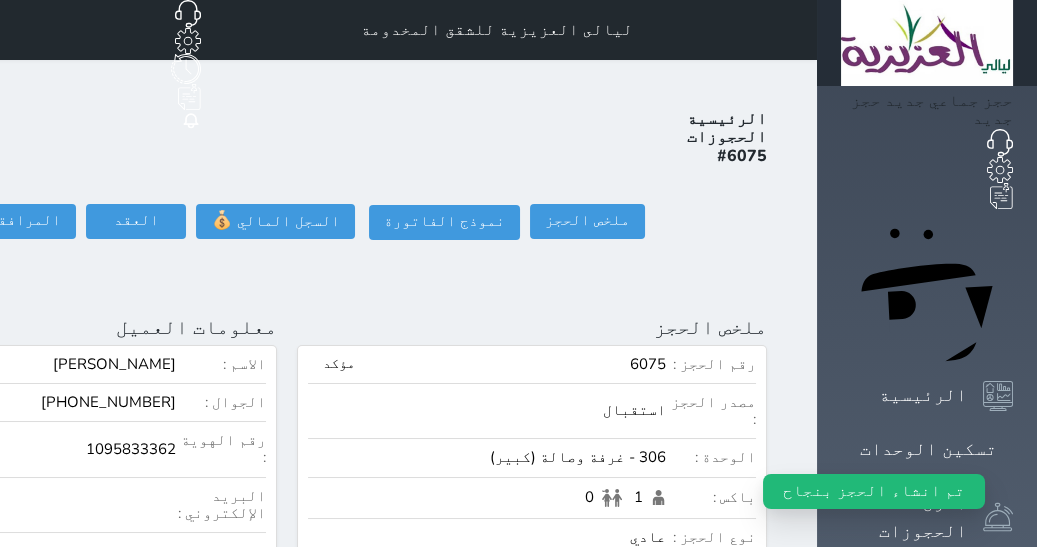 click on "تسجيل دخول" at bounding box center (-126, 221) 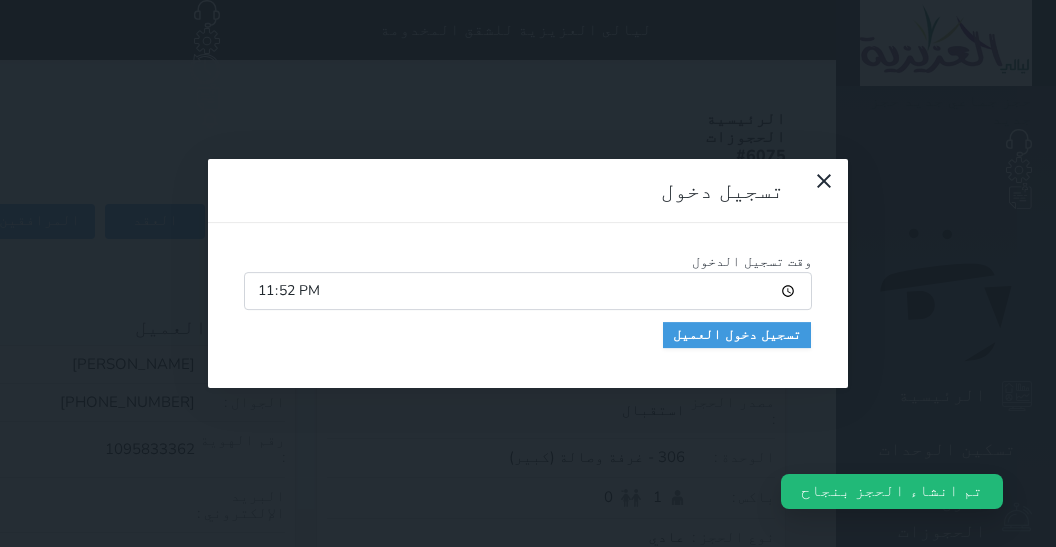 click on "23:52" at bounding box center (528, 291) 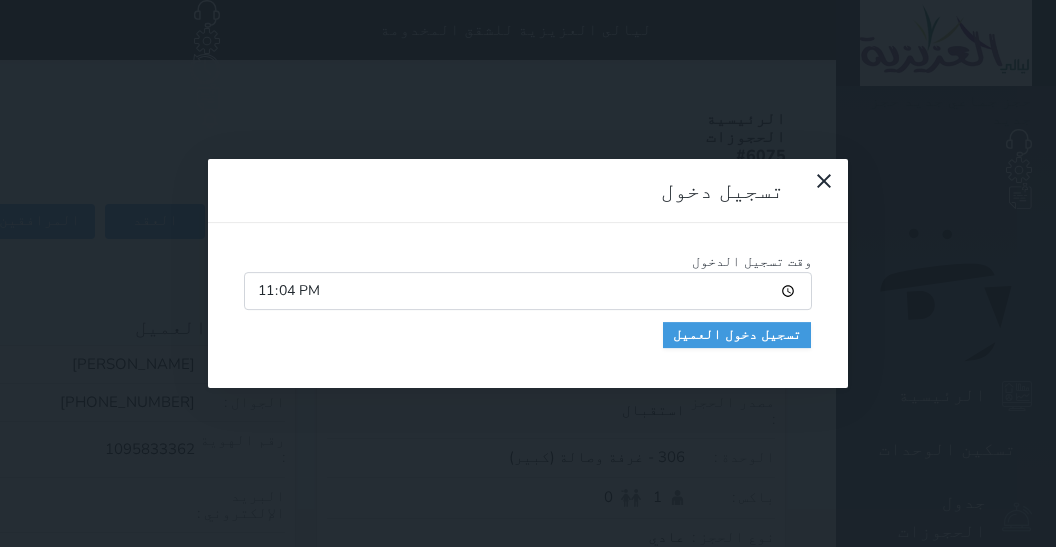 type on "23:45" 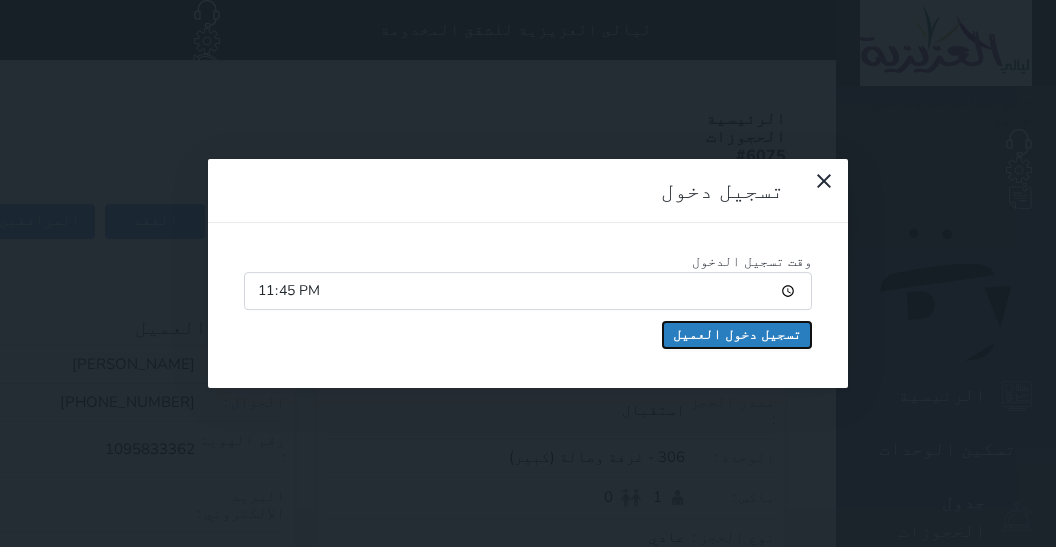 click on "تسجيل دخول العميل" at bounding box center [737, 335] 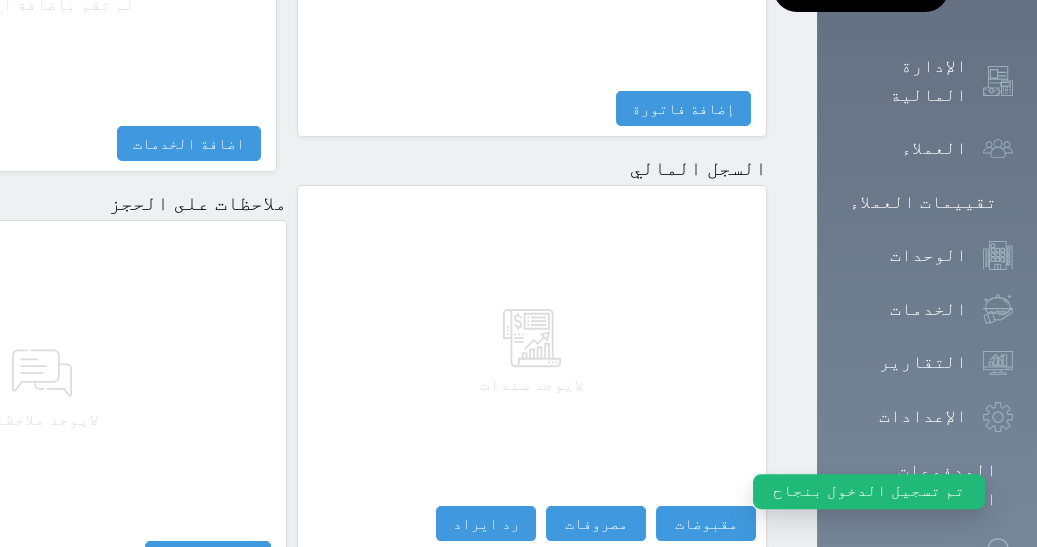scroll, scrollTop: 1175, scrollLeft: 0, axis: vertical 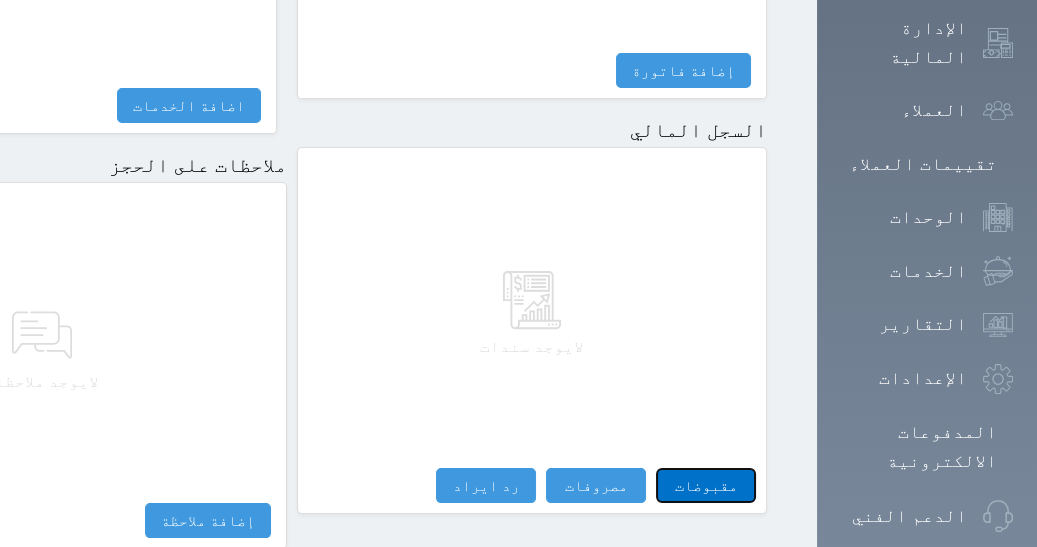click on "مقبوضات" at bounding box center [706, 485] 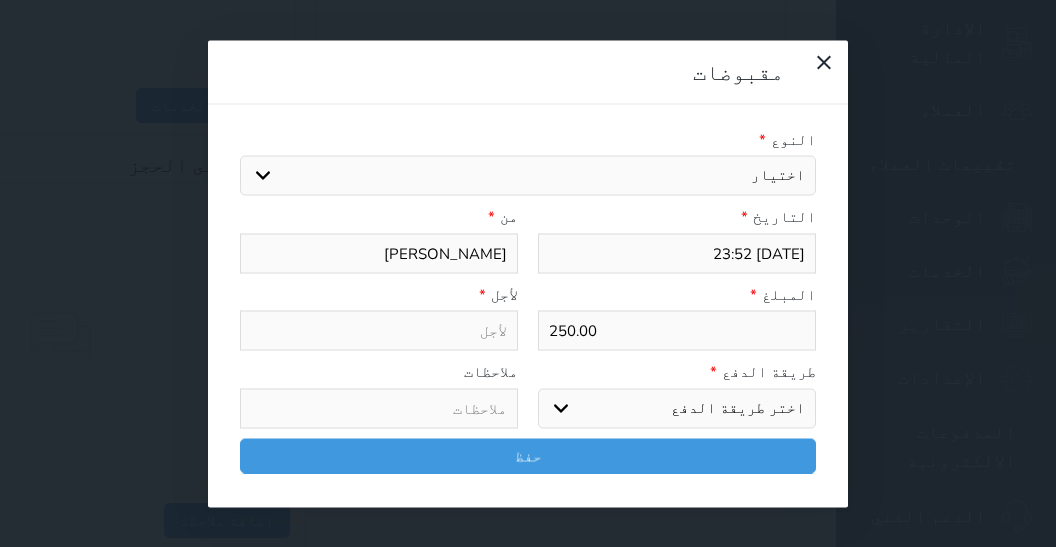 select 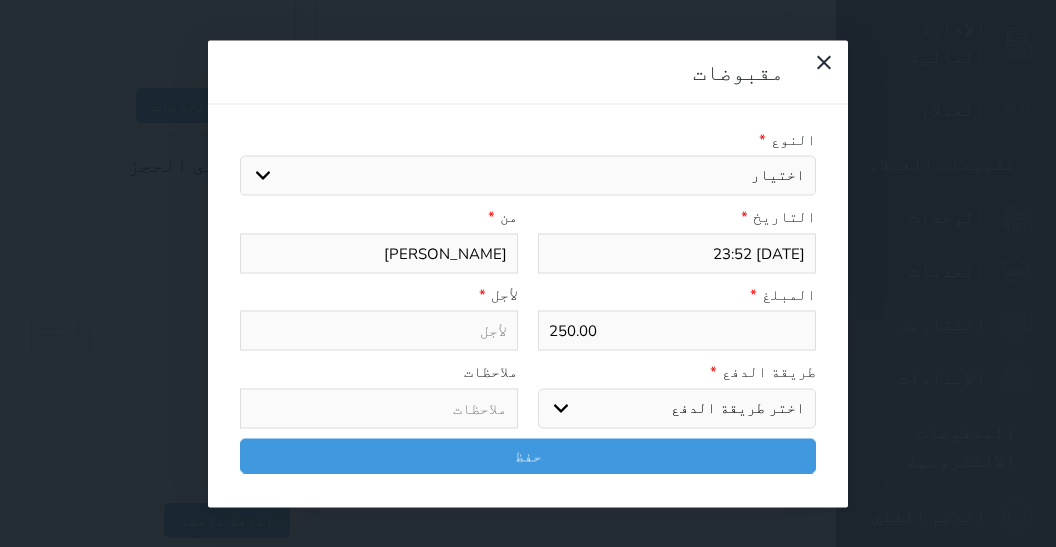 click on "اختيار   مقبوضات عامة قيمة إيجار فواتير تامين عربون لا ينطبق آخر مغسلة واي فاي - الإنترنت مواقف السيارات طعام الأغذية والمشروبات مشروبات المشروبات الباردة المشروبات الساخنة الإفطار غداء عشاء مخبز و كعك حمام سباحة الصالة الرياضية سبا و خدمات الجمال اختيار وإسقاط (خدمات النقل) ميني بار كابل - تلفزيون سرير إضافي تصفيف الشعر التسوق خدمات الجولات السياحية المنظمة خدمات الدليل السياحي" at bounding box center (528, 176) 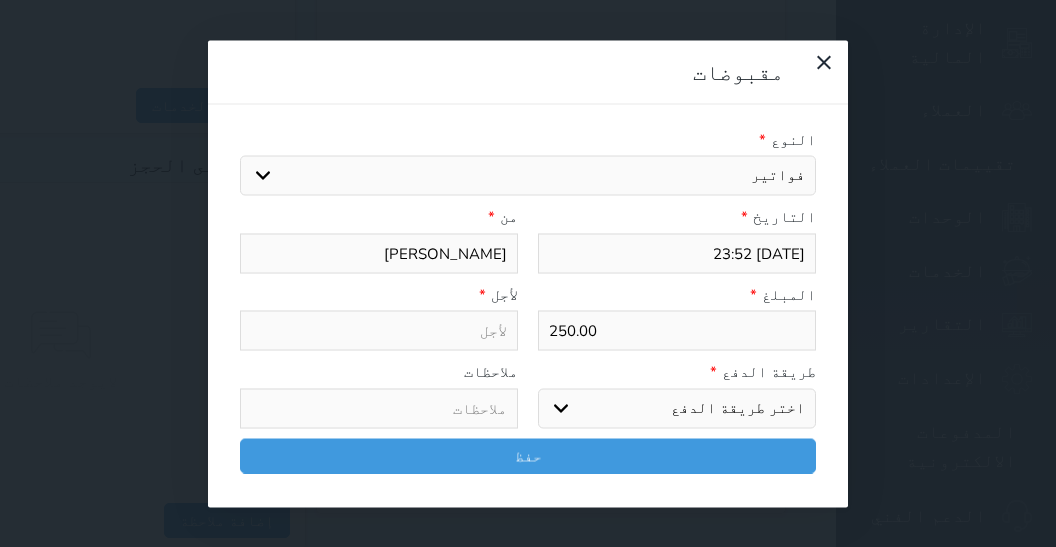 click on "فواتير" at bounding box center [0, 0] 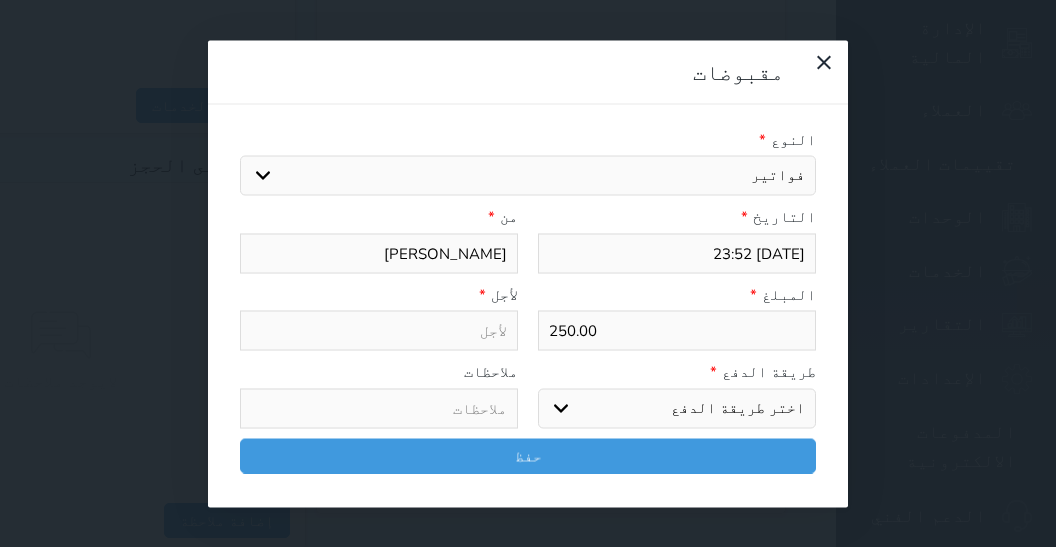 select 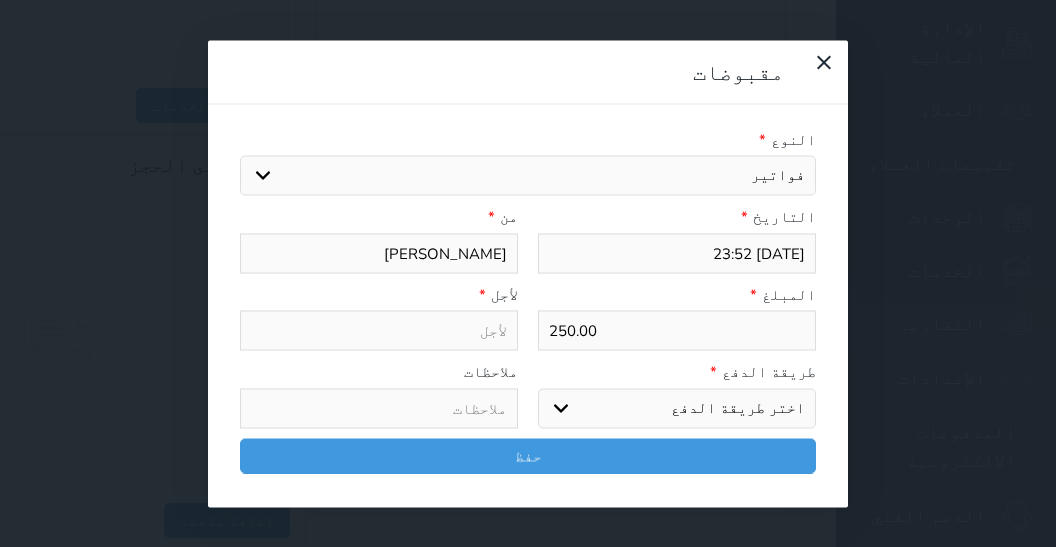 type on "فواتير - الوحدة - 306" 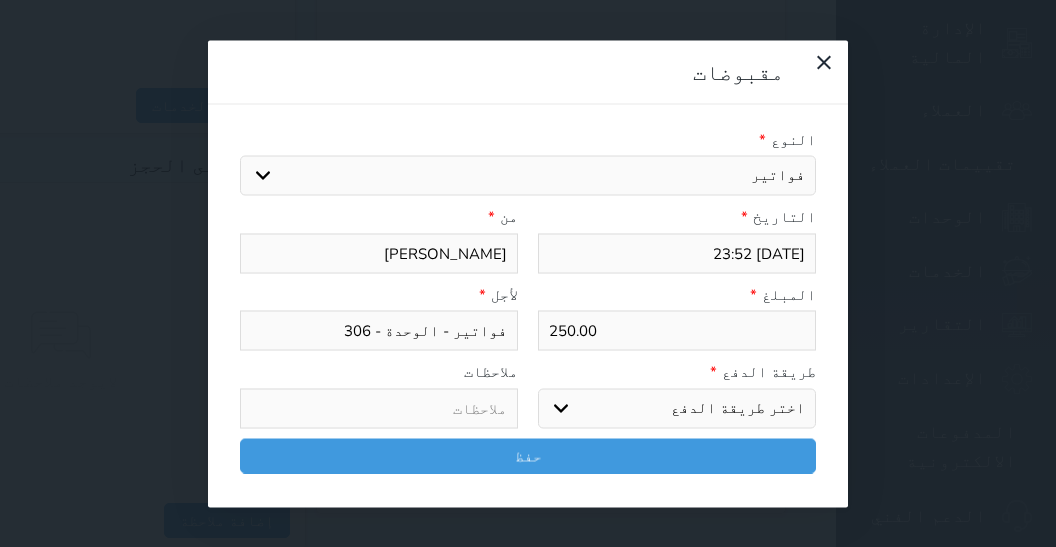 click on "اختر طريقة الدفع   دفع نقدى   تحويل بنكى   مدى   بطاقة ائتمان   آجل" at bounding box center [677, 408] 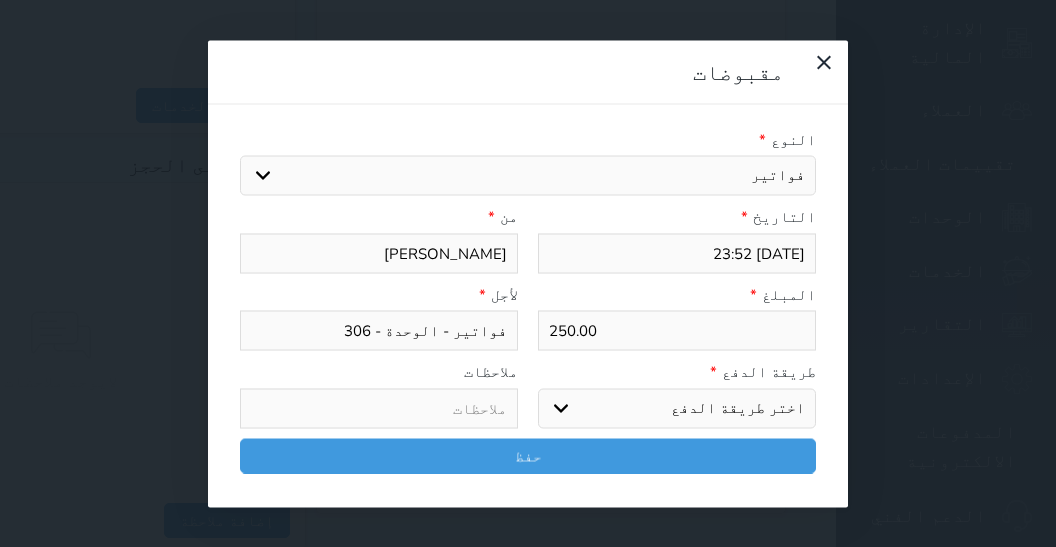 select on "mada" 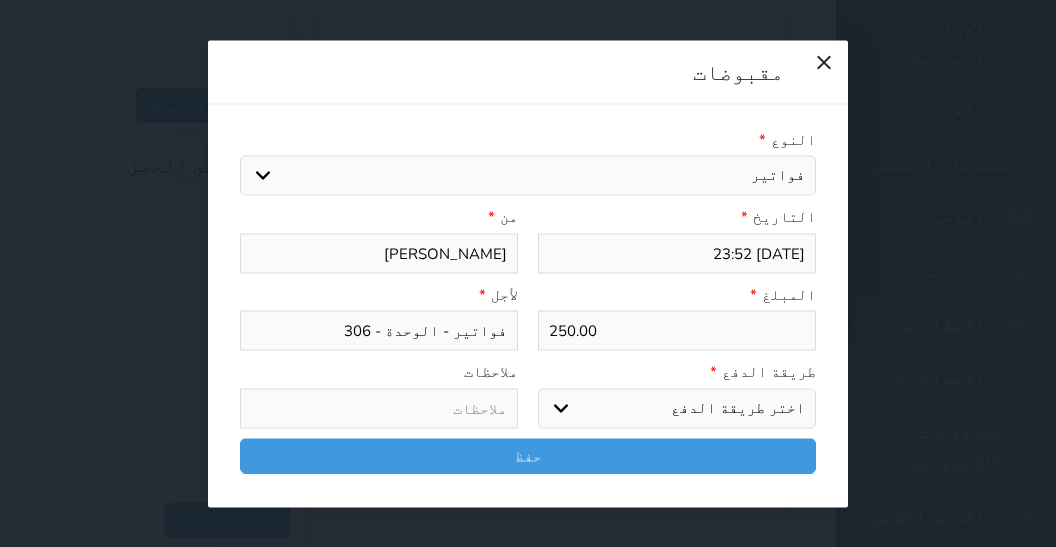 click on "مدى" at bounding box center (0, 0) 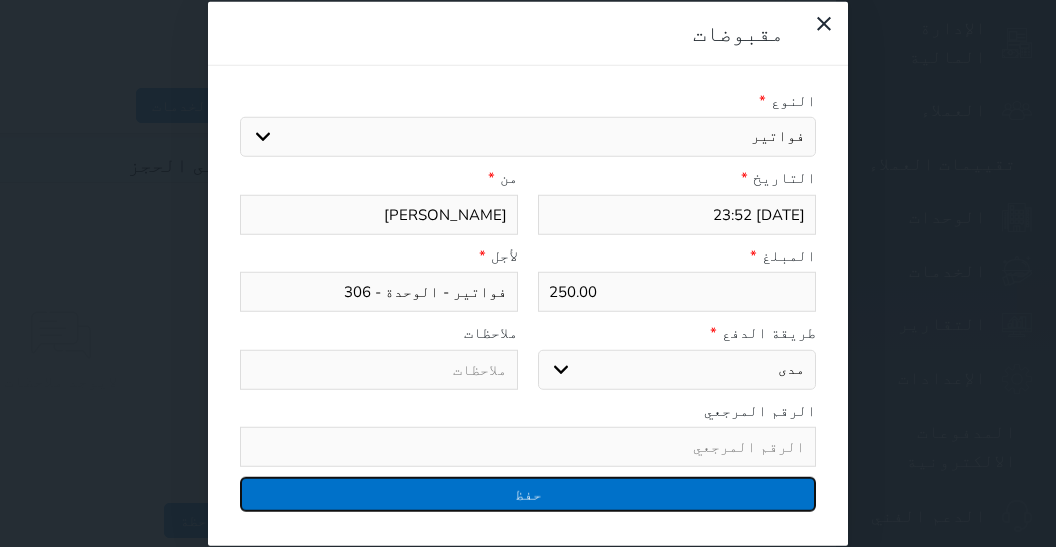 click on "حفظ" at bounding box center (528, 494) 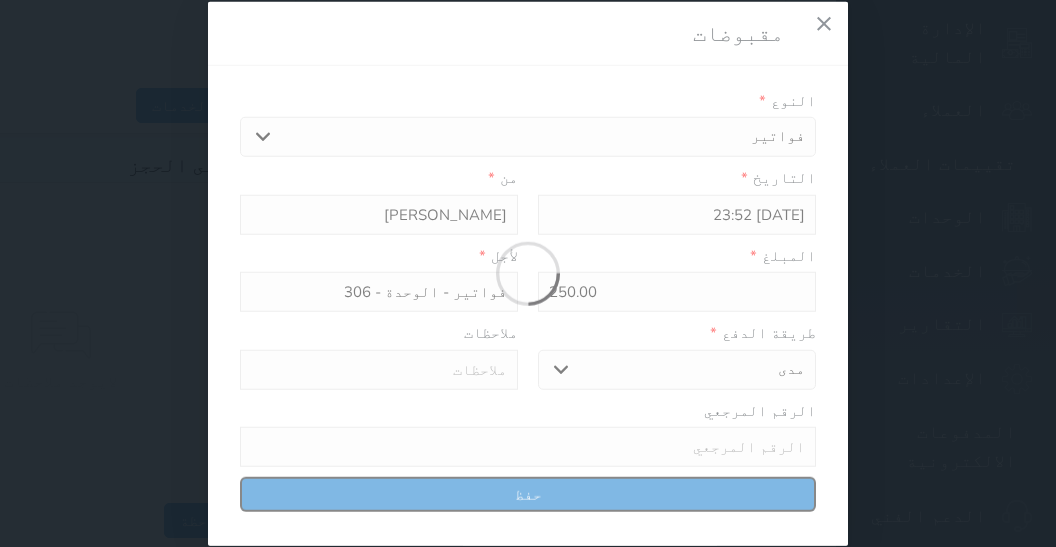 select 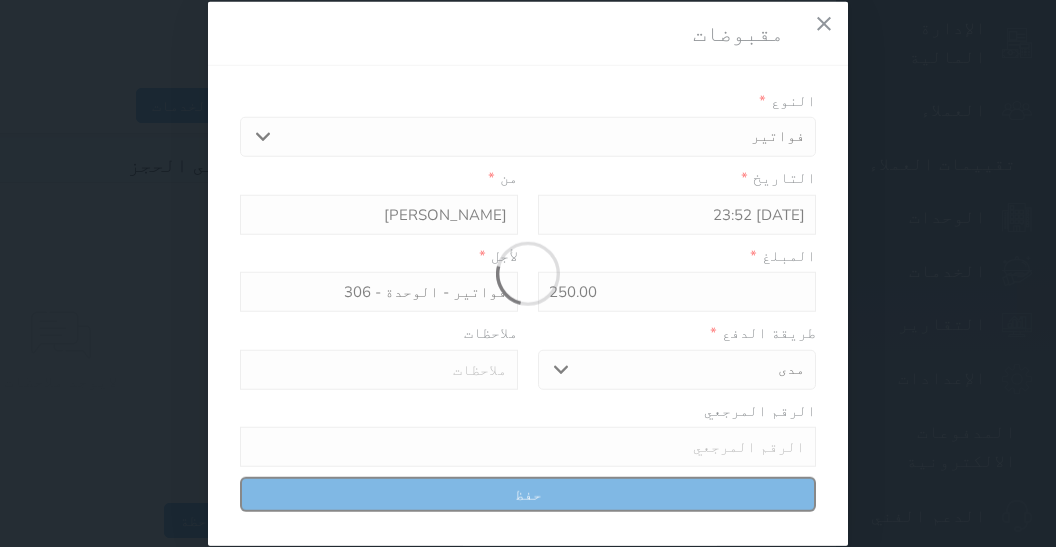 type 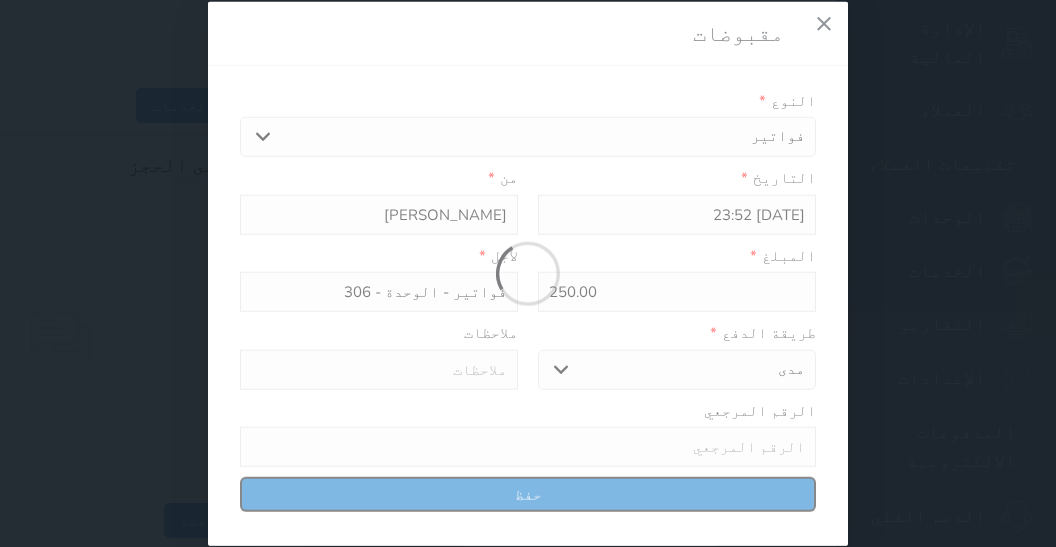 type on "0" 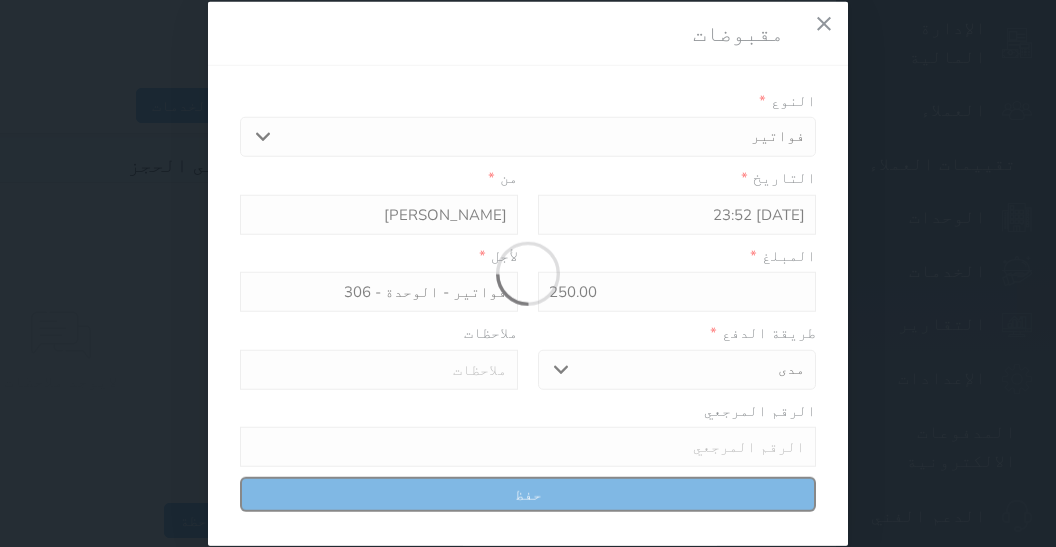 select 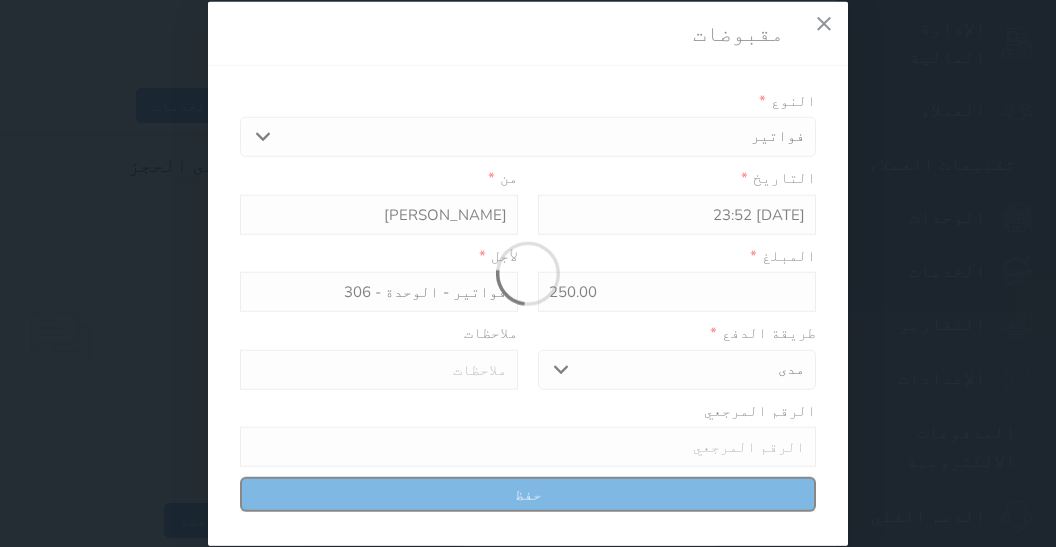 type on "0" 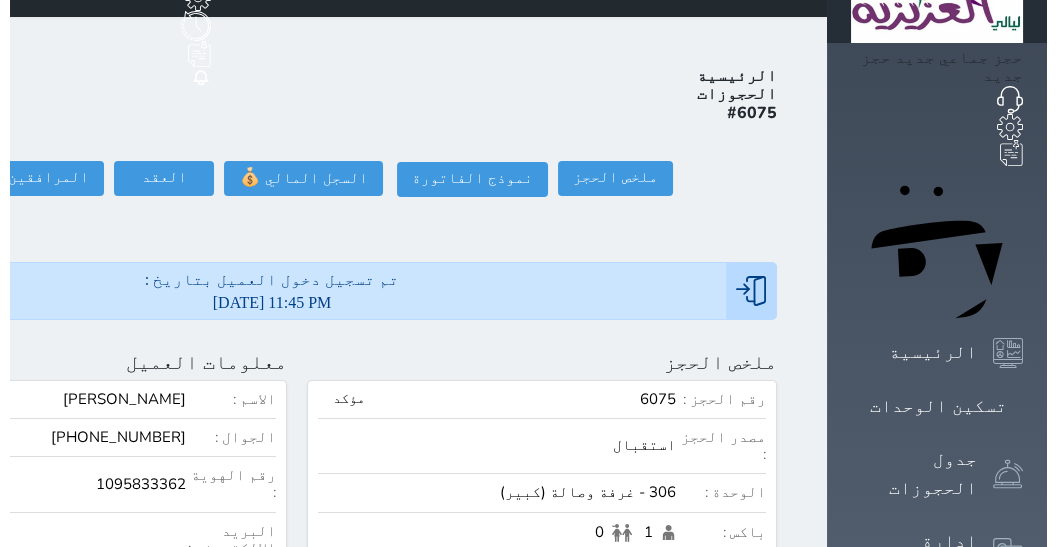 scroll, scrollTop: 0, scrollLeft: 0, axis: both 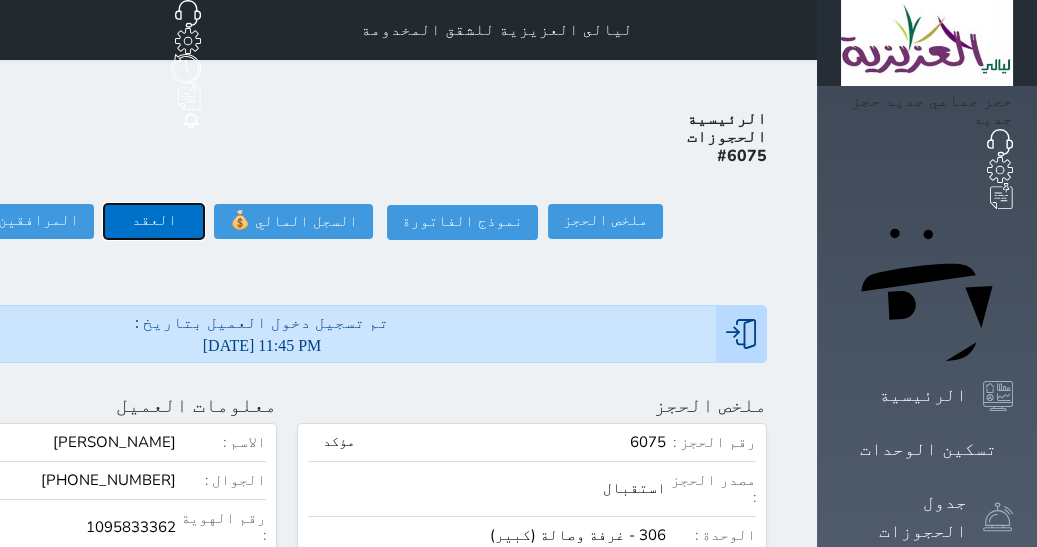 click on "العقد" at bounding box center [154, 221] 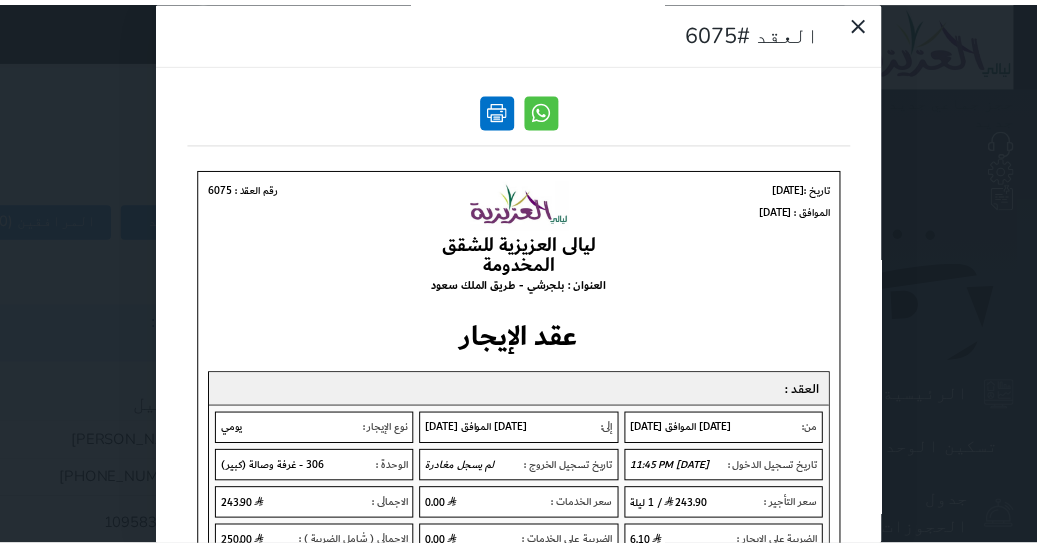 scroll, scrollTop: 0, scrollLeft: 0, axis: both 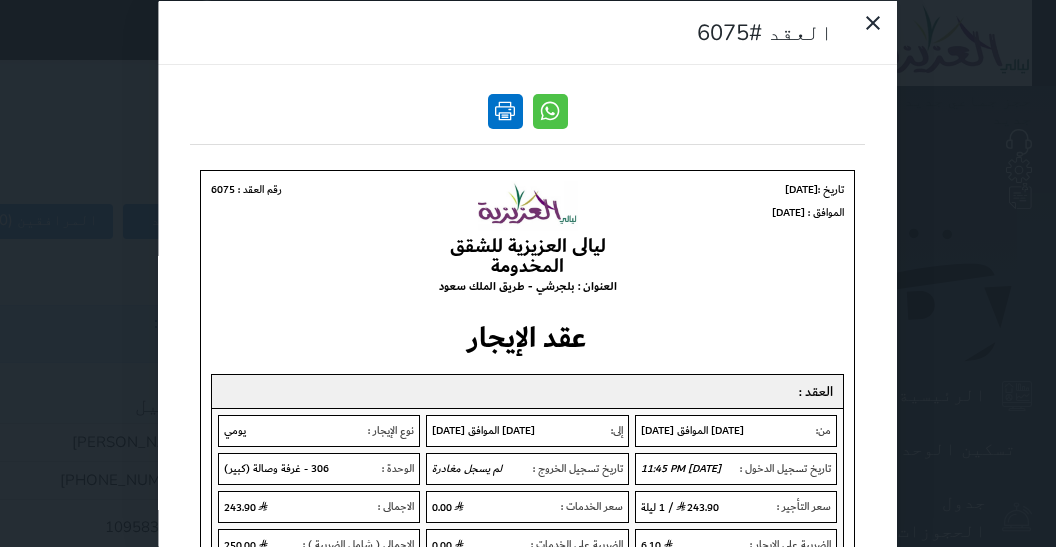 click at bounding box center [505, 110] 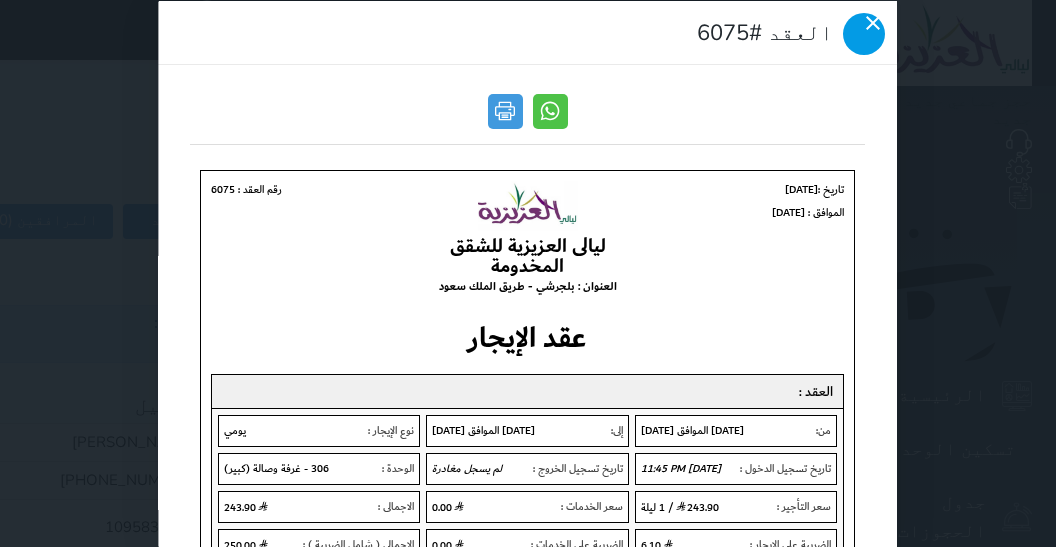 click 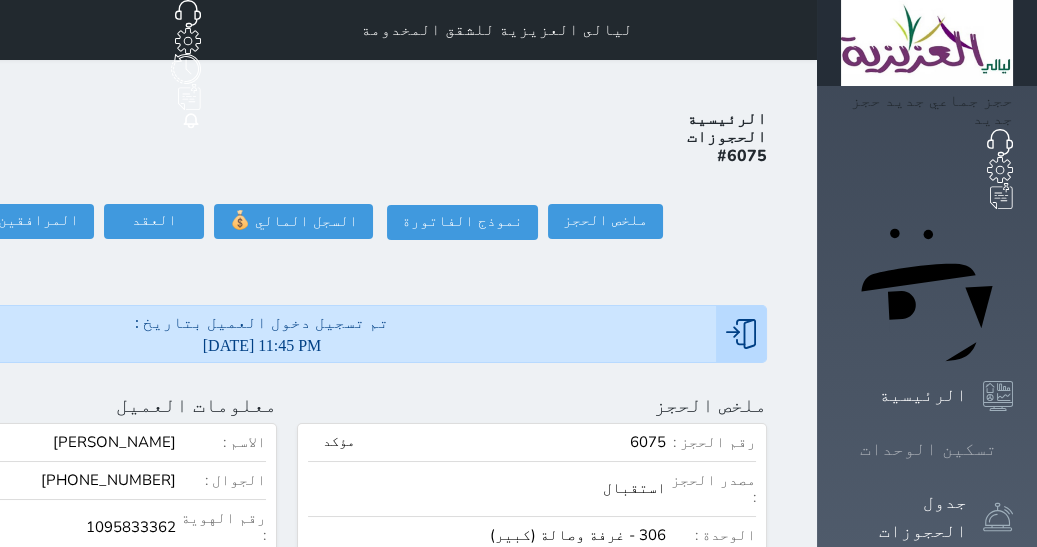 click on "تسكين الوحدات" at bounding box center [928, 449] 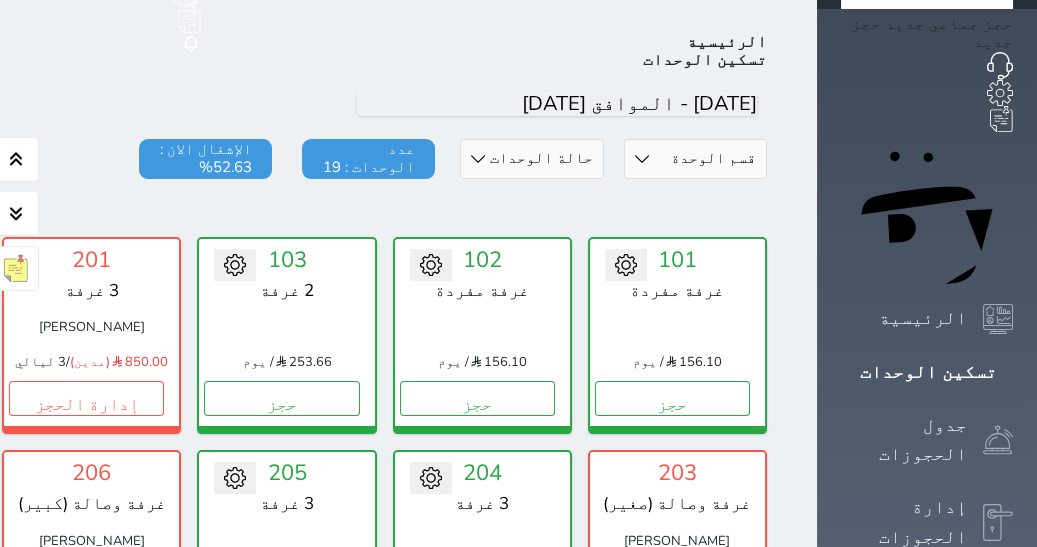 scroll, scrollTop: 77, scrollLeft: 0, axis: vertical 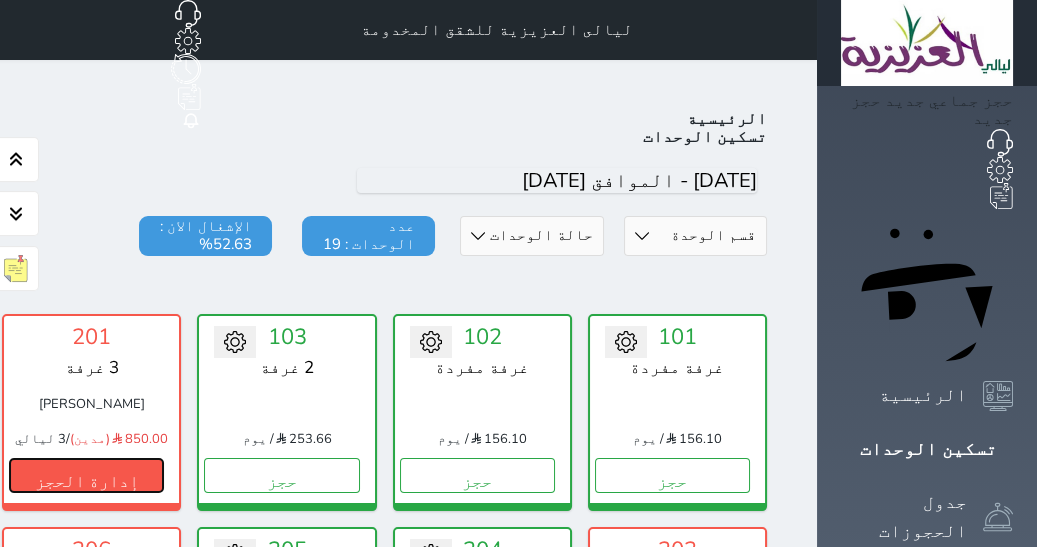 click on "إدارة الحجز" at bounding box center (86, 475) 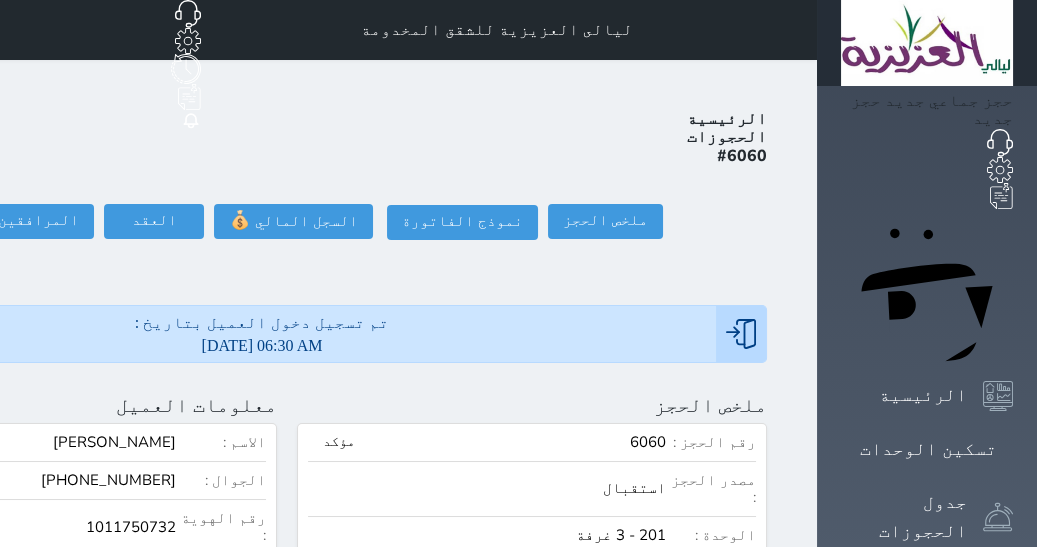 select 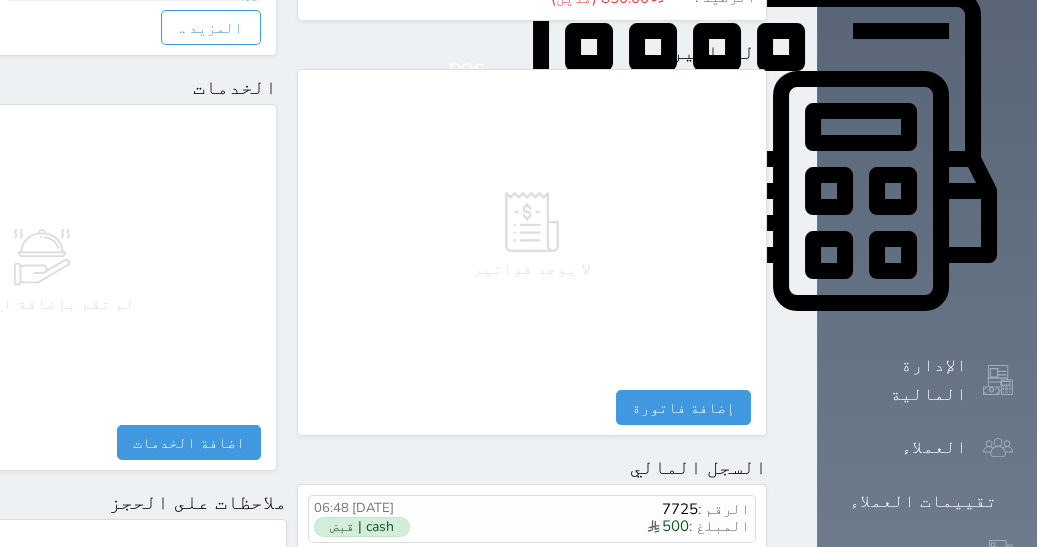 scroll, scrollTop: 1175, scrollLeft: 0, axis: vertical 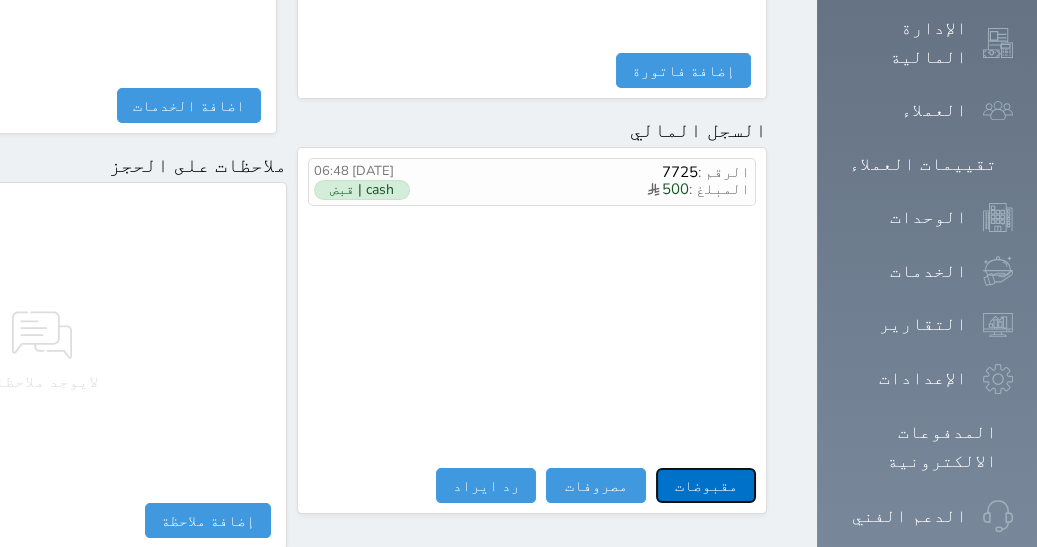 click on "مقبوضات" at bounding box center (706, 485) 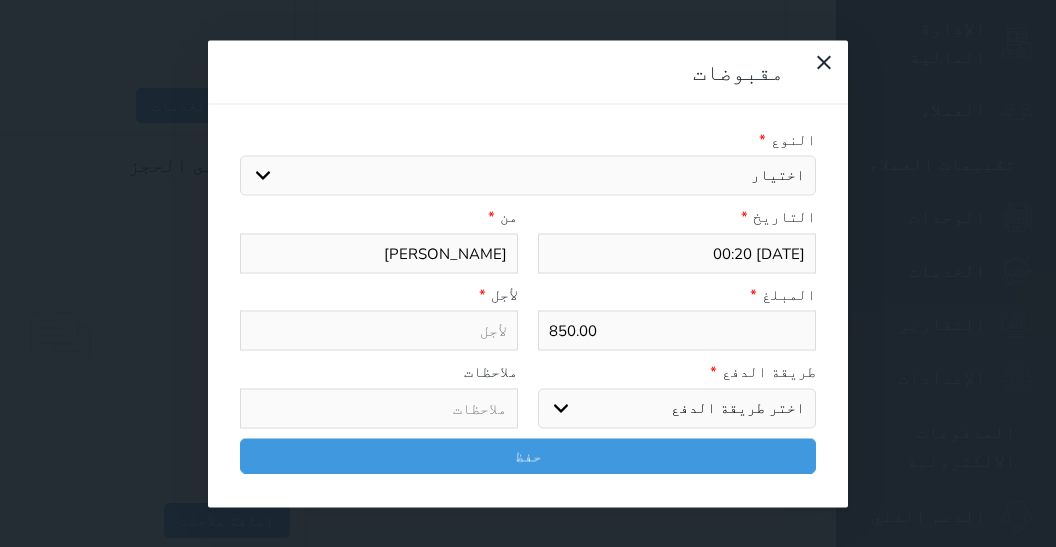 select 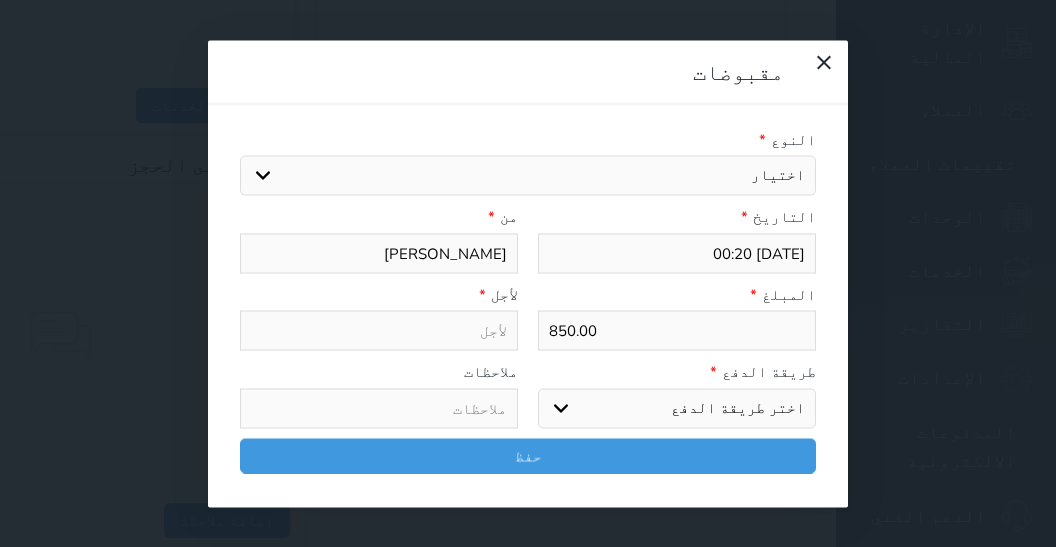 select 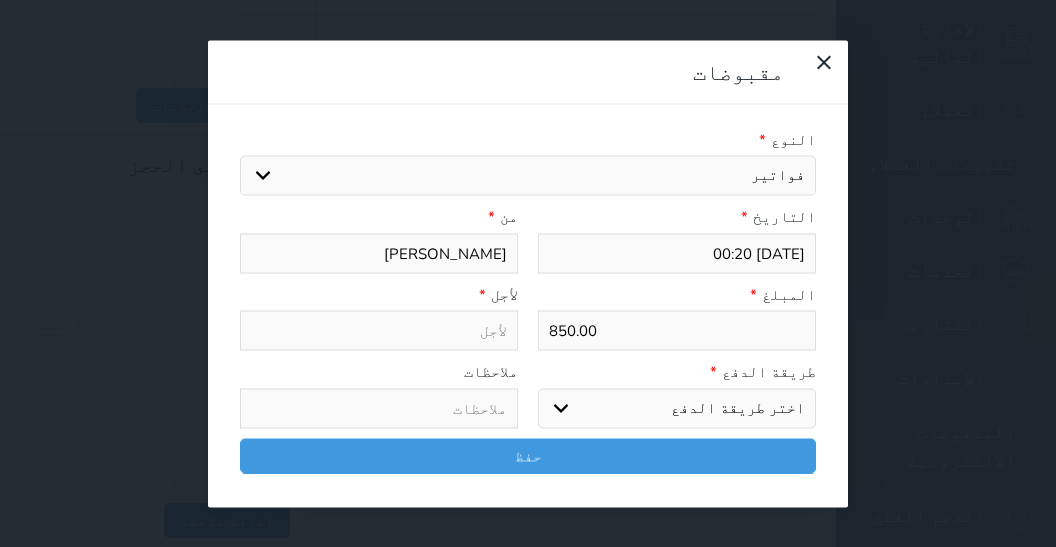 select 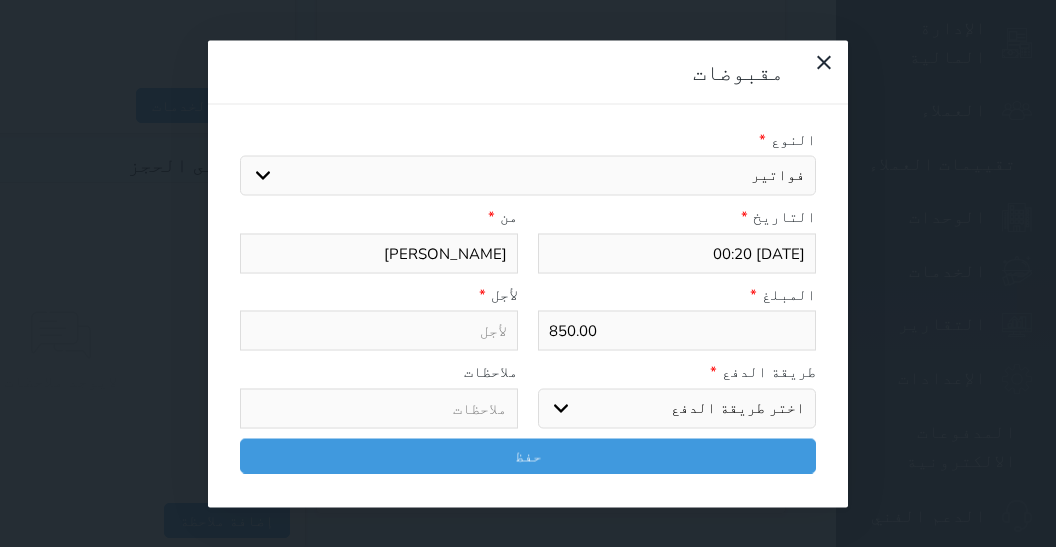 type on "فواتير - الوحدة - 201" 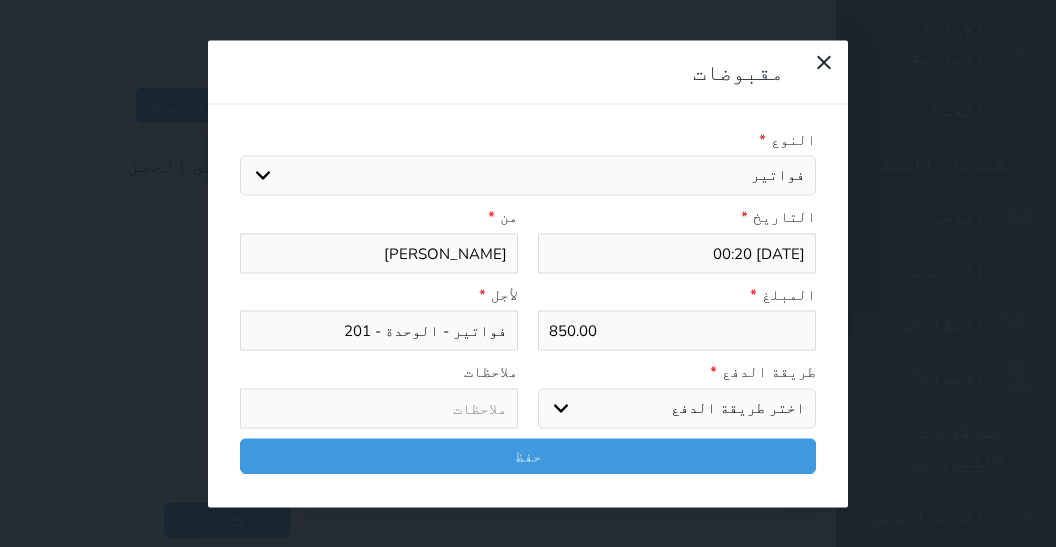 click on "اختر طريقة الدفع   دفع نقدى   تحويل بنكى   مدى   بطاقة ائتمان   آجل" at bounding box center (677, 408) 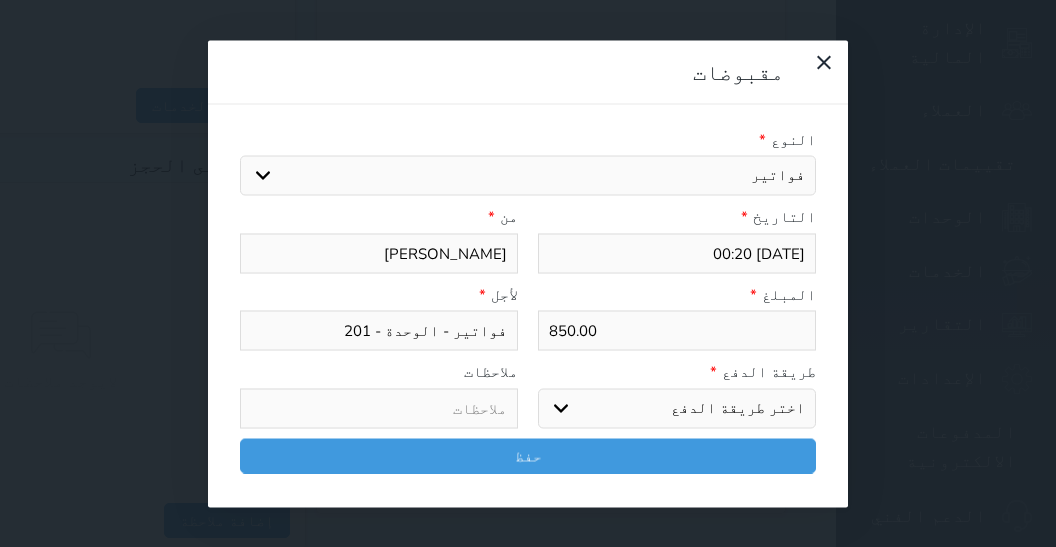select on "cash" 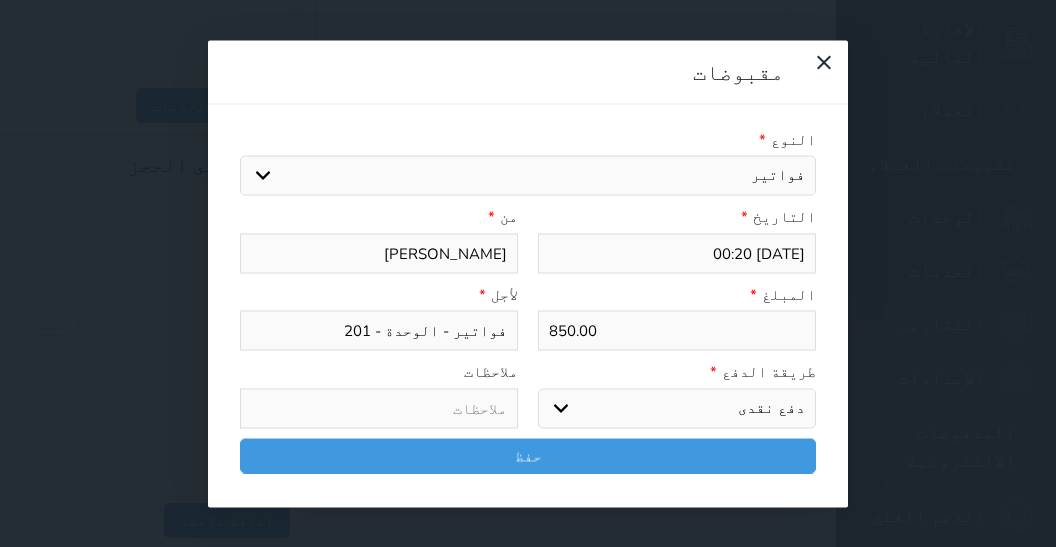 click on "دفع نقدى" at bounding box center [0, 0] 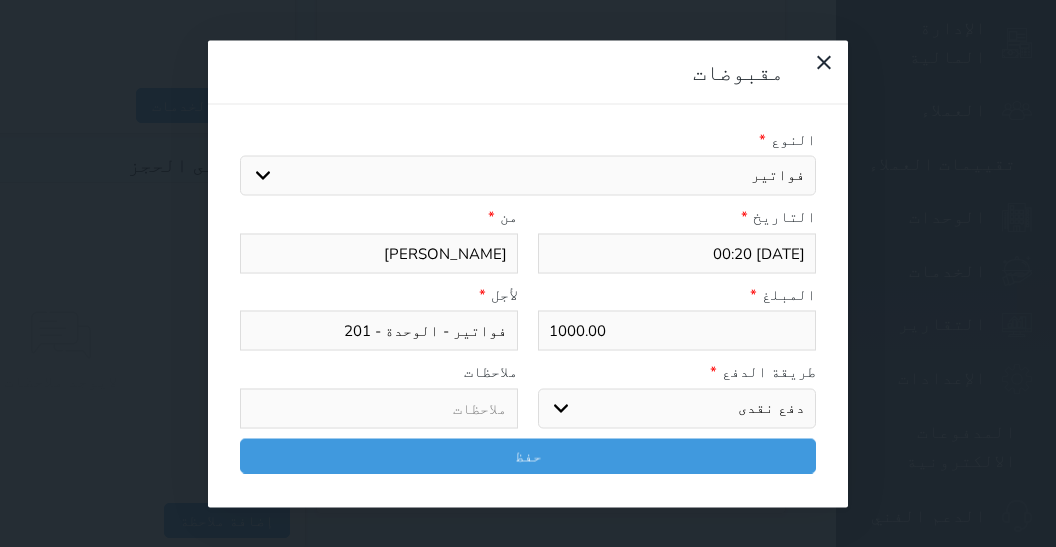 click on "1000.00" at bounding box center (677, 331) 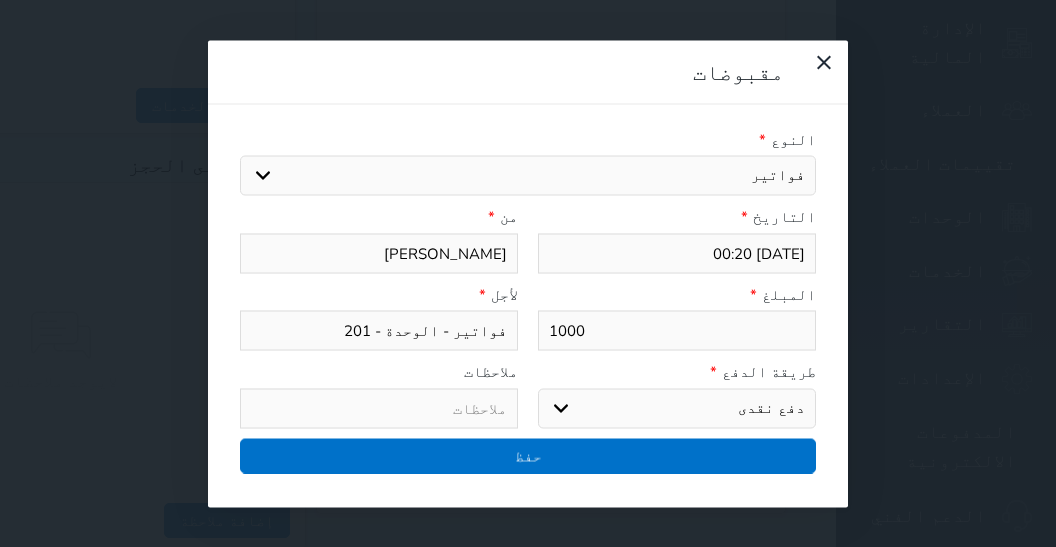 type on "1000" 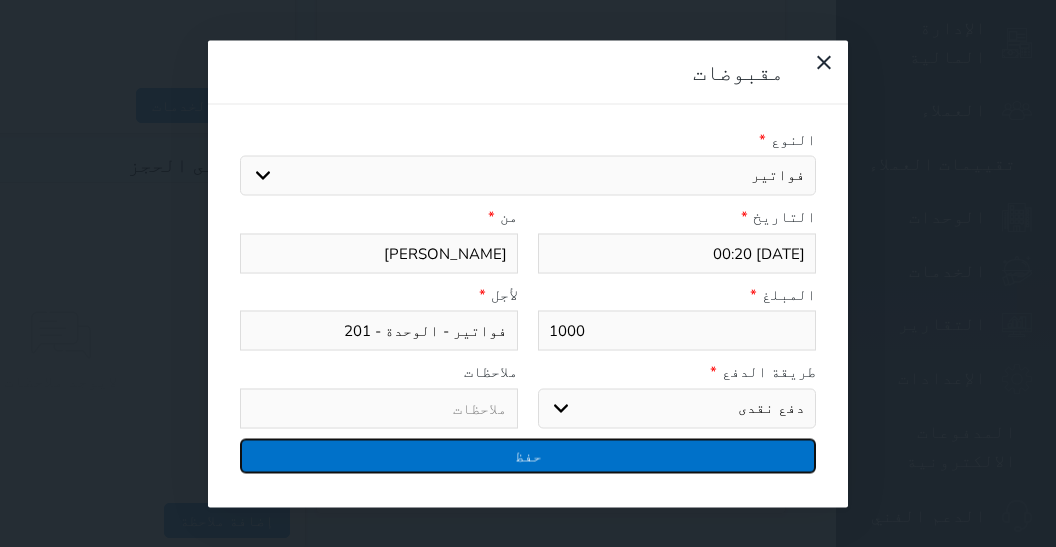 click on "حفظ" at bounding box center [528, 455] 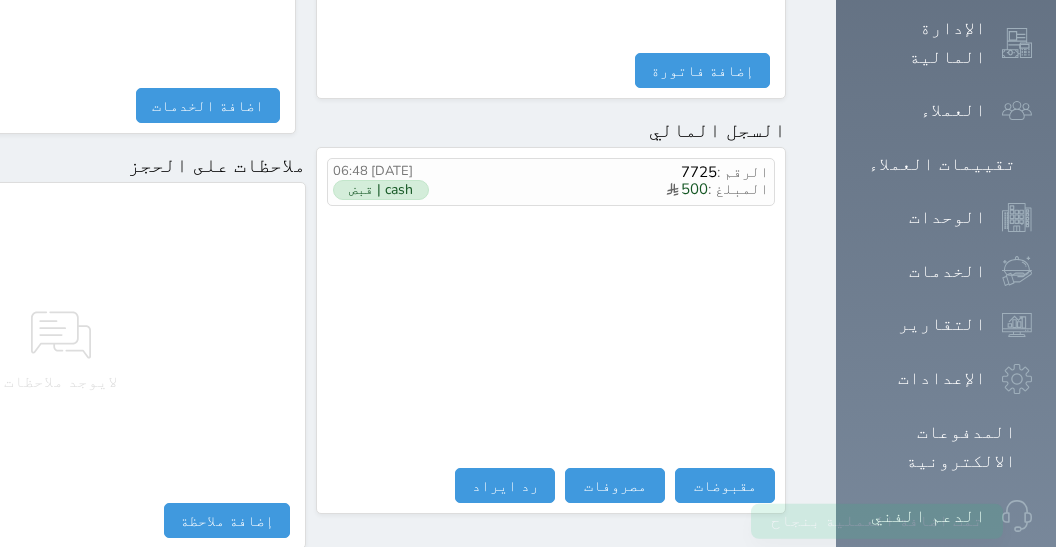 select 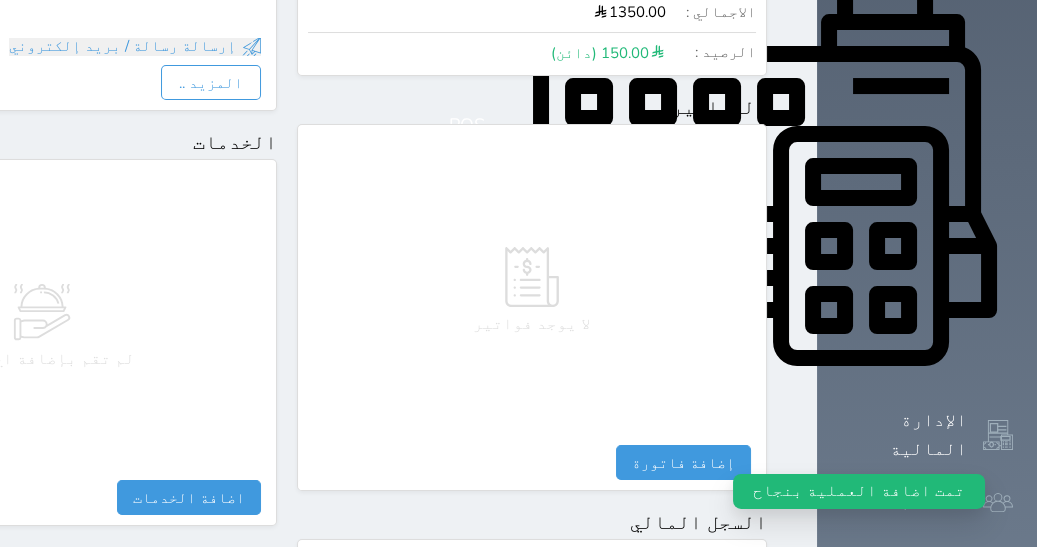 scroll, scrollTop: 0, scrollLeft: 0, axis: both 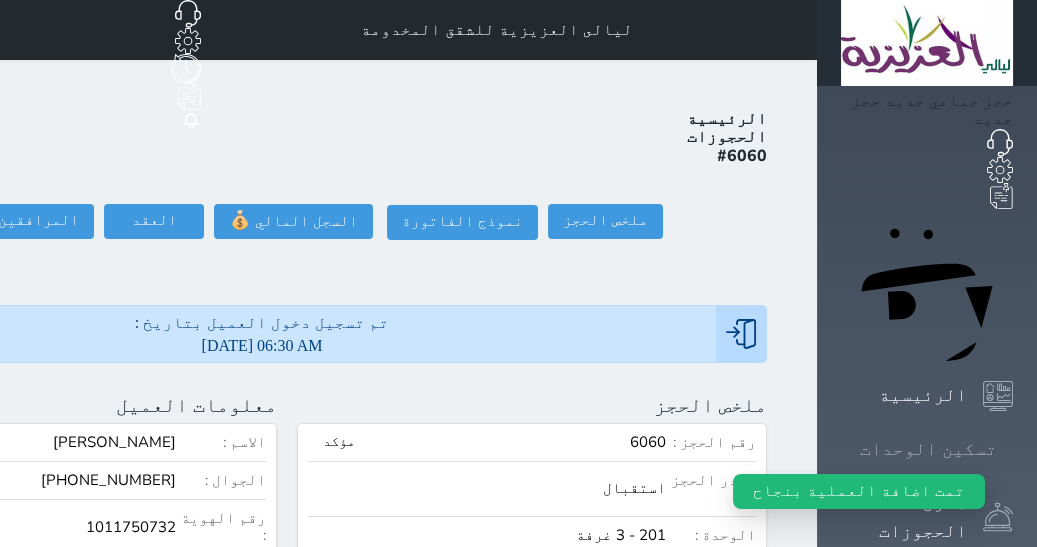 click on "تسكين الوحدات" at bounding box center [927, 449] 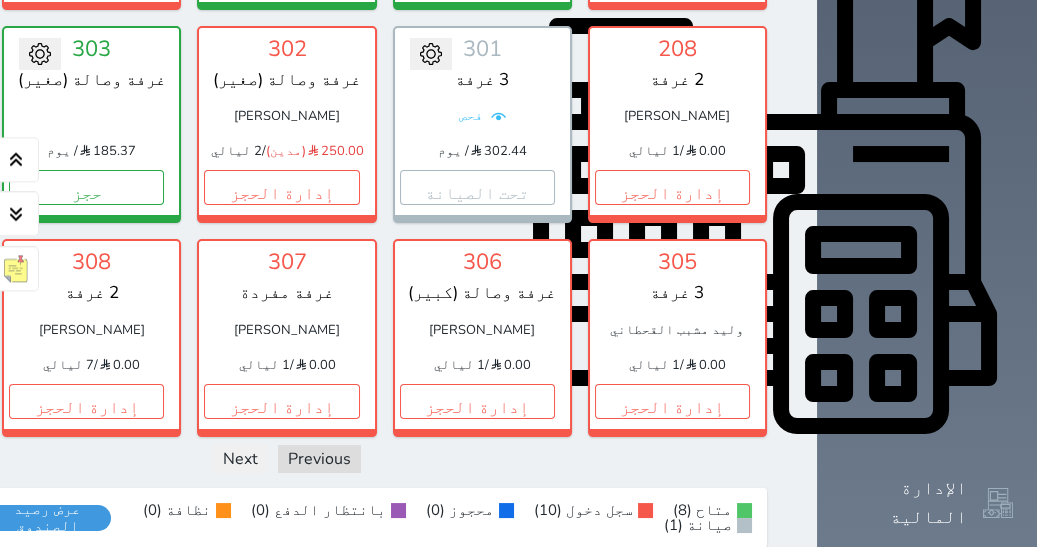 scroll, scrollTop: 839, scrollLeft: 0, axis: vertical 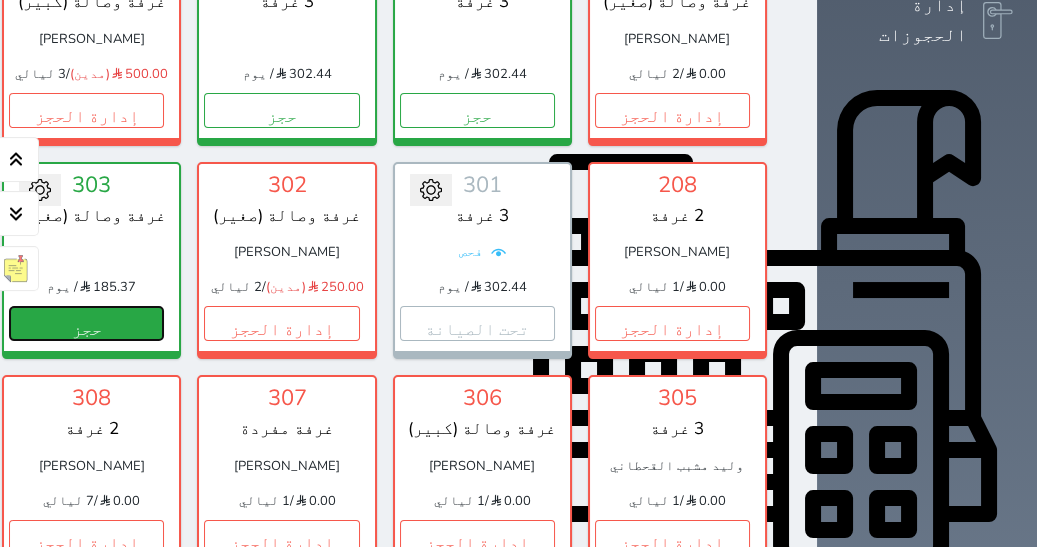 click on "حجز" at bounding box center (86, 323) 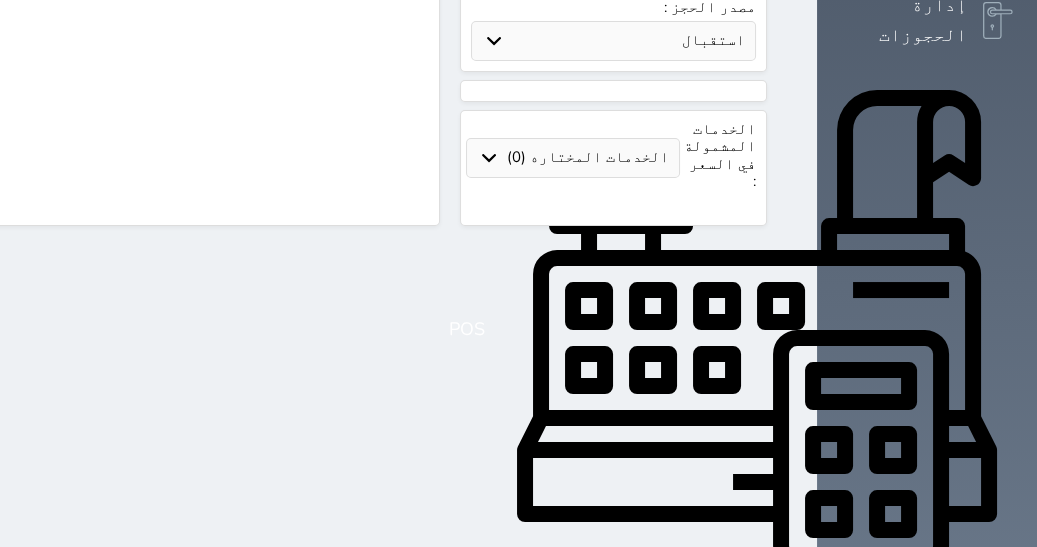 scroll, scrollTop: 0, scrollLeft: 0, axis: both 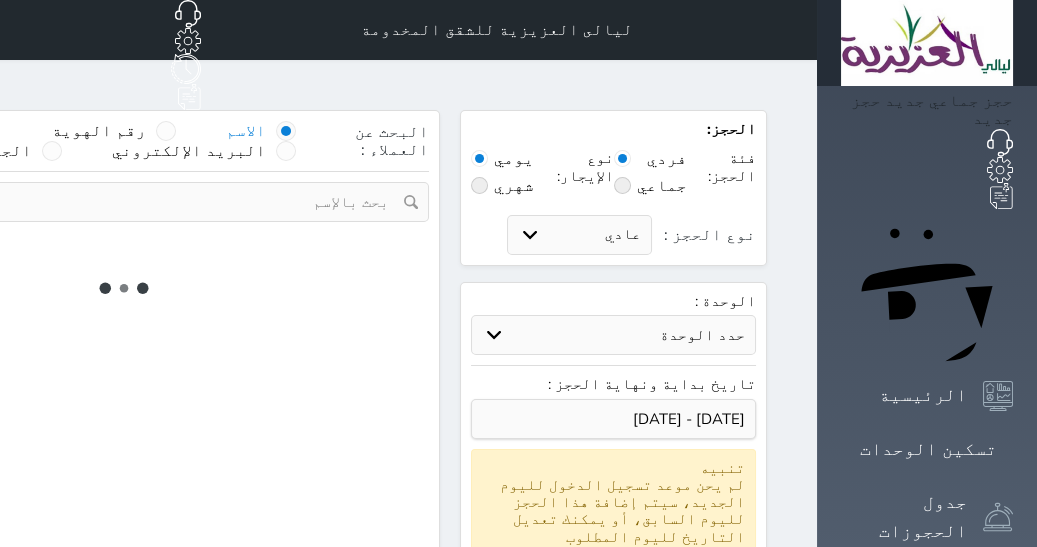 select on "1747" 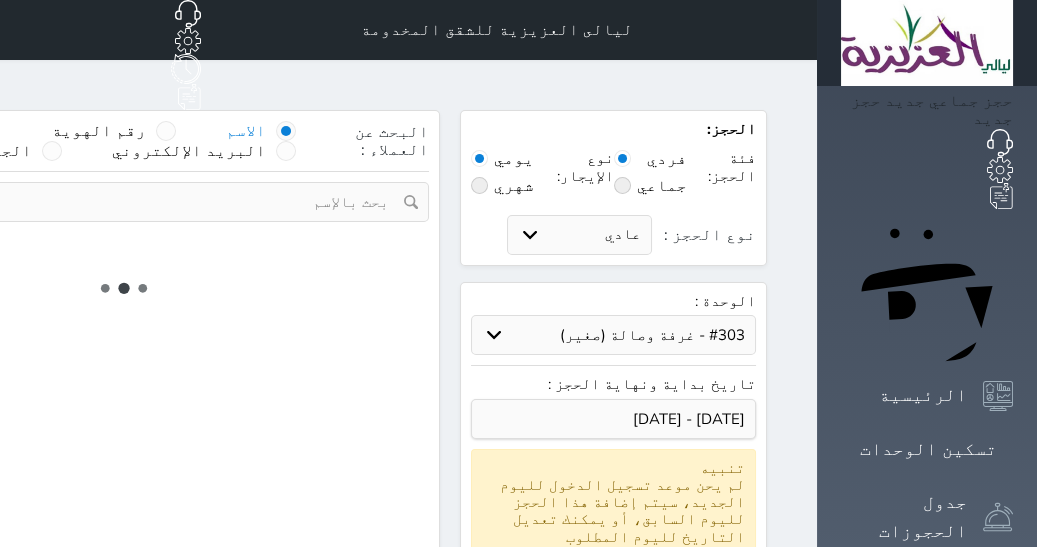 select on "1" 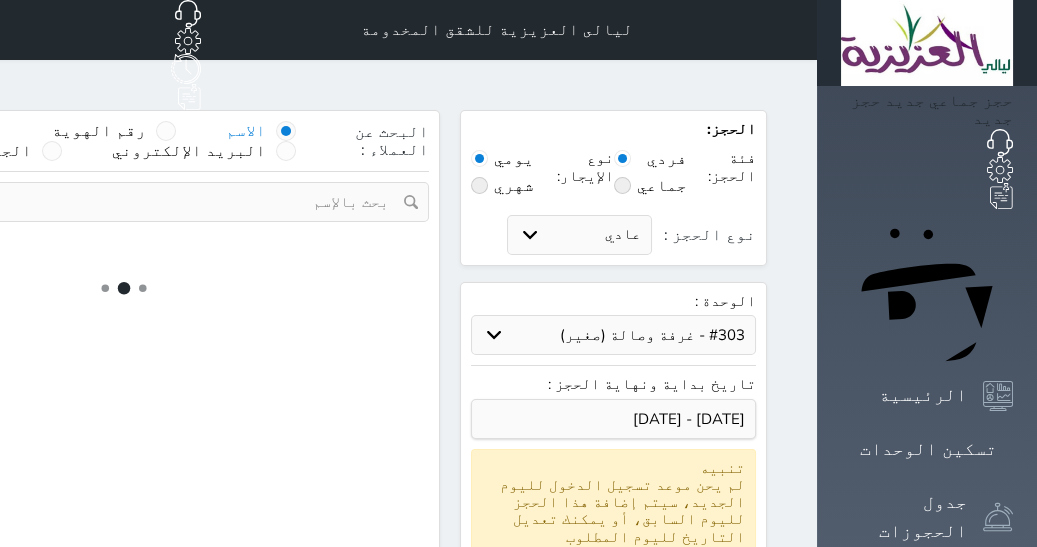 select on "113" 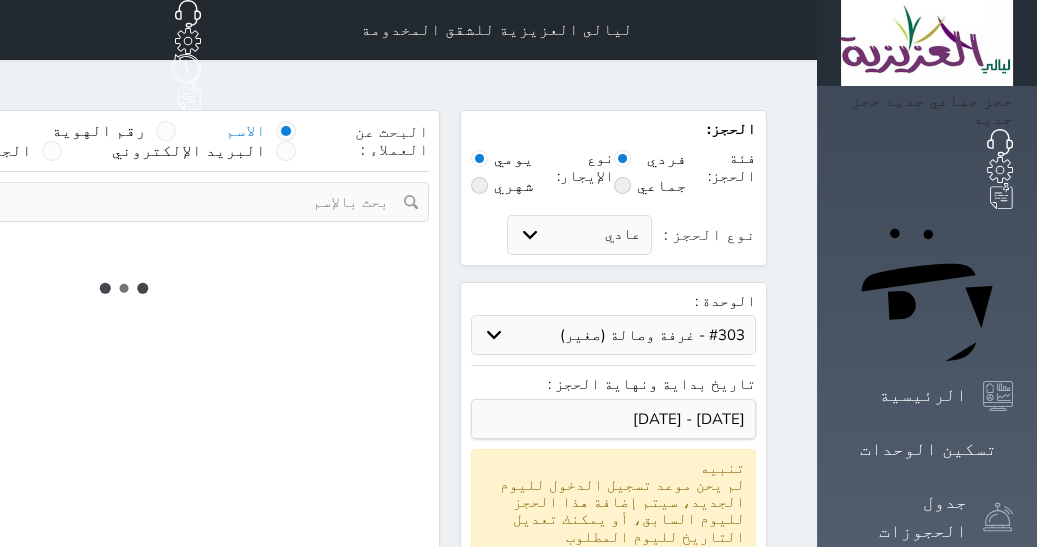 select on "1" 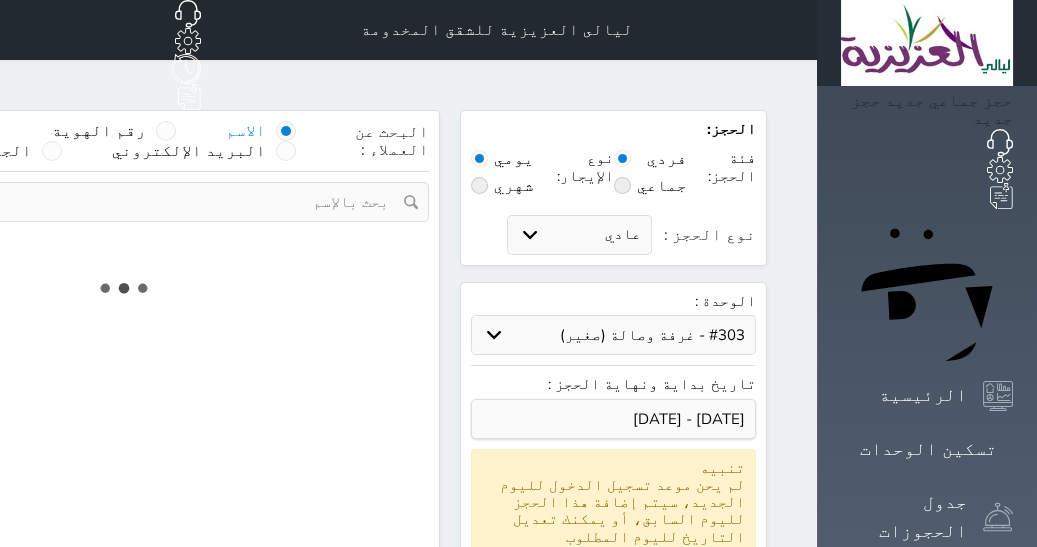select 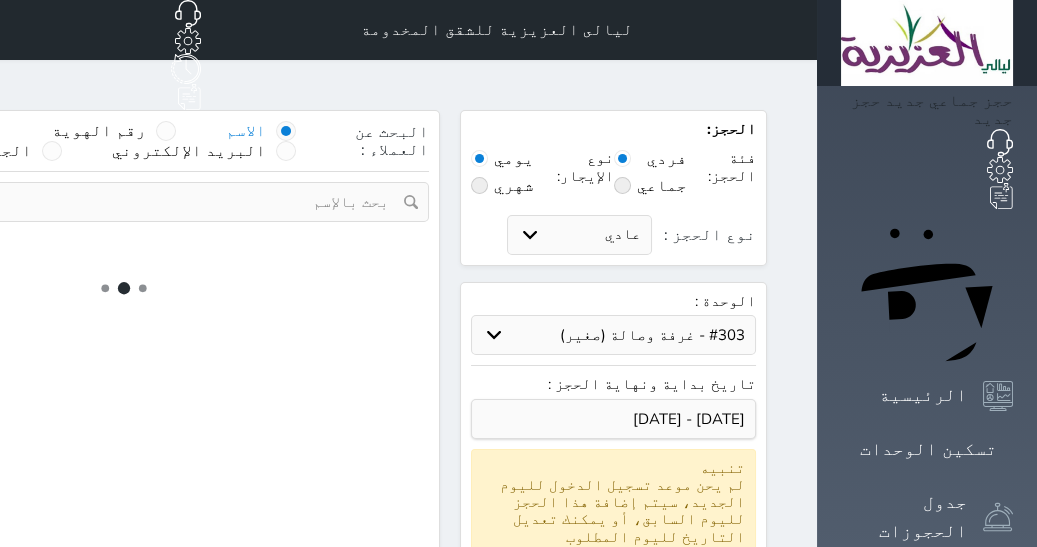 select on "7" 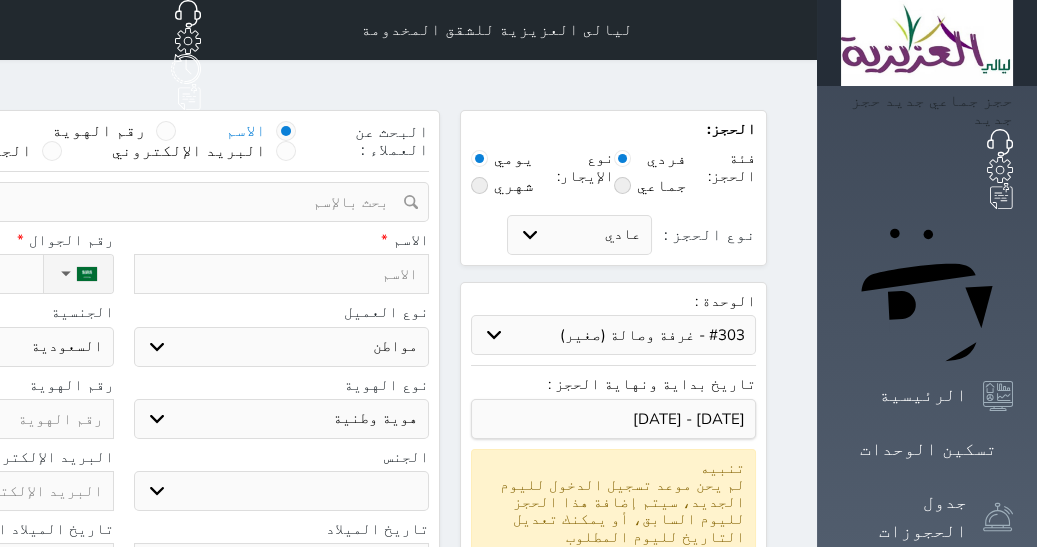 select 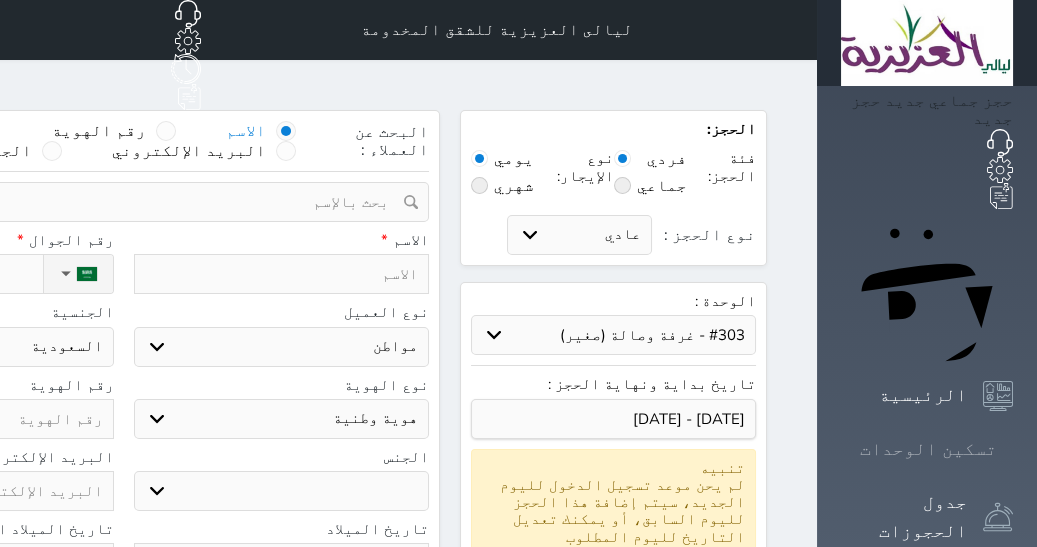 click 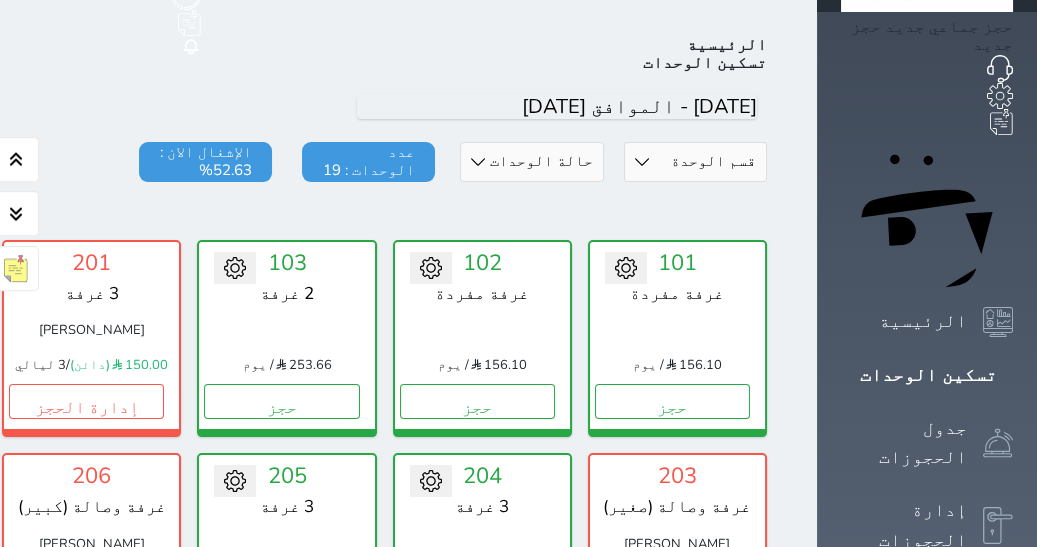 scroll, scrollTop: 83, scrollLeft: 0, axis: vertical 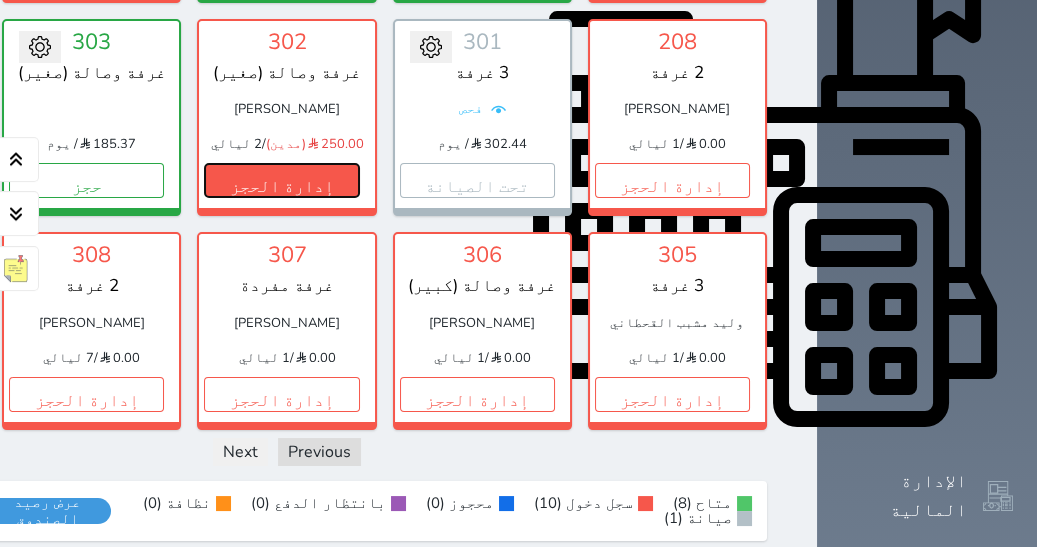 click on "إدارة الحجز" at bounding box center [281, 180] 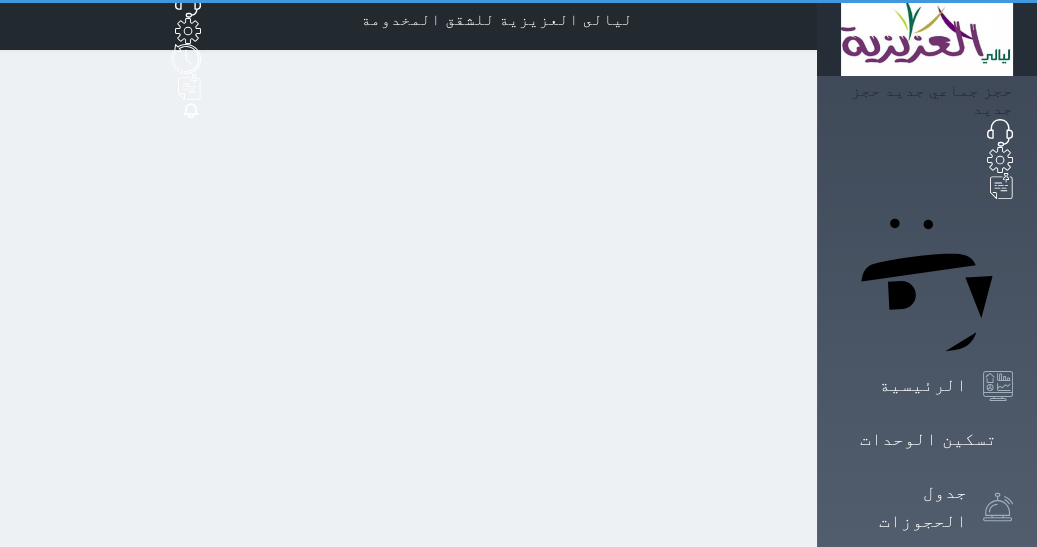 scroll, scrollTop: 0, scrollLeft: 0, axis: both 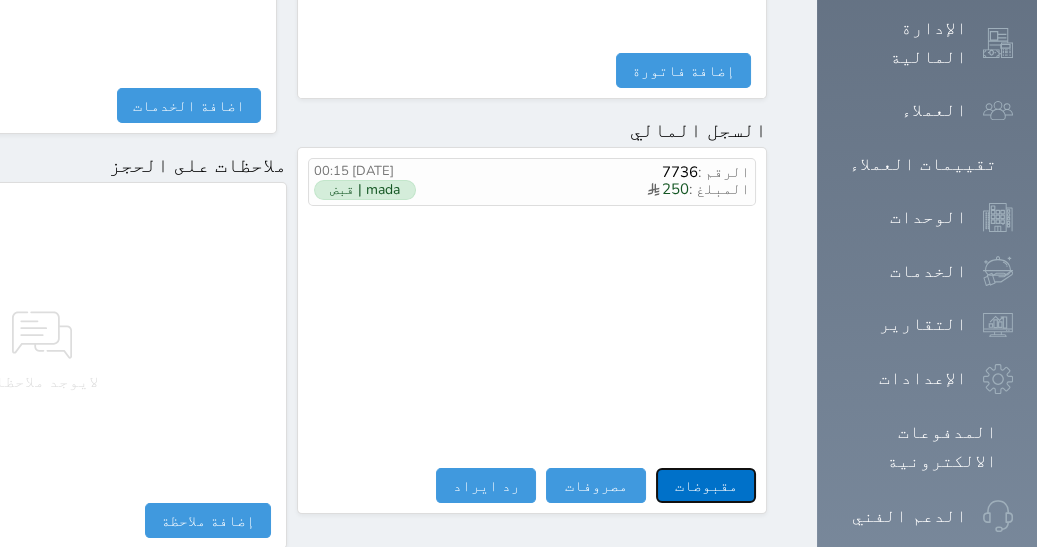 click on "مقبوضات" at bounding box center [706, 485] 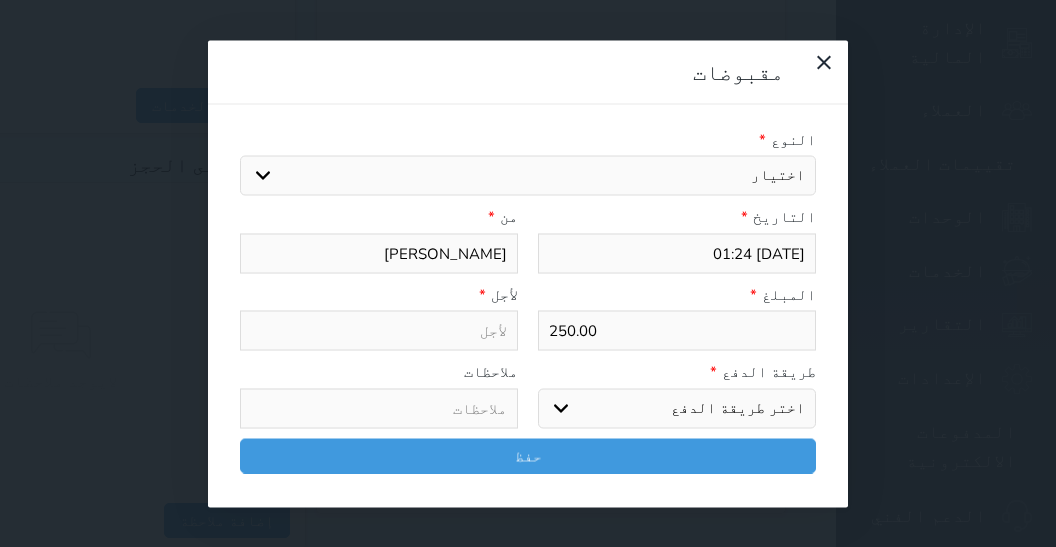 select 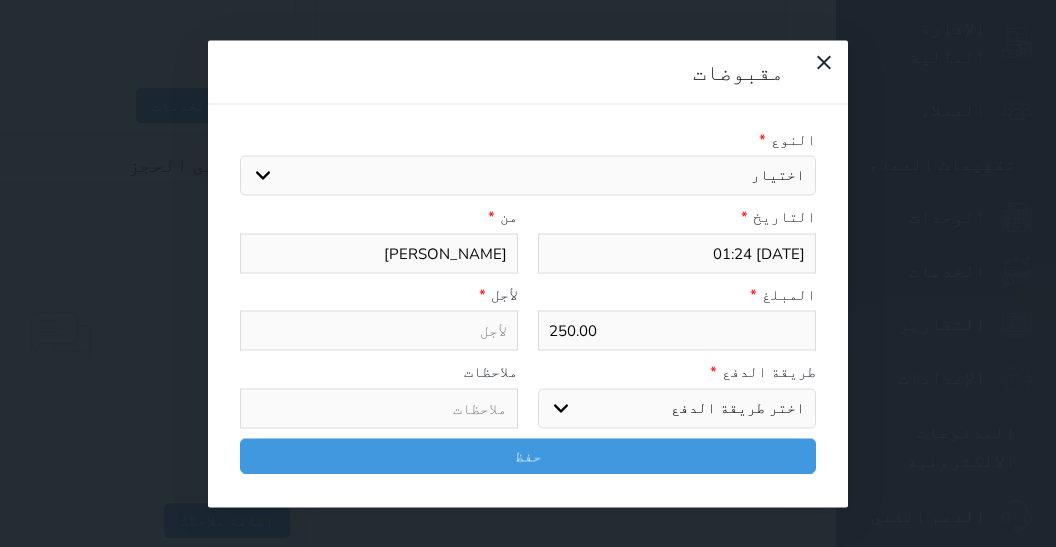 select on "2620" 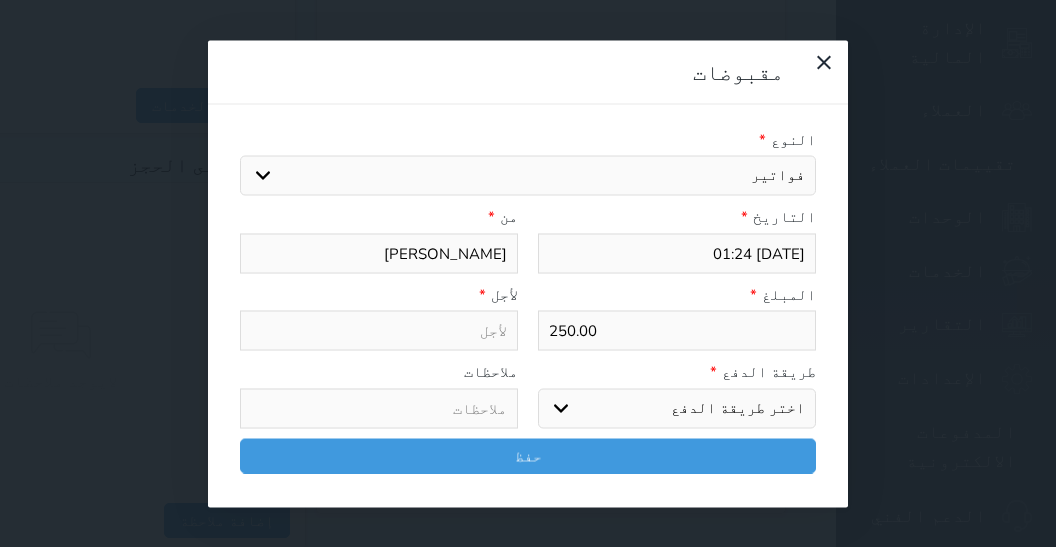 click on "فواتير" at bounding box center (0, 0) 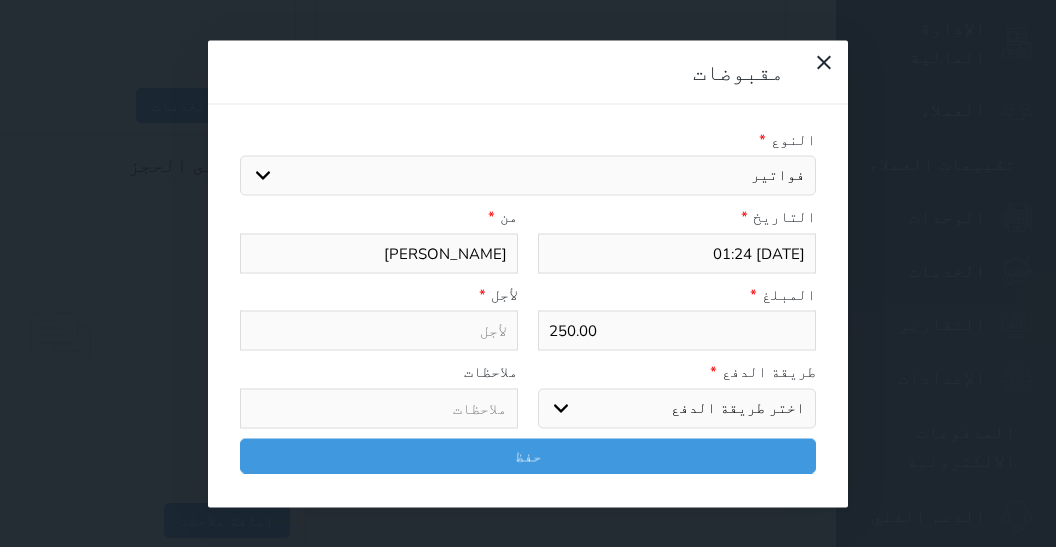 select 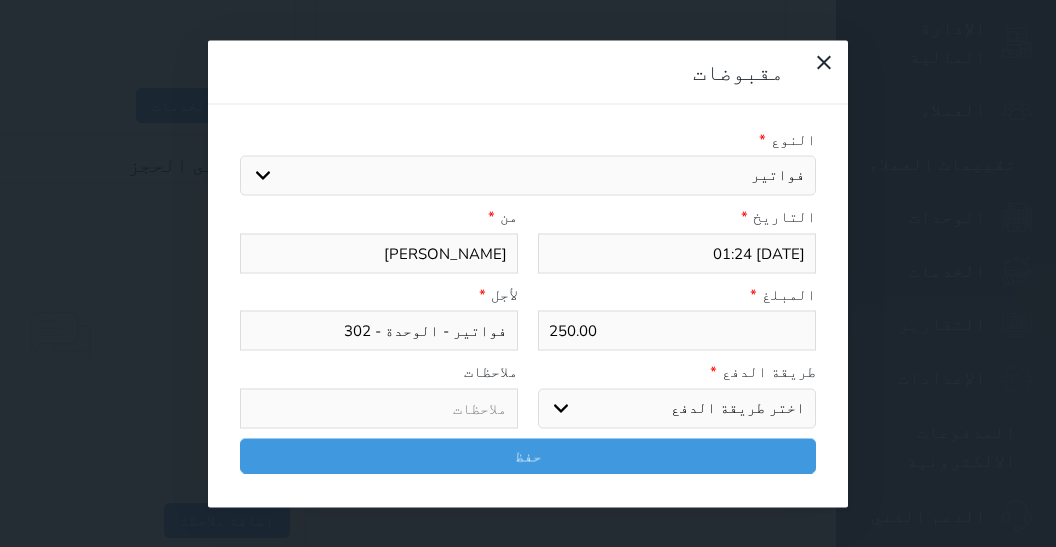 click on "اختر طريقة الدفع   دفع نقدى   تحويل بنكى   مدى   بطاقة ائتمان   آجل" at bounding box center (677, 408) 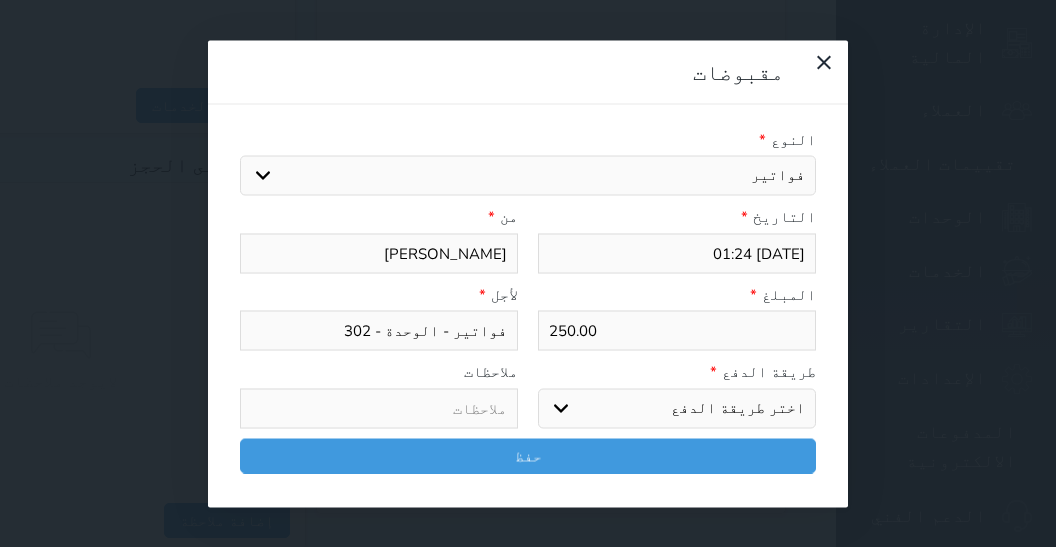 select on "mada" 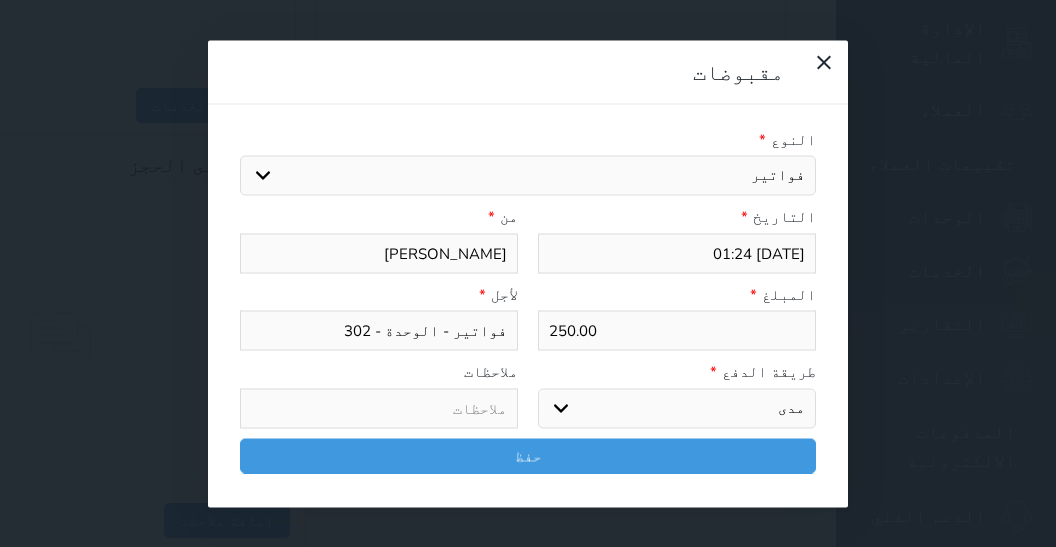 click on "مدى" at bounding box center [0, 0] 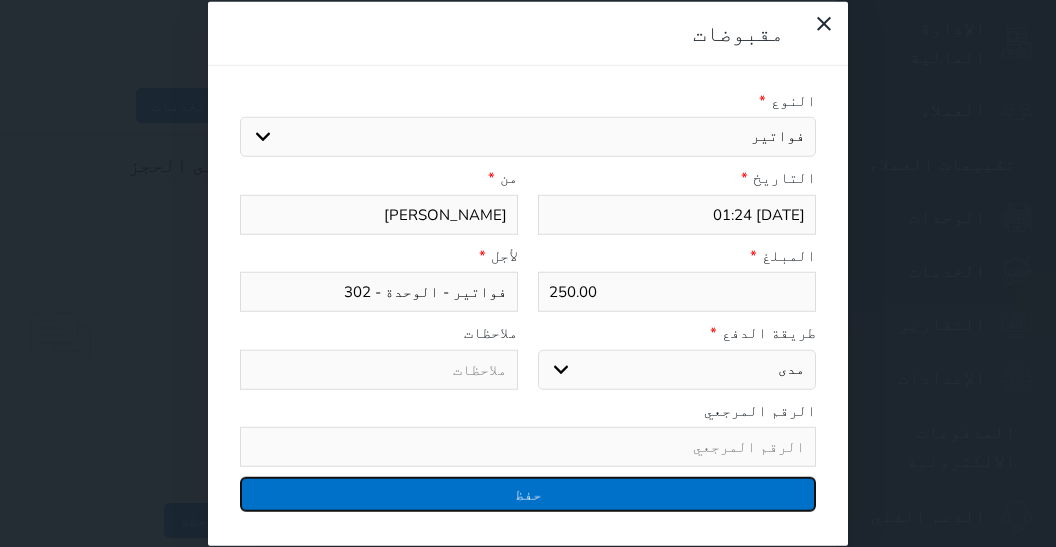 click on "حفظ" at bounding box center [528, 494] 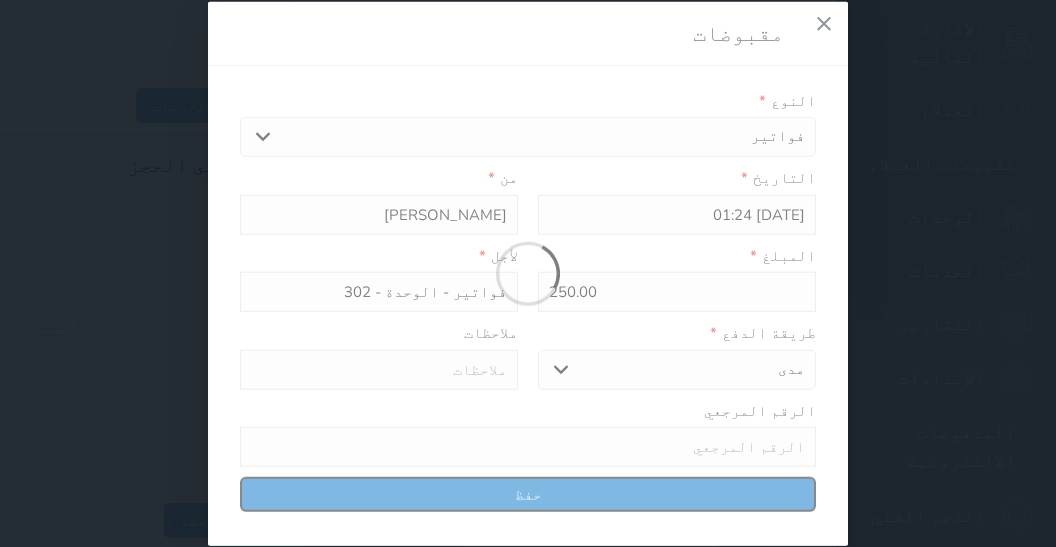 select 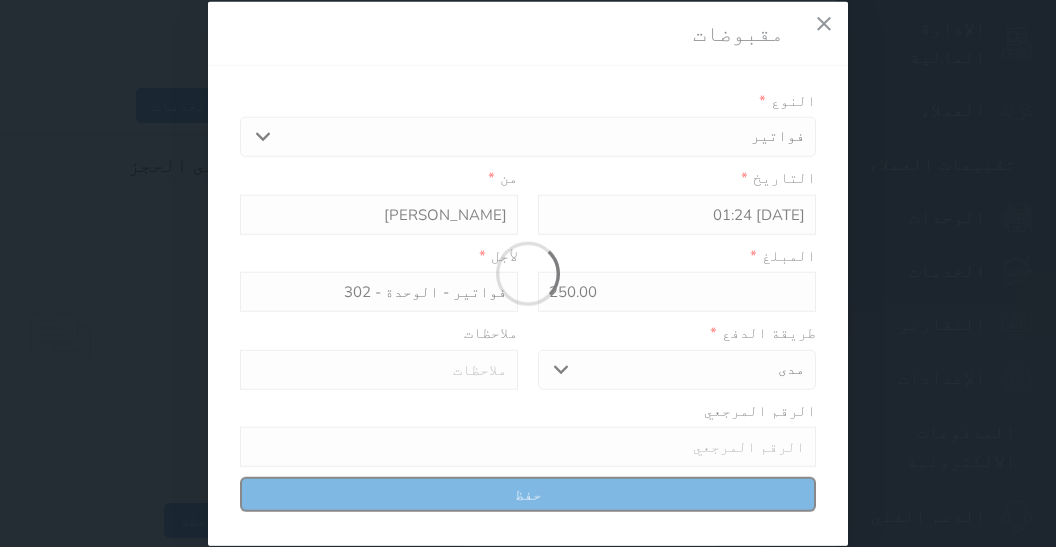 type 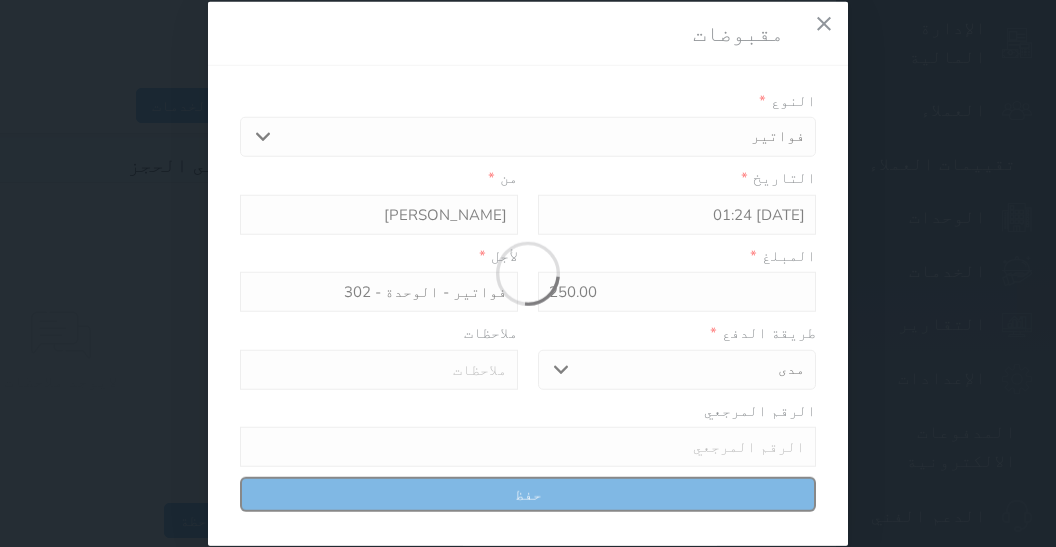 type on "0" 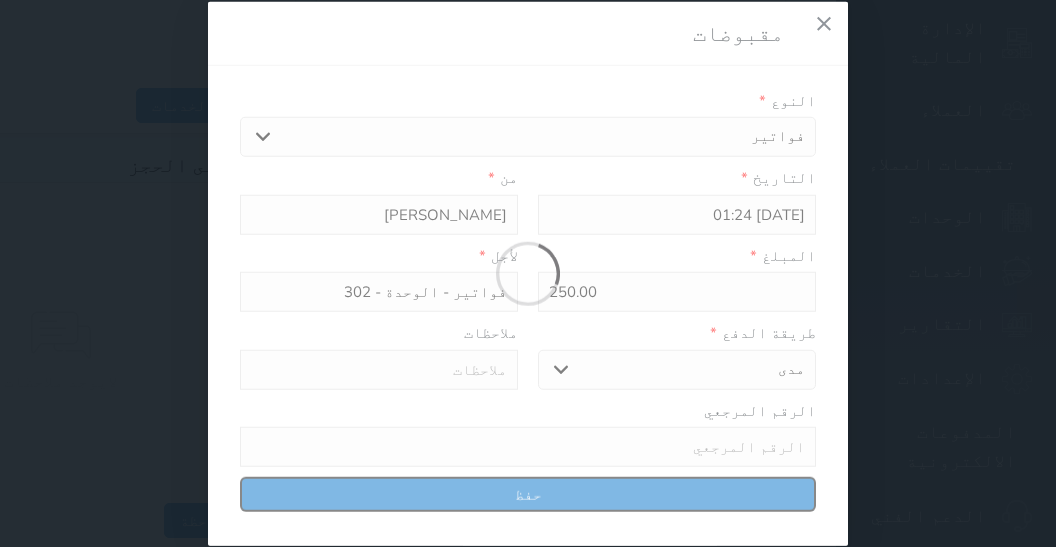 select 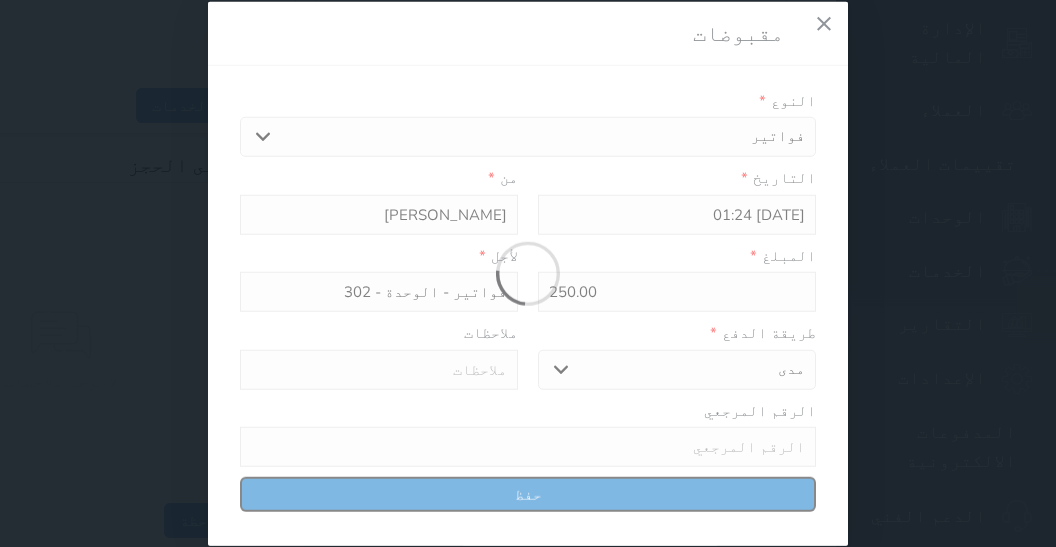 type on "0" 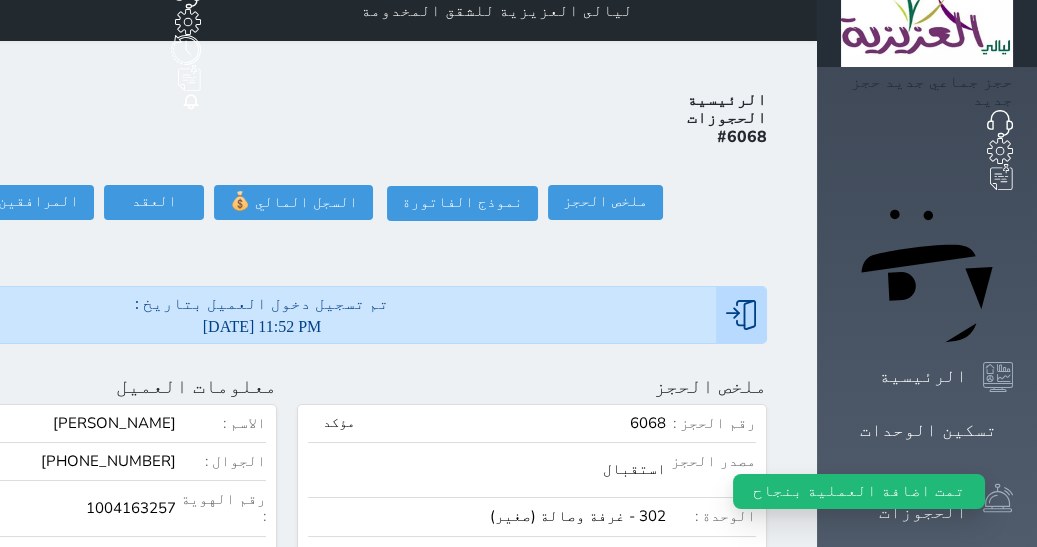 scroll, scrollTop: 0, scrollLeft: 0, axis: both 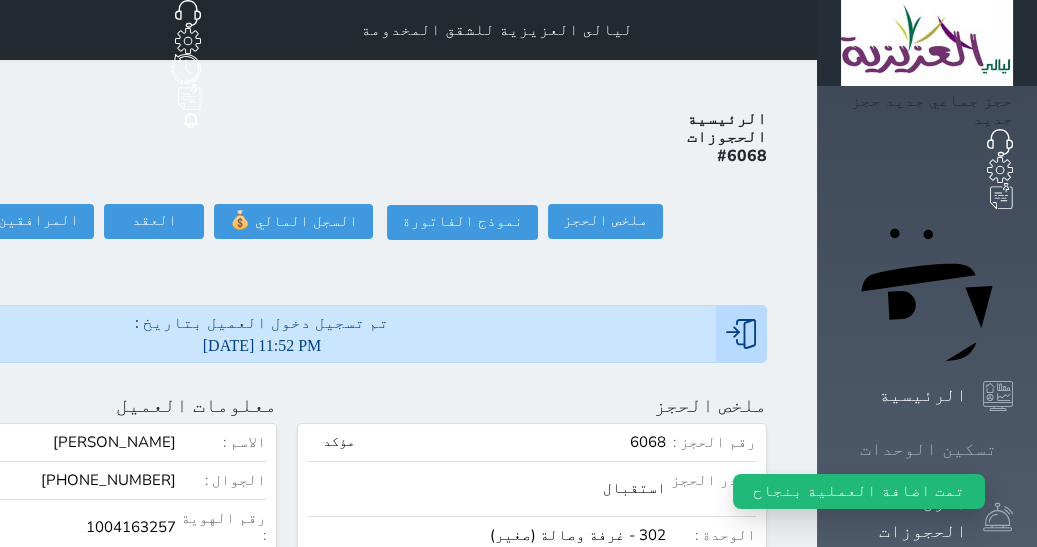 click on "تسكين الوحدات" at bounding box center [927, 449] 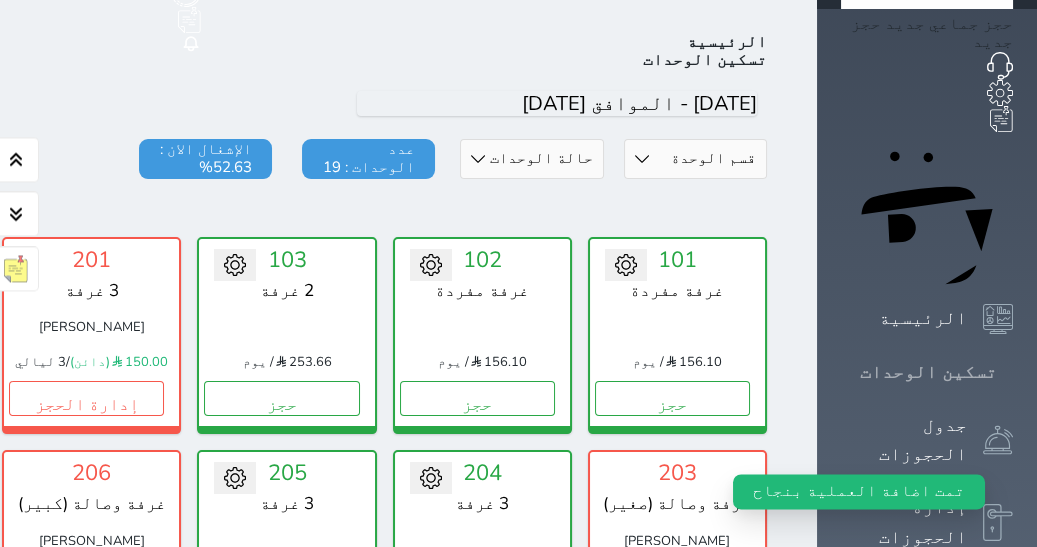 scroll, scrollTop: 77, scrollLeft: 0, axis: vertical 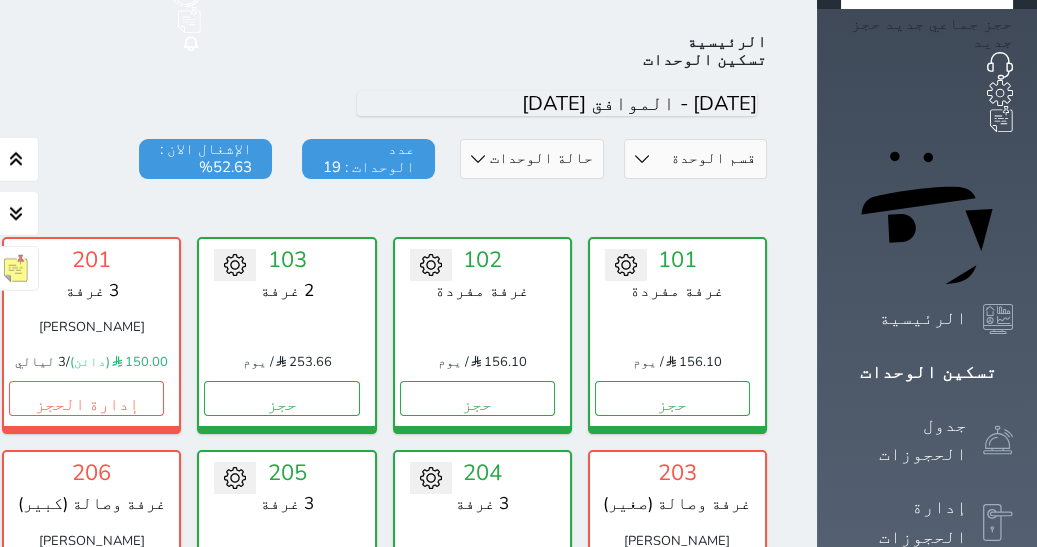 click at bounding box center (998, 440) 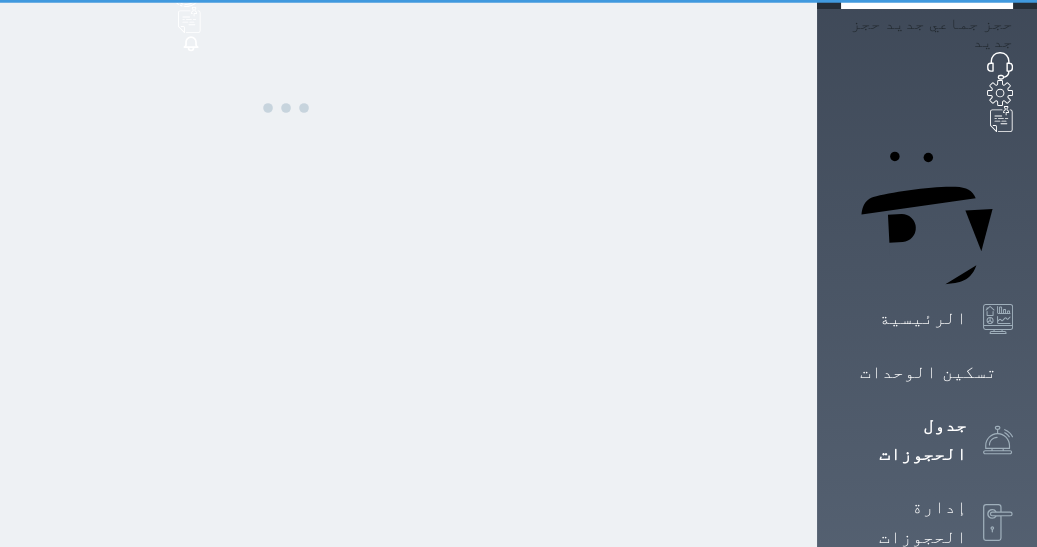 scroll, scrollTop: 0, scrollLeft: 0, axis: both 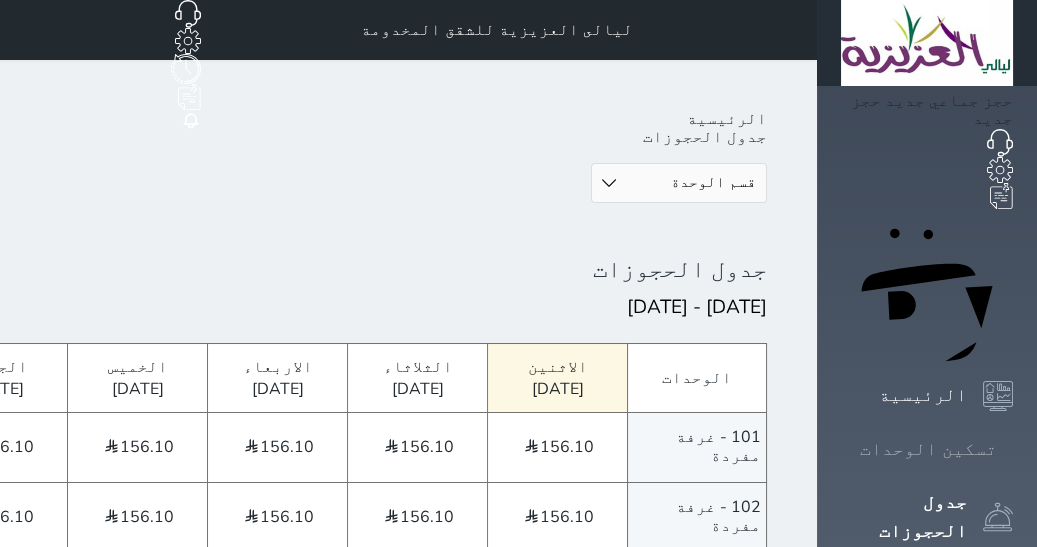 click 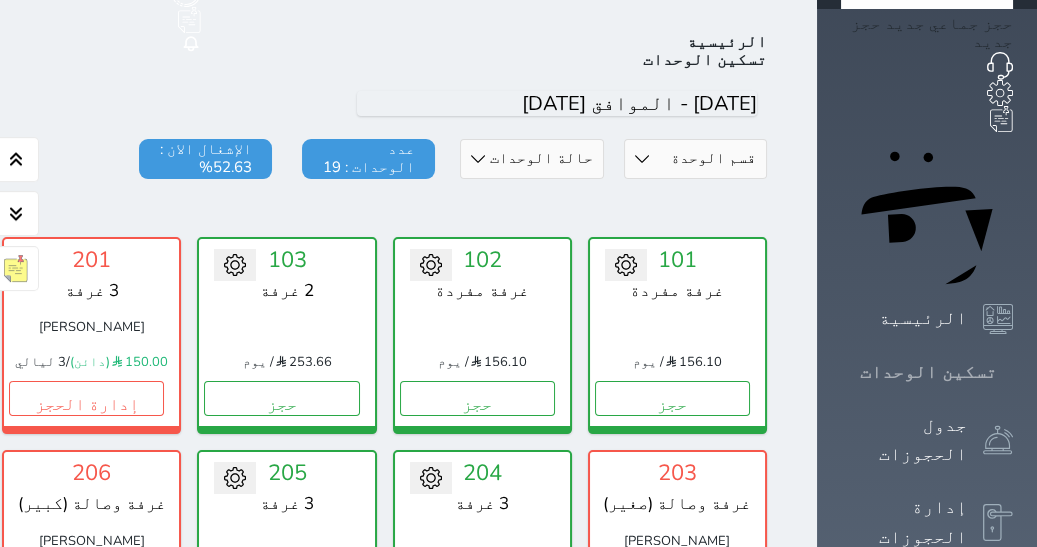 scroll, scrollTop: 77, scrollLeft: 0, axis: vertical 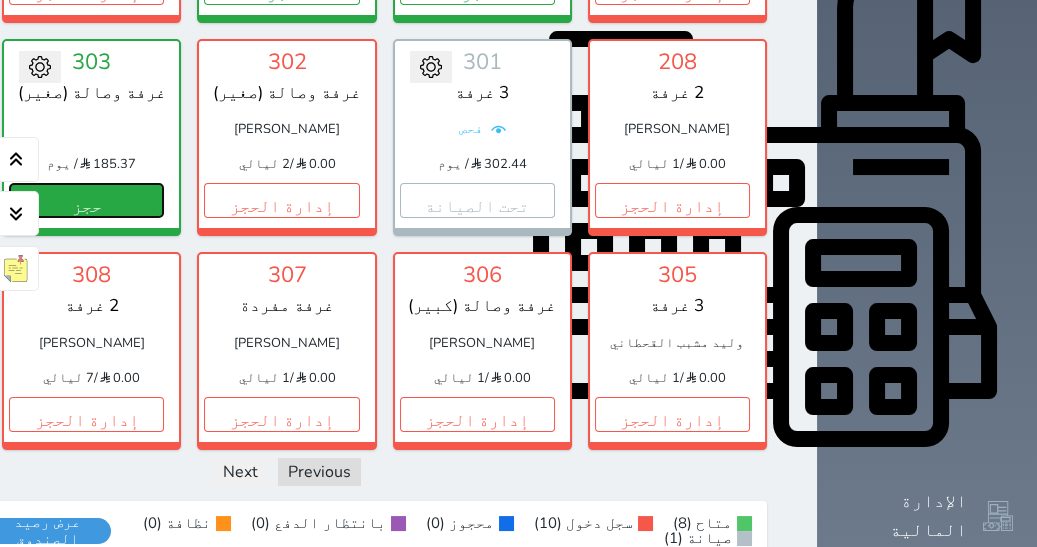 click on "حجز" at bounding box center (86, 200) 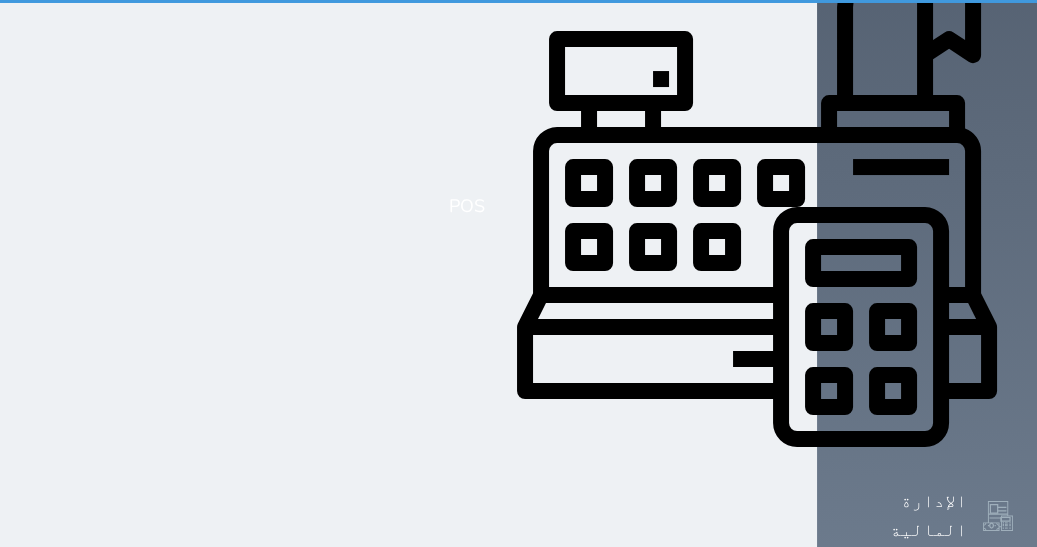 select on "1" 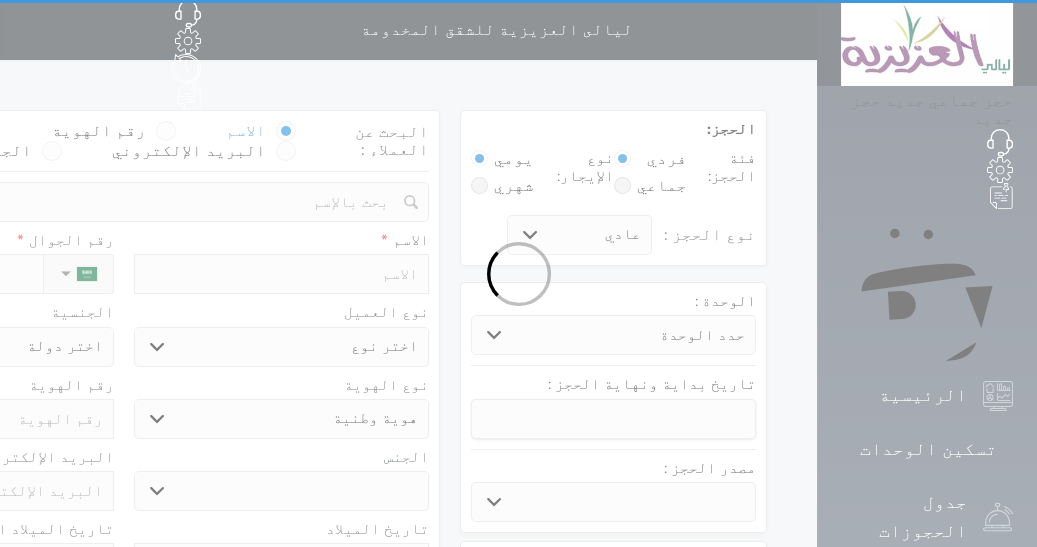 select 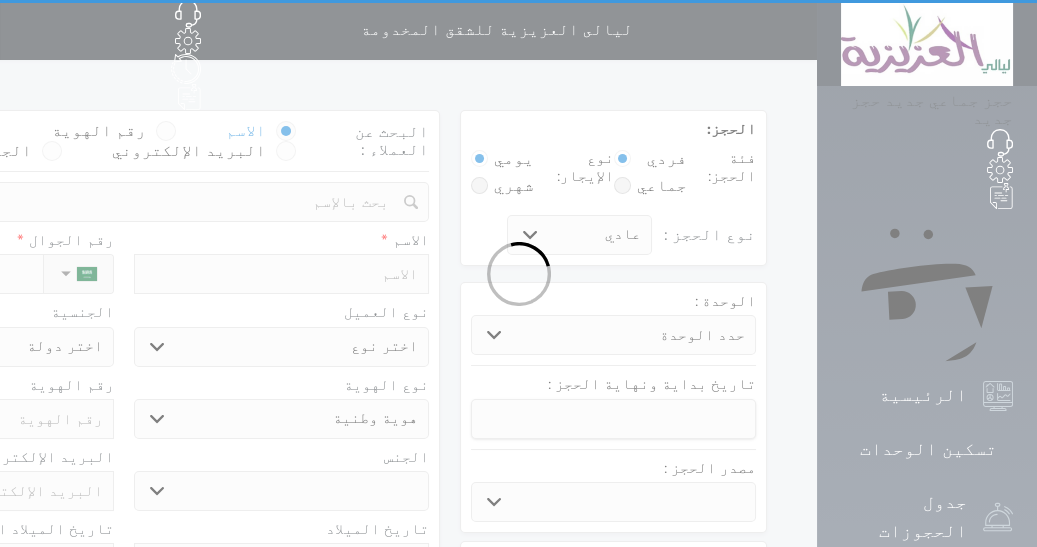 select 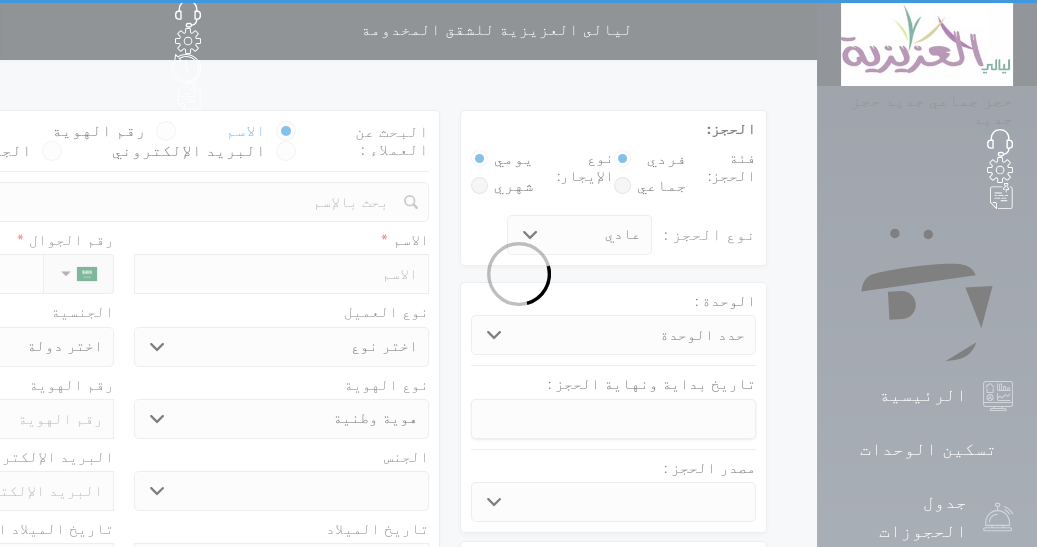 select 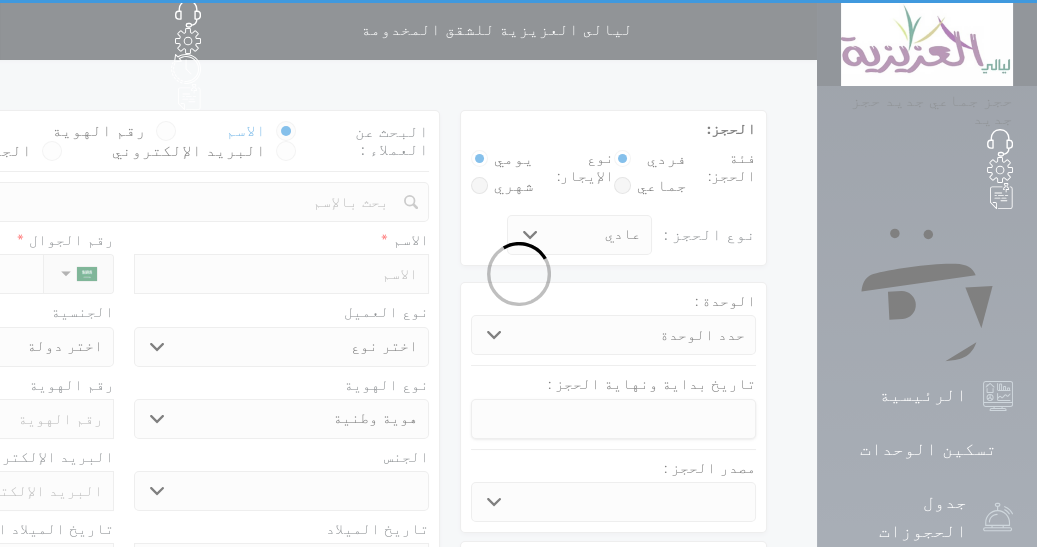 select 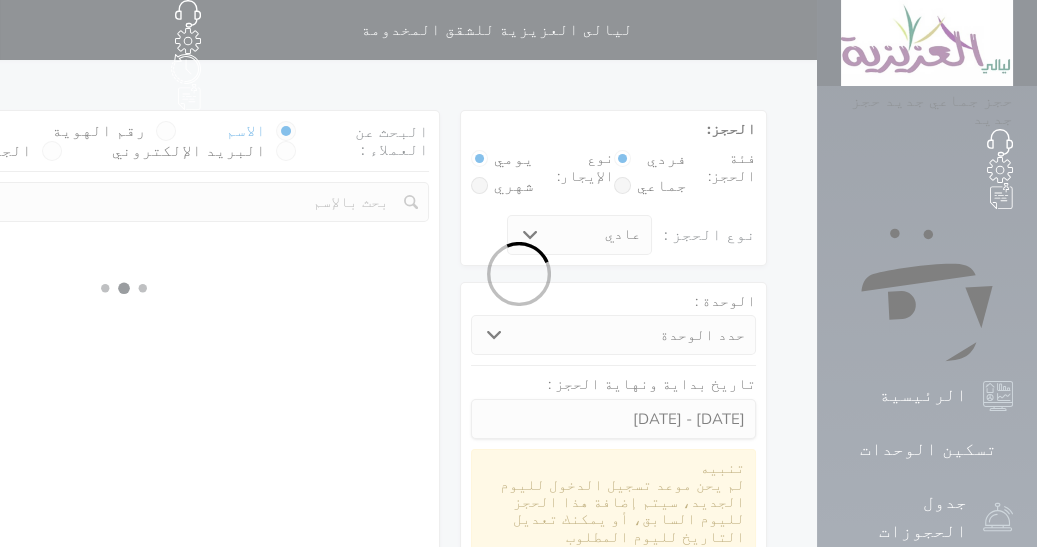 select 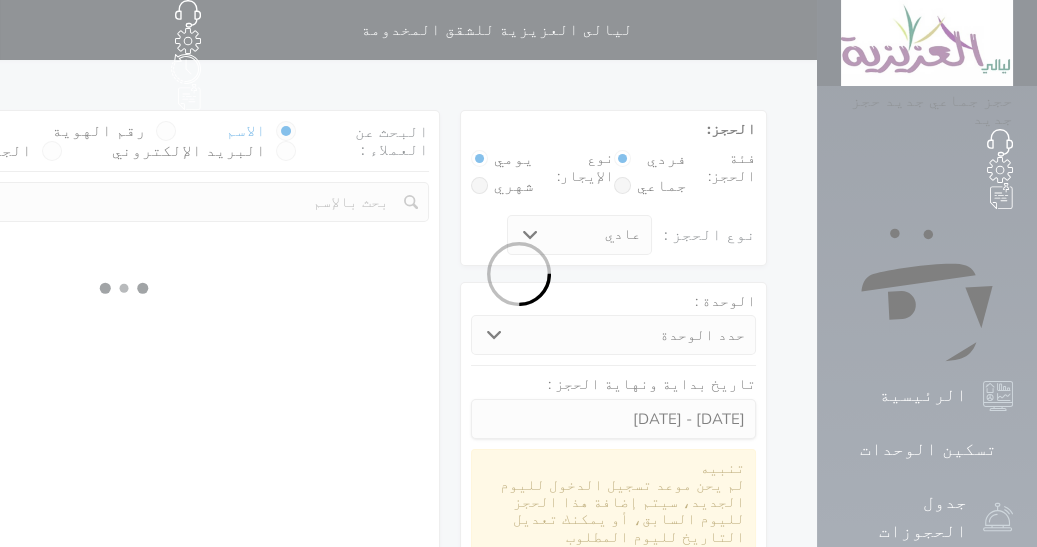 select on "1" 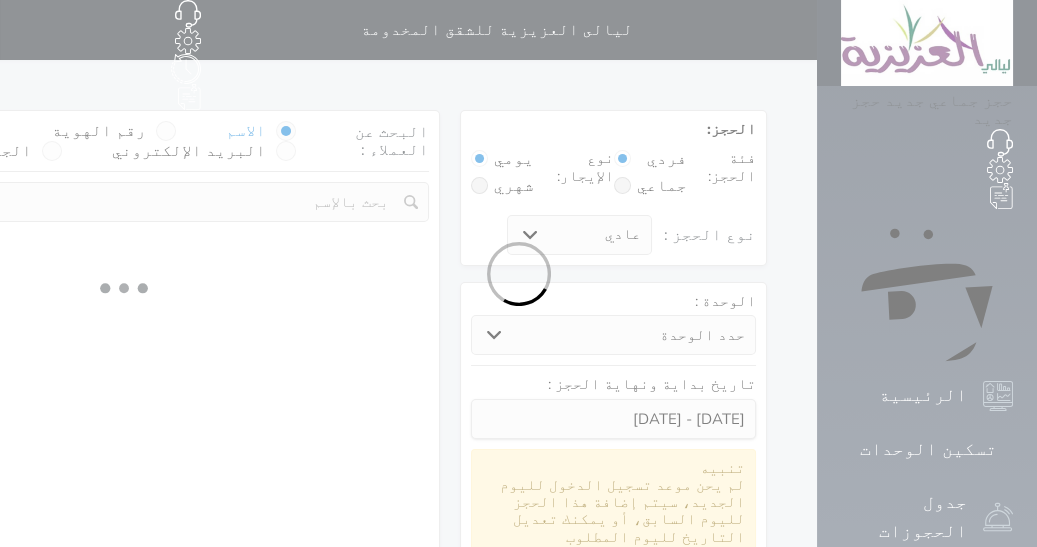 select on "113" 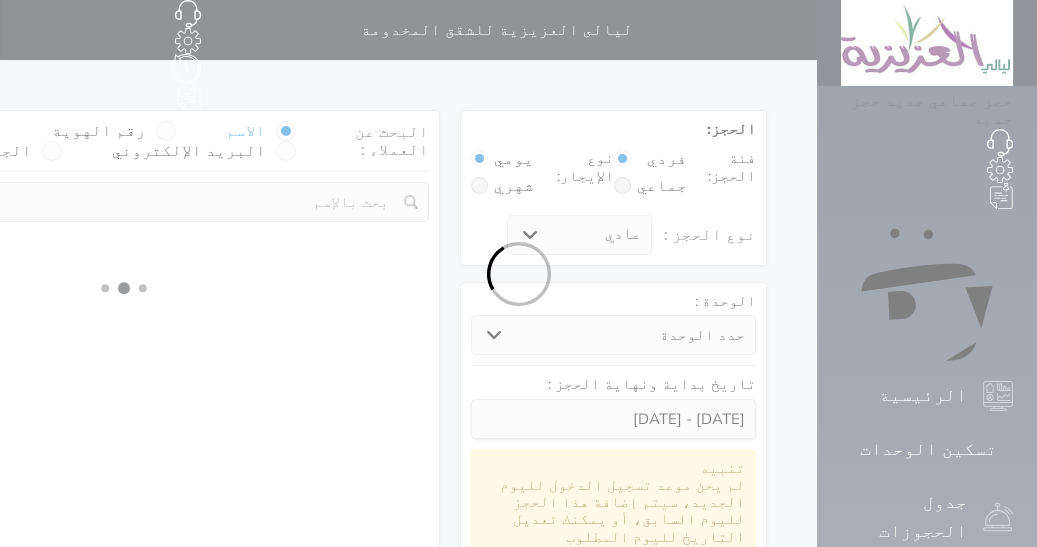 select on "1" 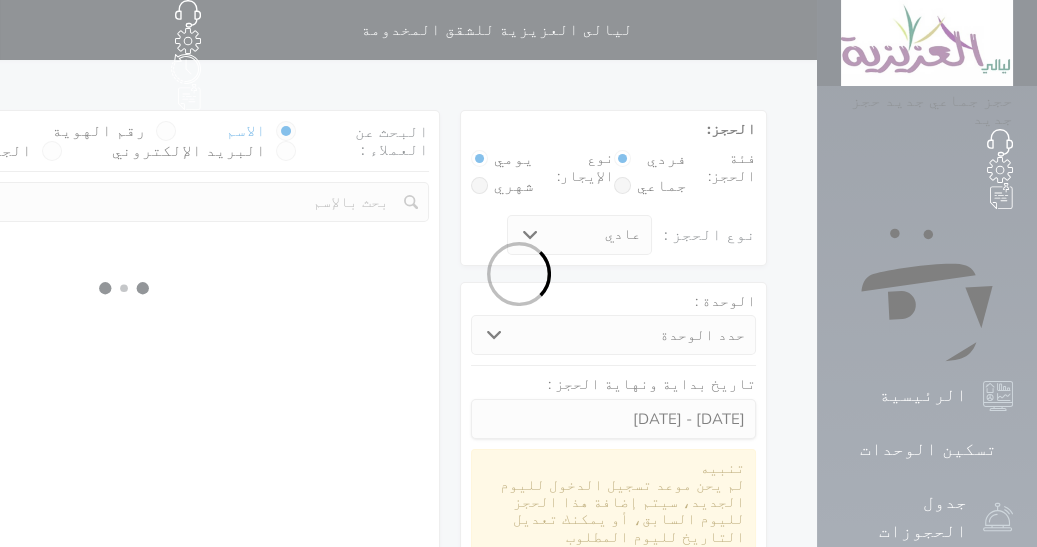 select 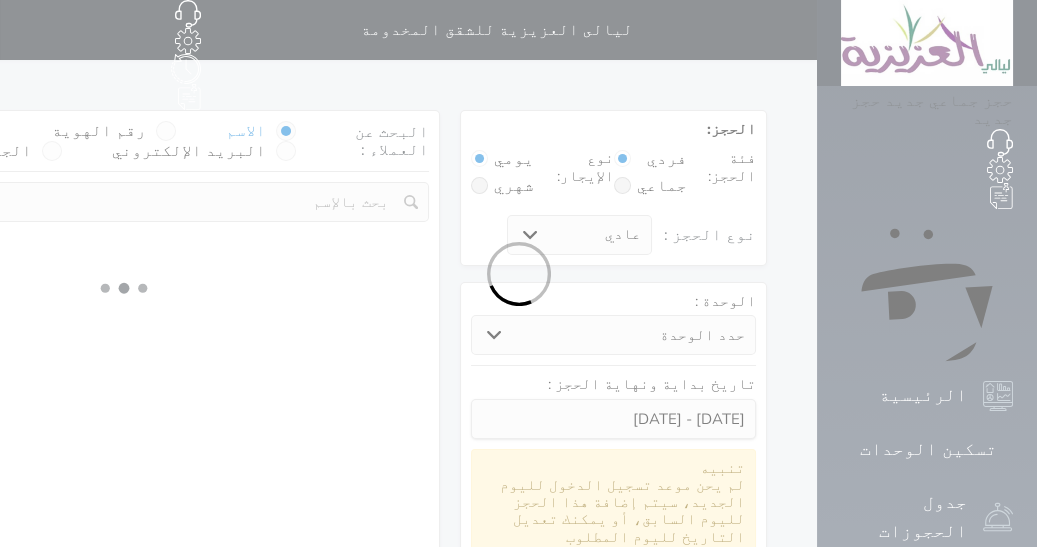 select on "7" 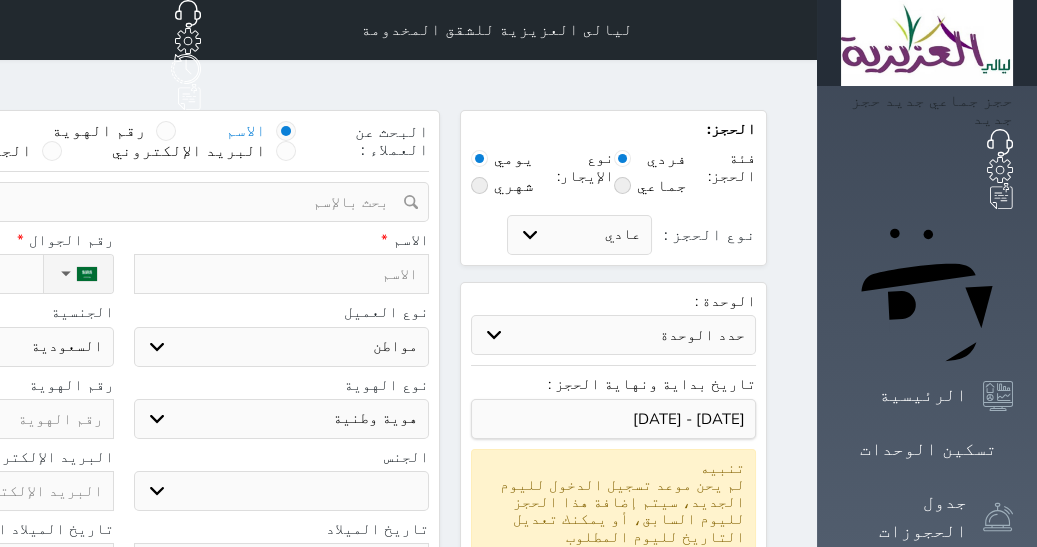 select 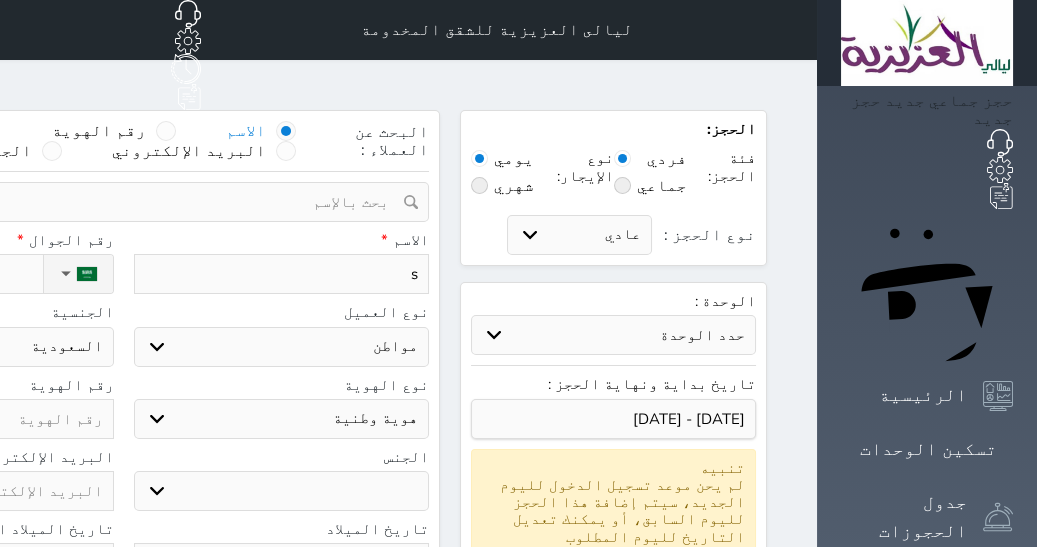 type on "su" 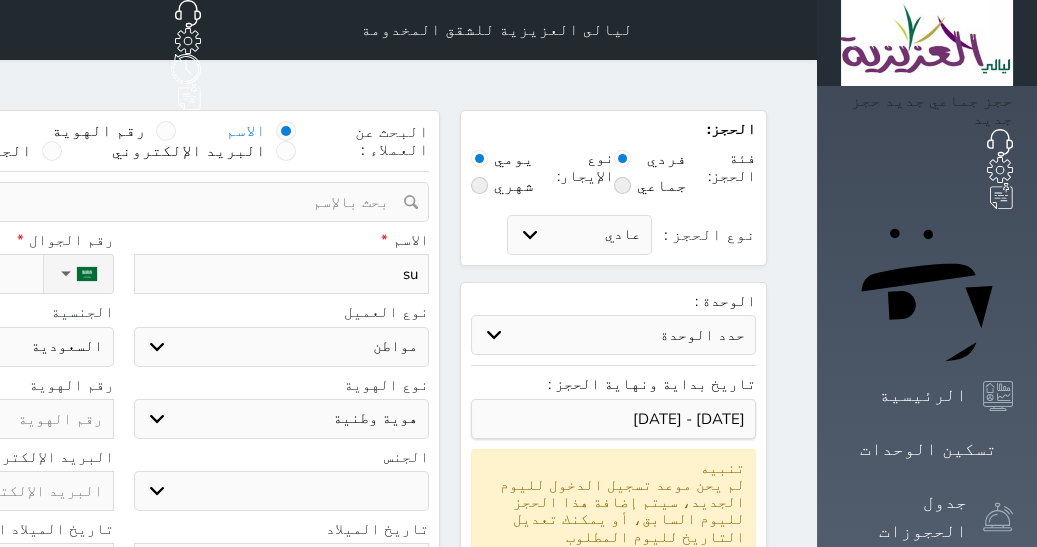 type on "s" 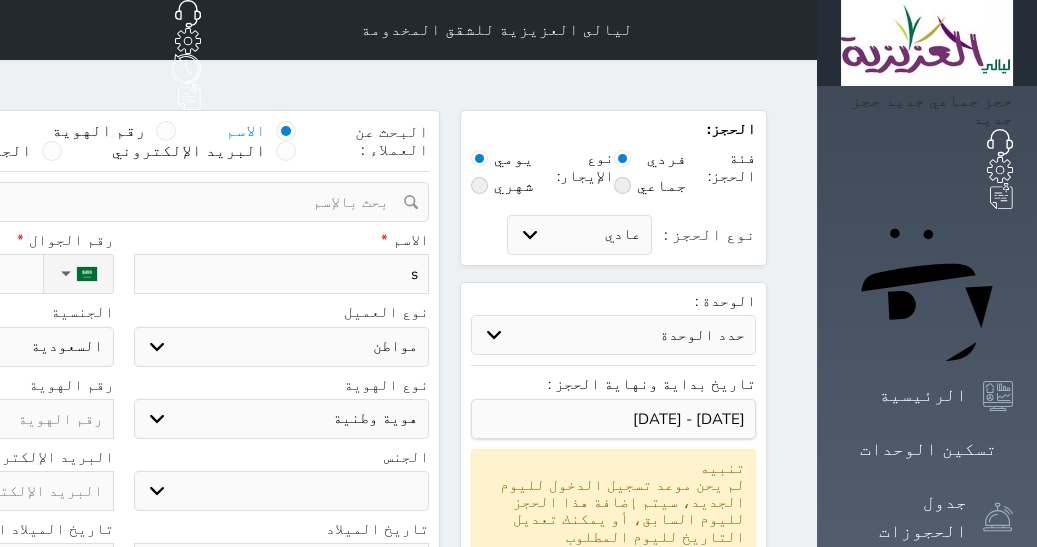 type 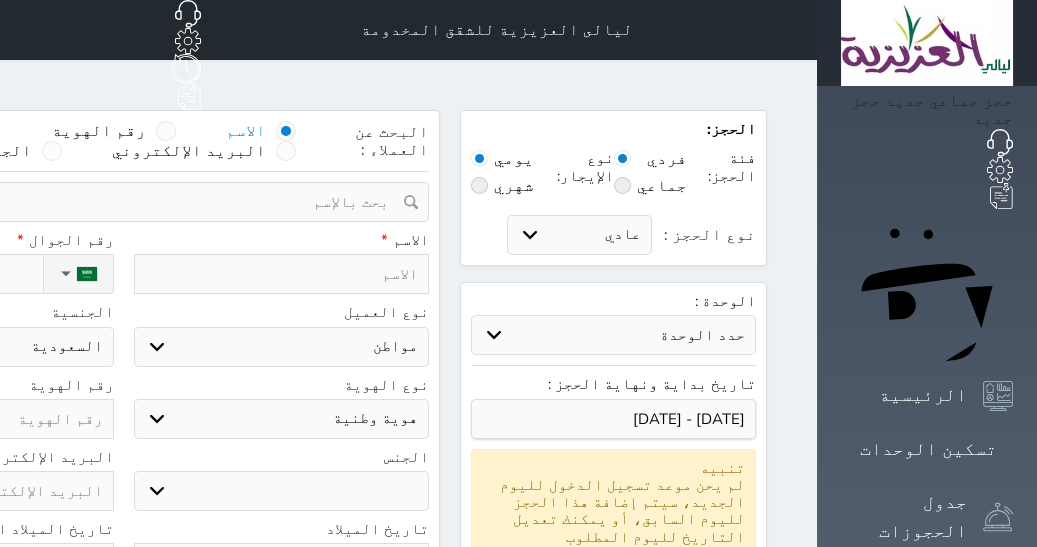 type on "س" 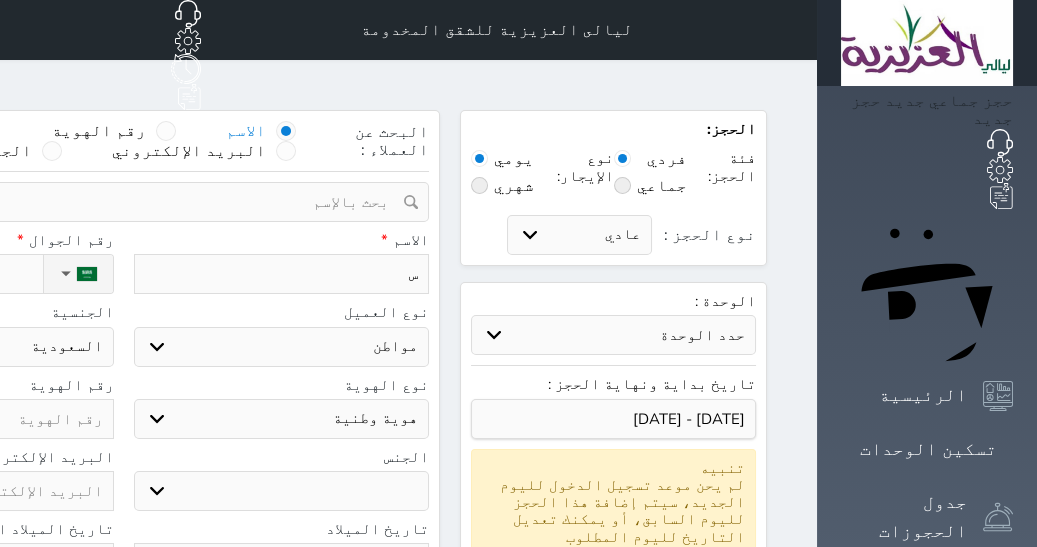 type on "سع" 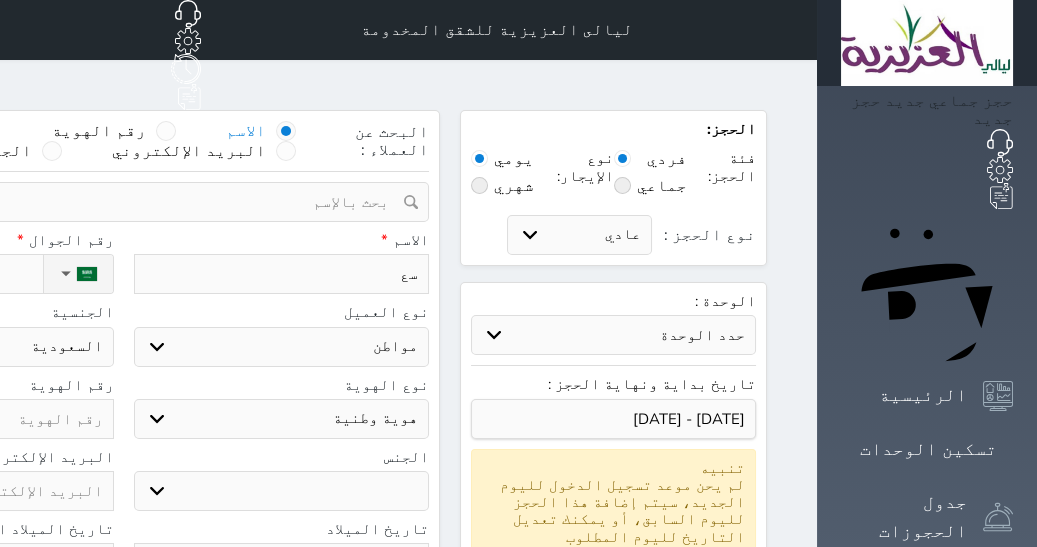 type on "سعي" 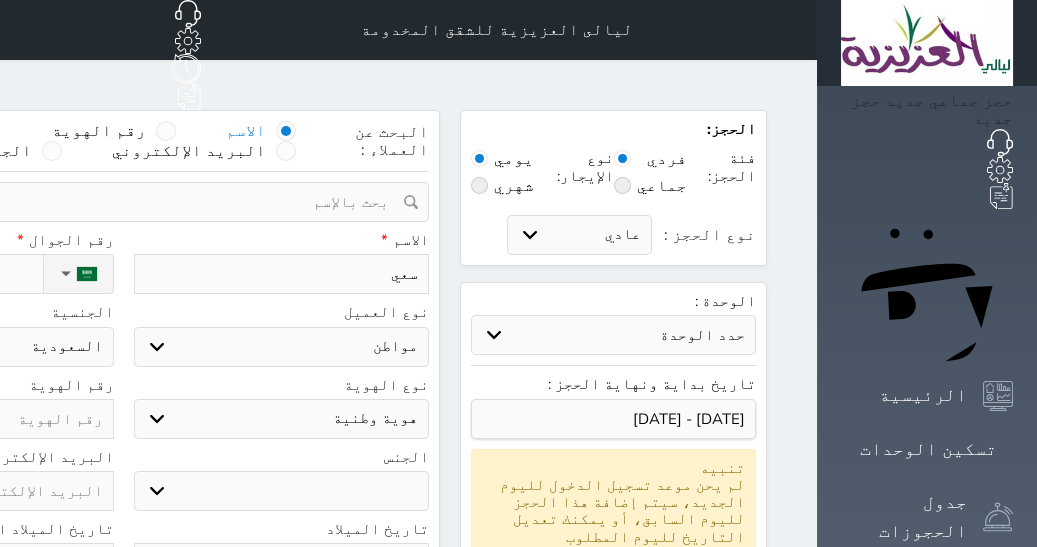 type on "سعيد" 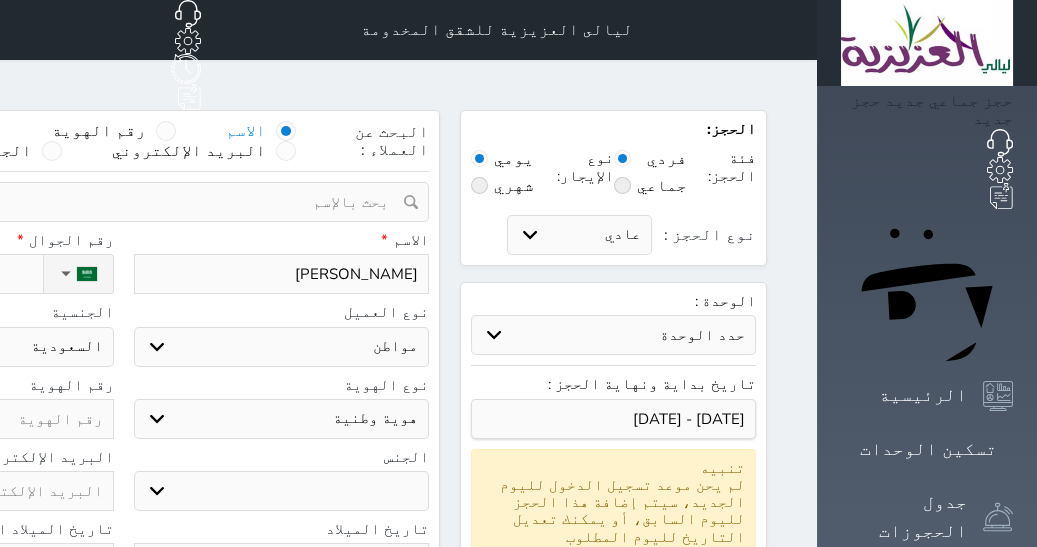 type on "سعيد" 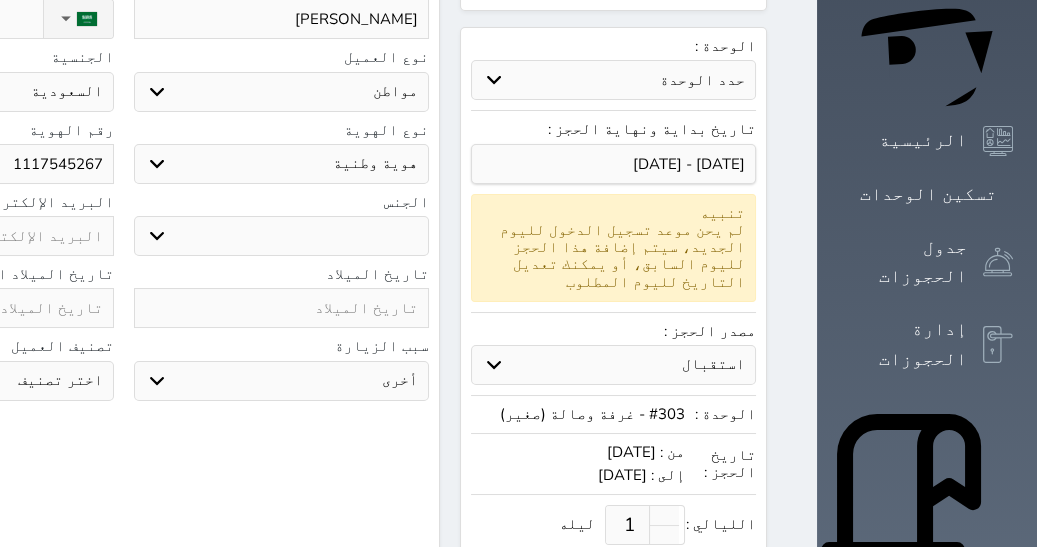 scroll, scrollTop: 261, scrollLeft: 0, axis: vertical 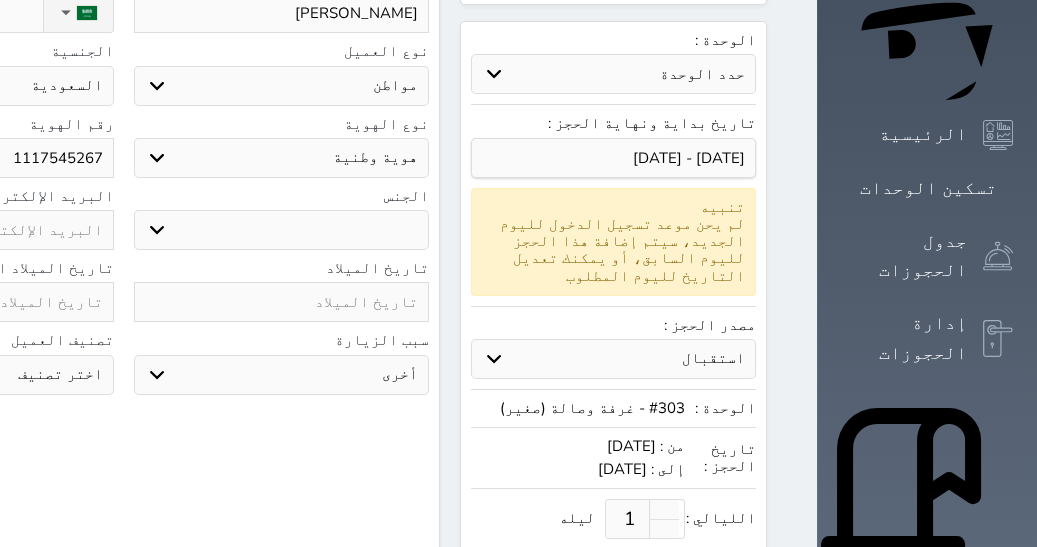 type on "1117545267" 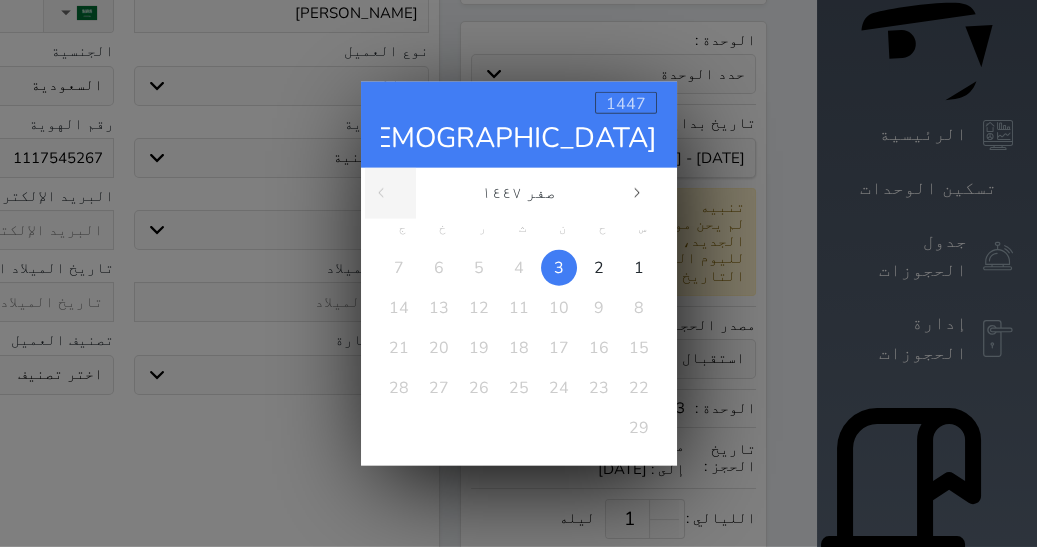 click on "1447" at bounding box center [626, 103] 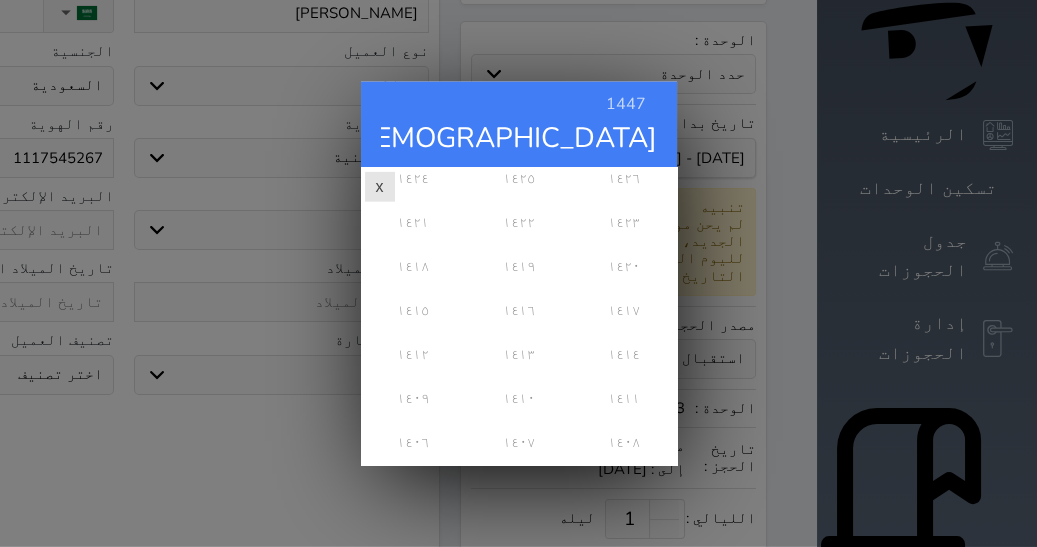 scroll, scrollTop: 398, scrollLeft: 0, axis: vertical 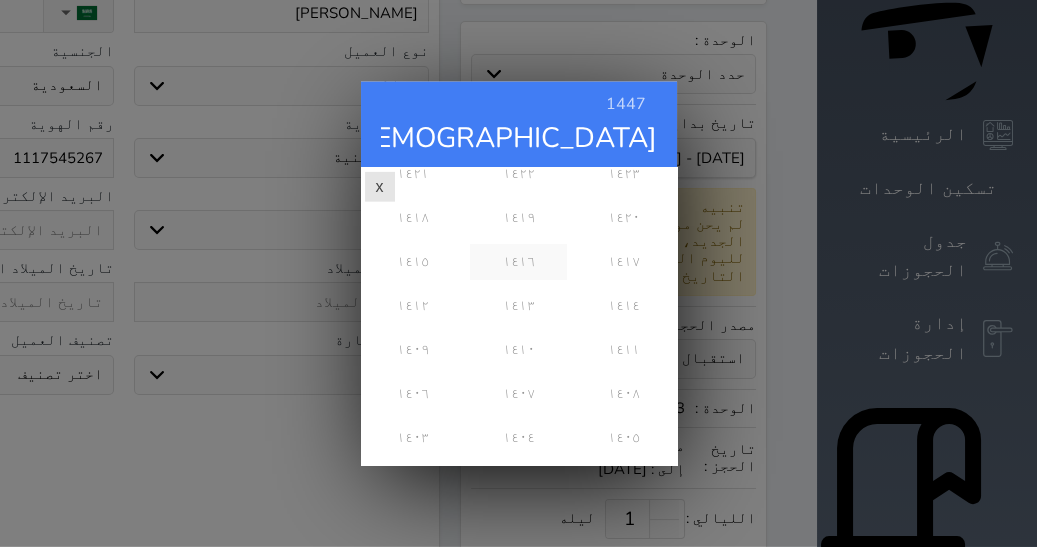 click on "١٤١٦" at bounding box center (518, 261) 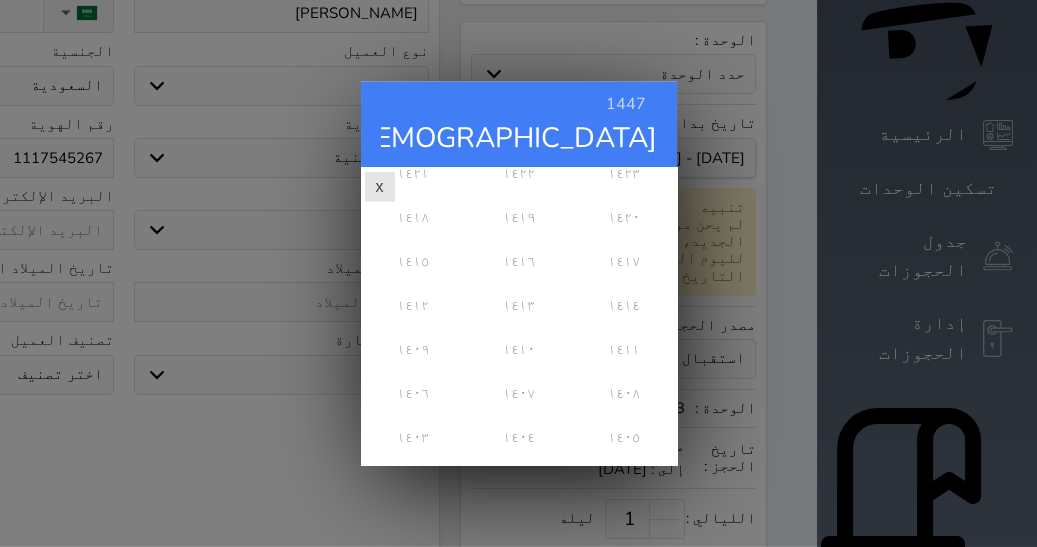 scroll, scrollTop: 0, scrollLeft: 0, axis: both 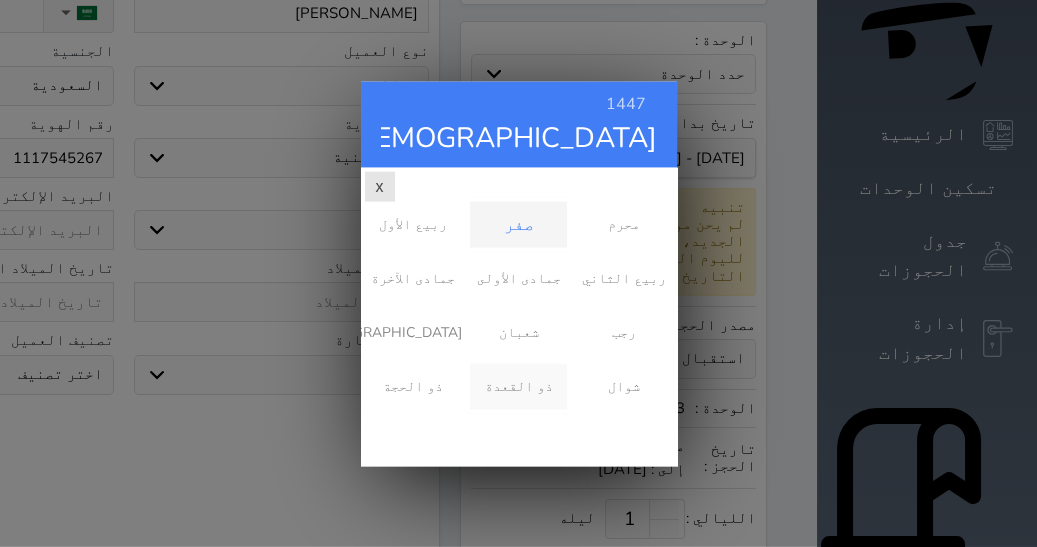 click on "ذو القعدة" at bounding box center (518, 386) 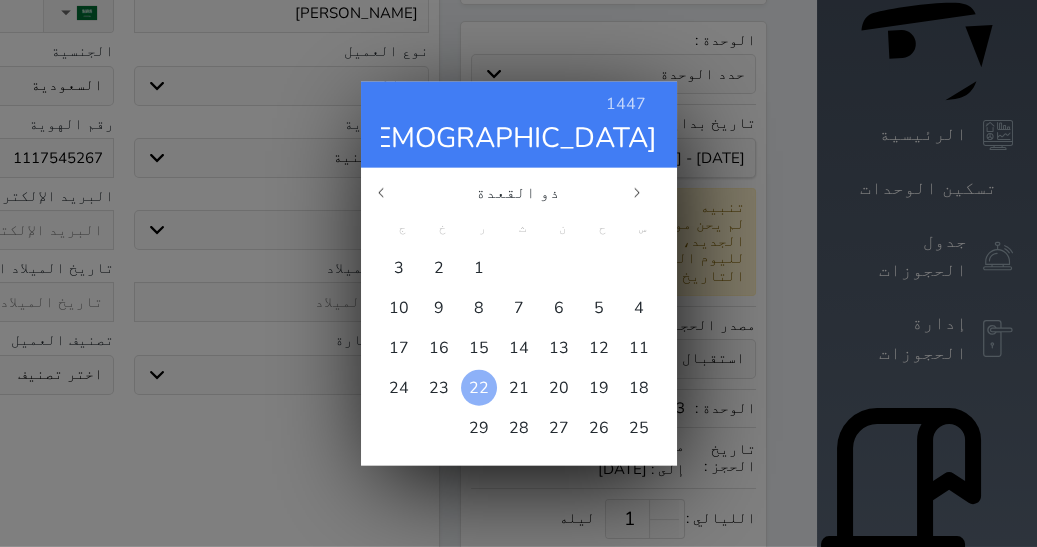 click on "22" at bounding box center (479, 387) 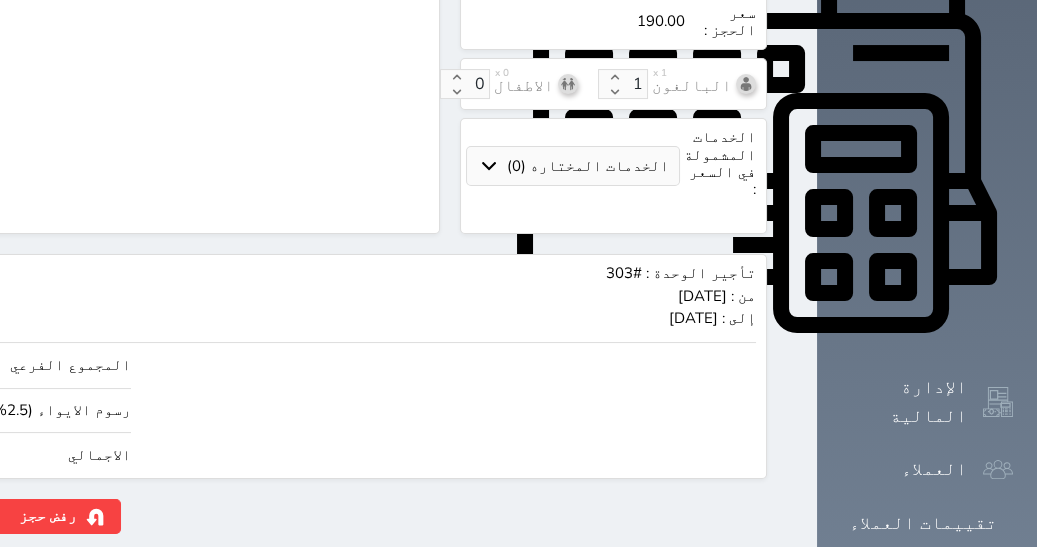 scroll, scrollTop: 835, scrollLeft: 0, axis: vertical 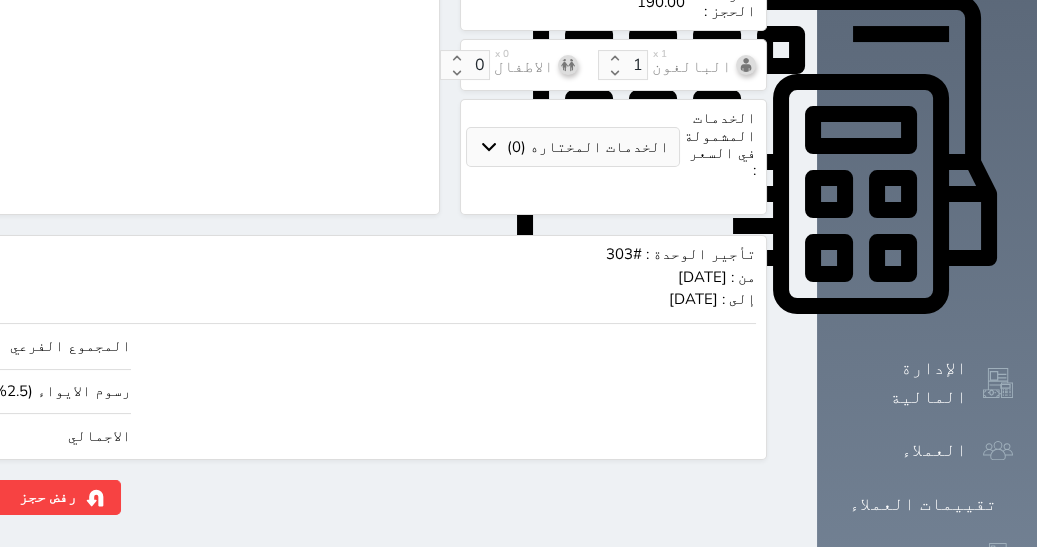 click on "190.00" at bounding box center (-117, 436) 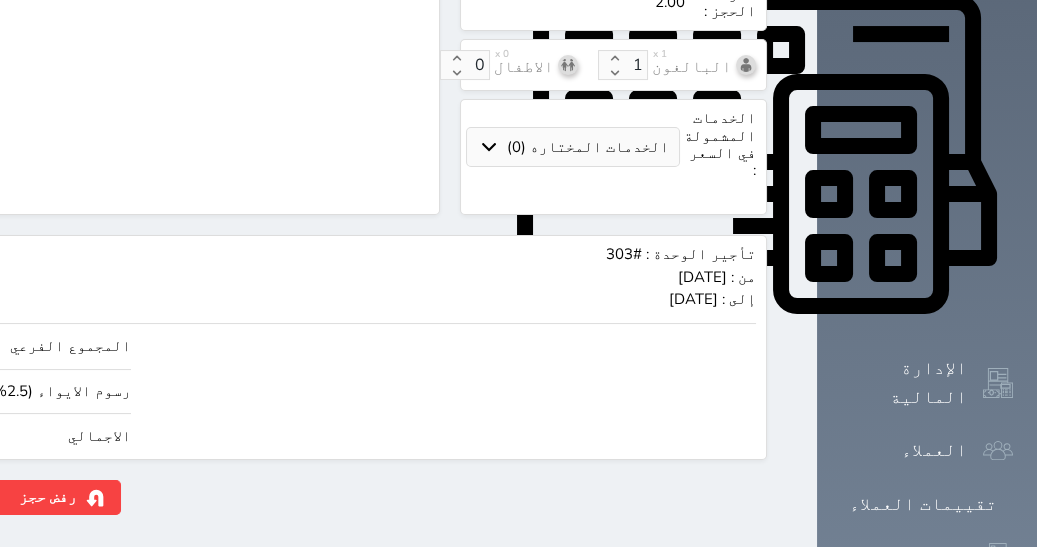type on "24.39" 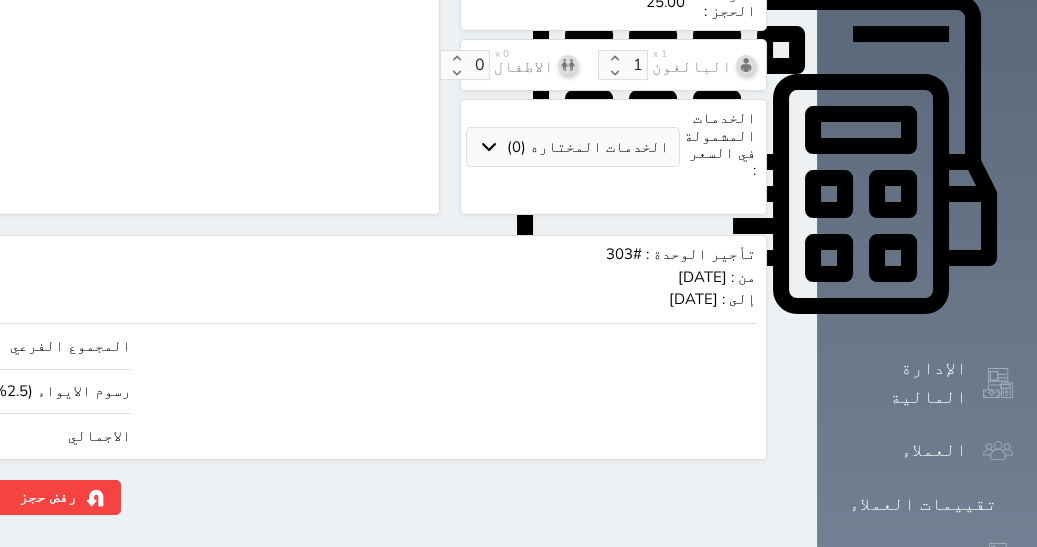 type on "243.90" 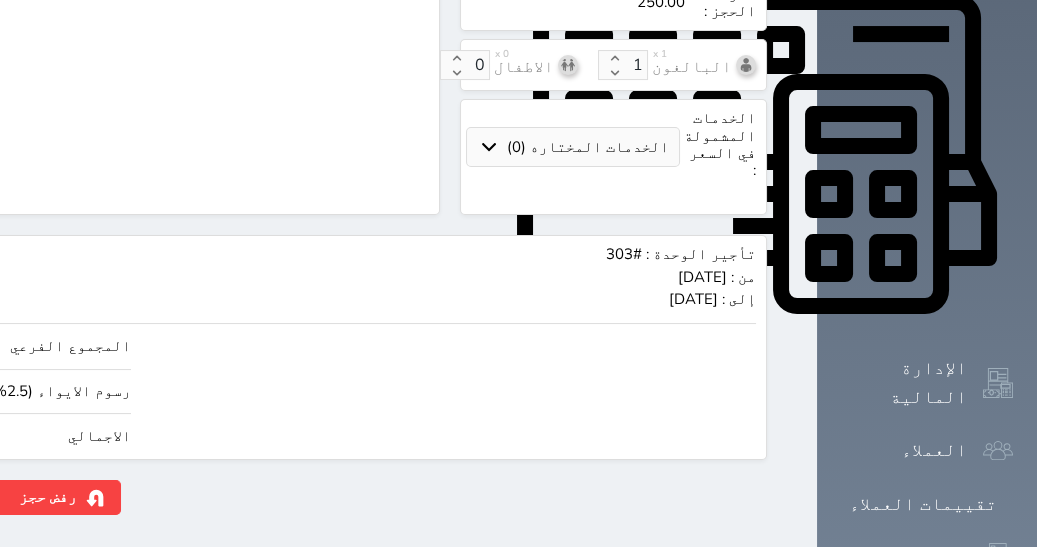 type on "250.00" 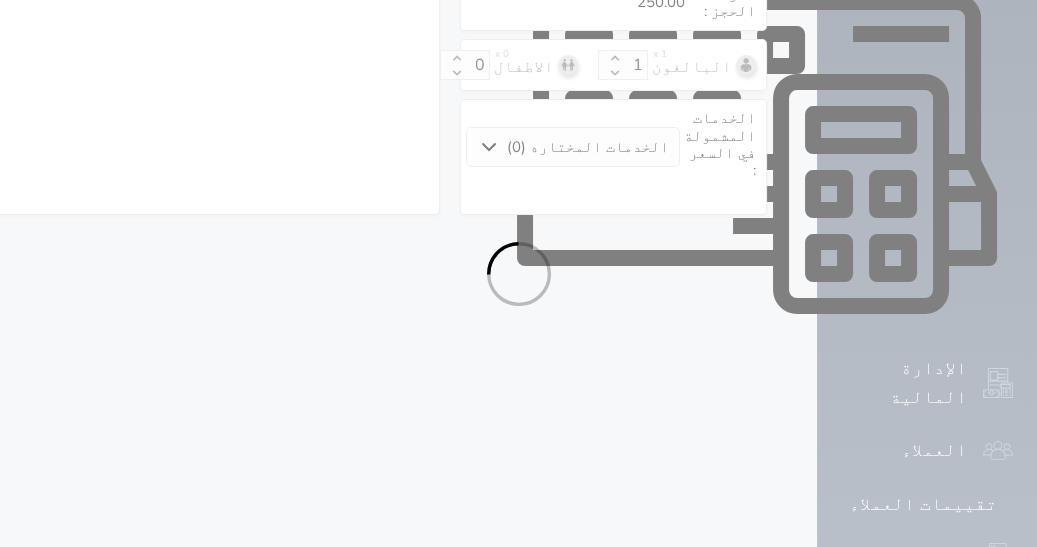 select on "1" 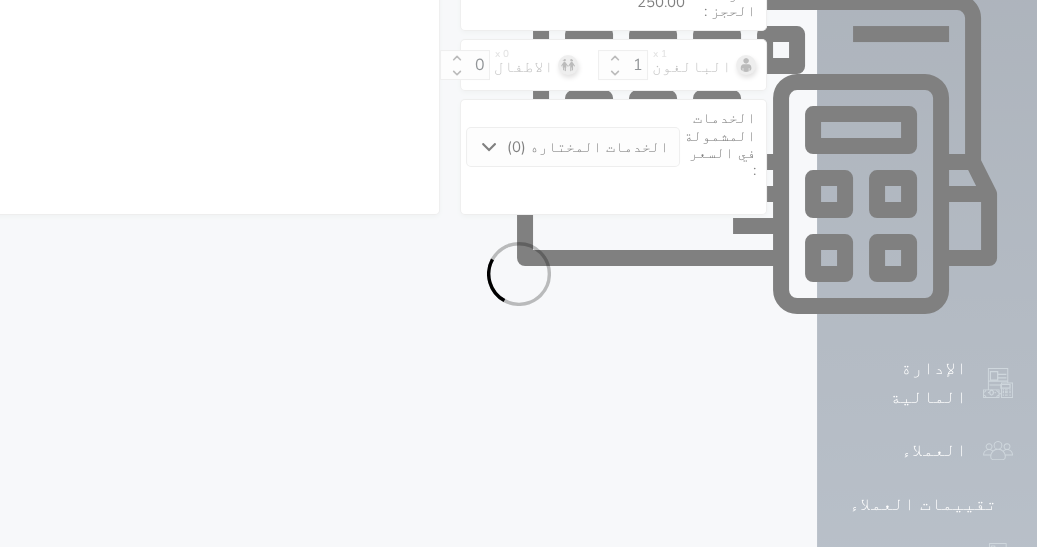 select on "113" 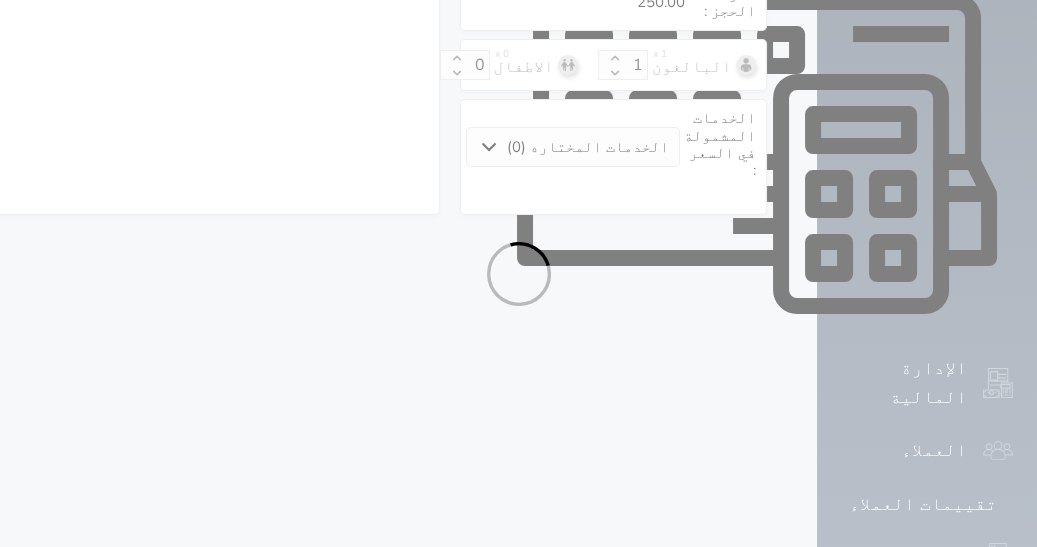 select on "1" 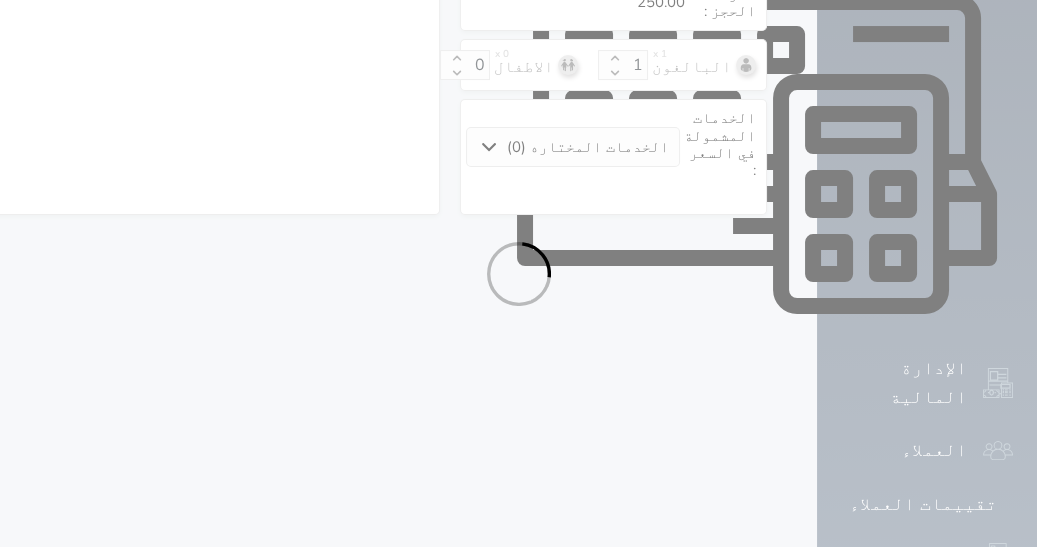 select on "7" 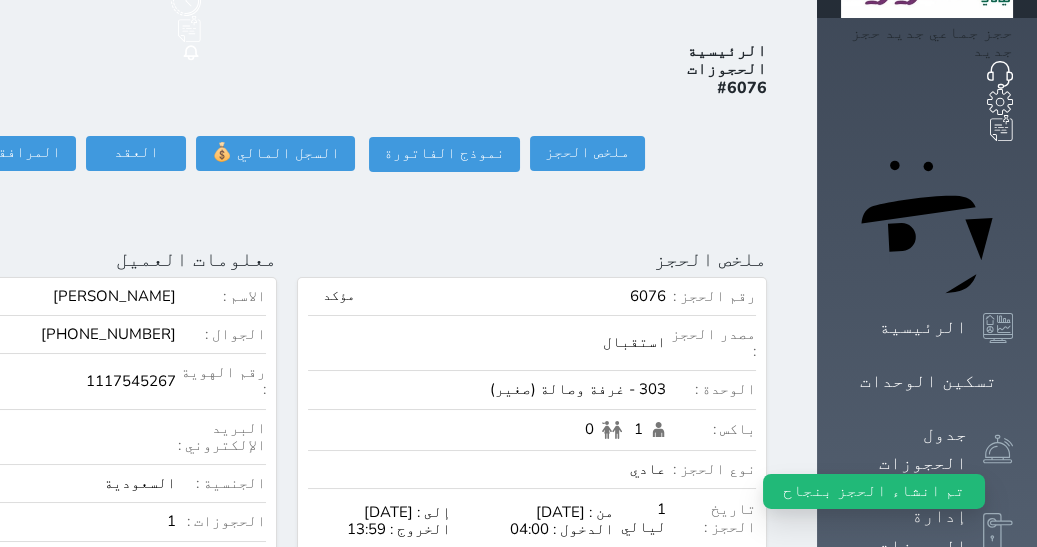 scroll, scrollTop: 0, scrollLeft: 0, axis: both 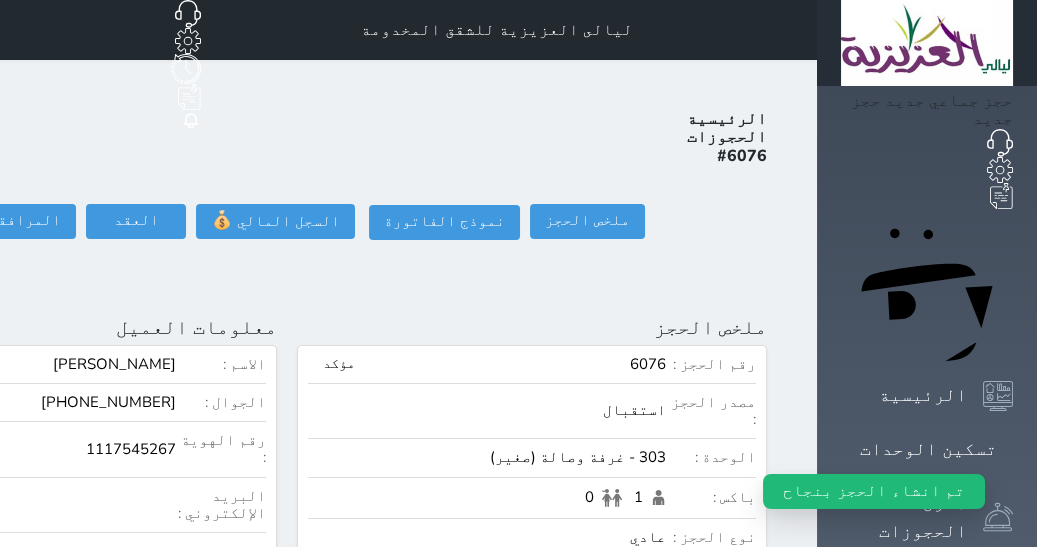 click on "تسجيل دخول" at bounding box center [-126, 221] 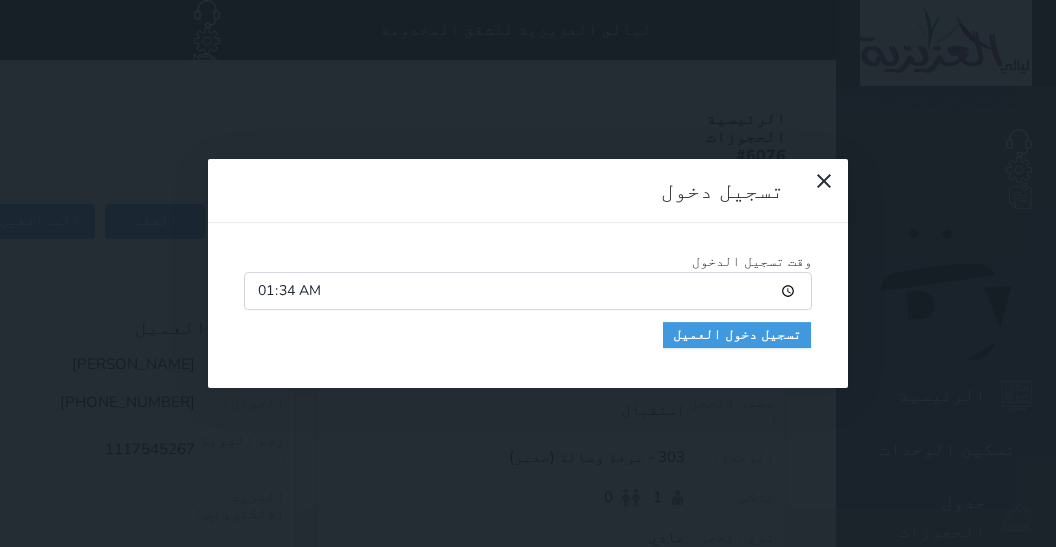 click on "01:34" at bounding box center [528, 291] 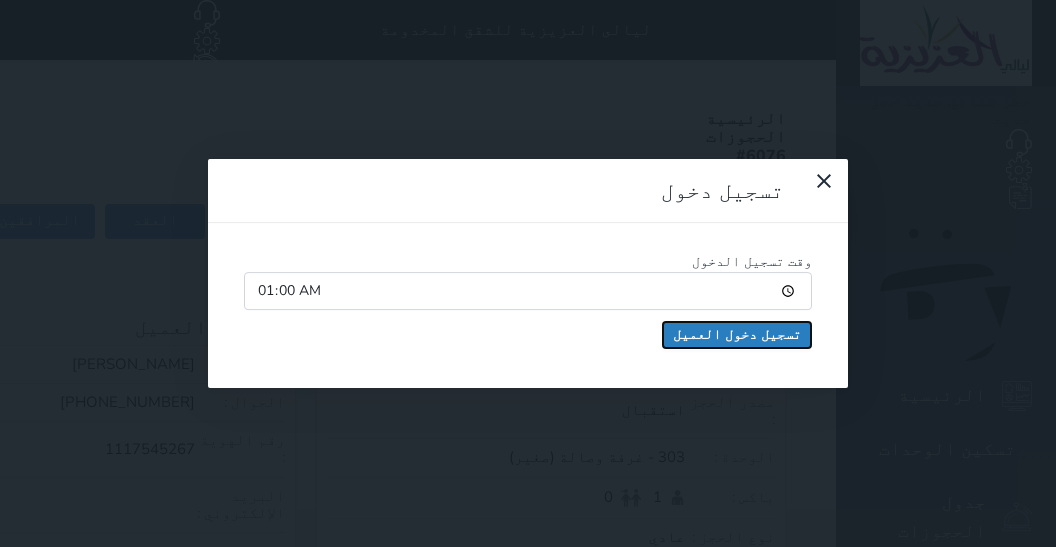 click on "تسجيل دخول العميل" at bounding box center (737, 335) 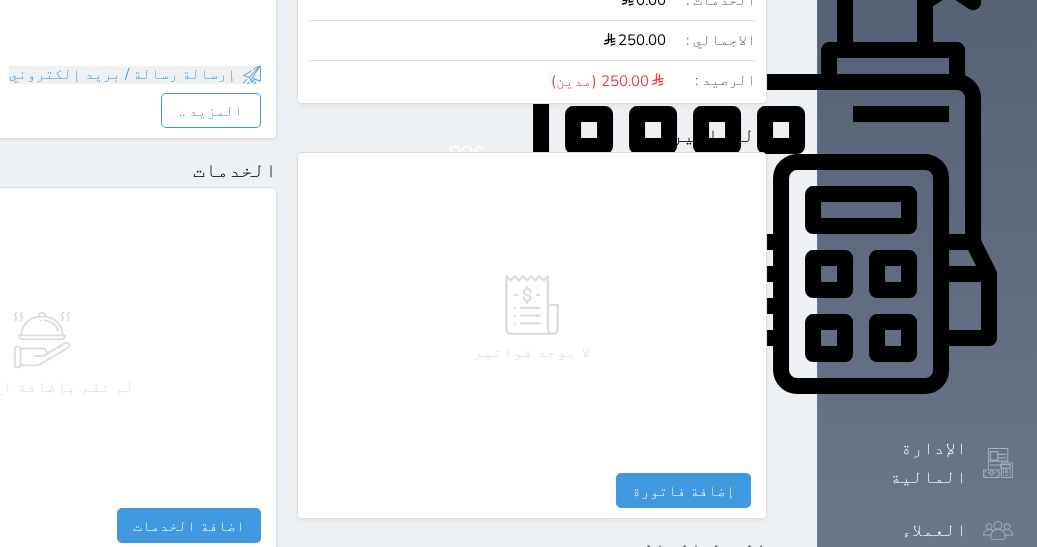 scroll, scrollTop: 1175, scrollLeft: 0, axis: vertical 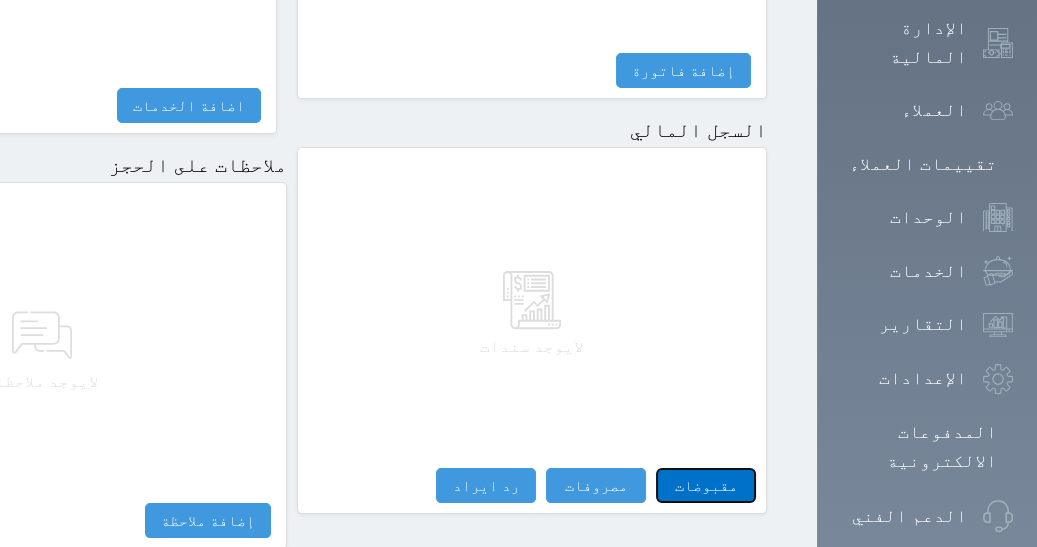 click on "مقبوضات" at bounding box center [706, 485] 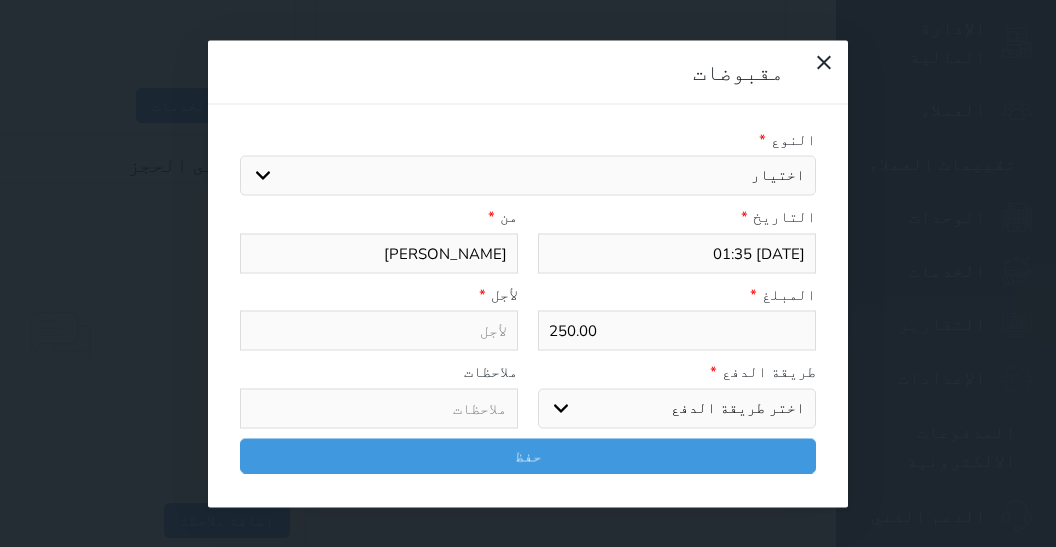 select 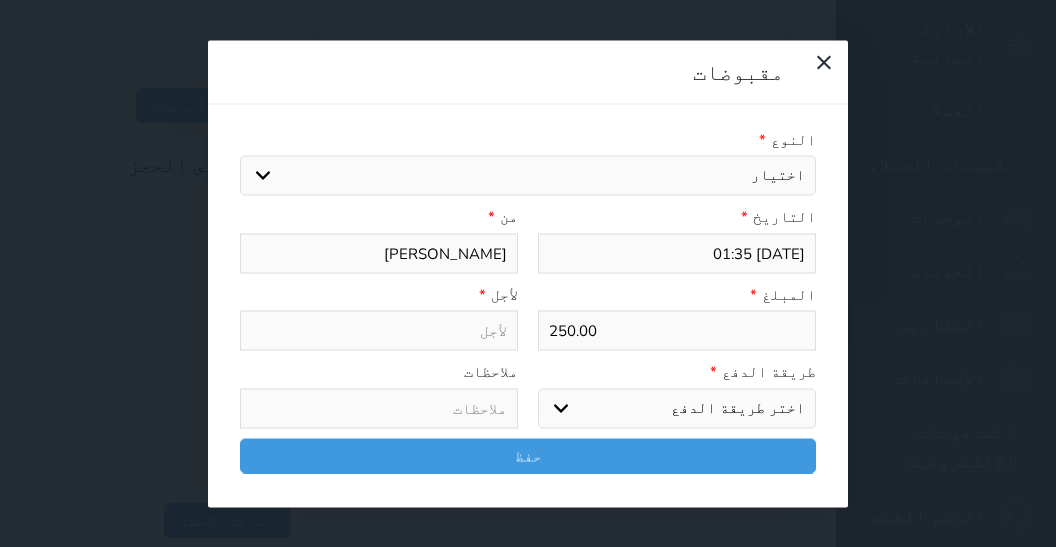 click on "اختيار   مقبوضات عامة قيمة إيجار فواتير تامين عربون لا ينطبق آخر مغسلة واي فاي - الإنترنت مواقف السيارات طعام الأغذية والمشروبات مشروبات المشروبات الباردة المشروبات الساخنة الإفطار غداء عشاء مخبز و كعك حمام سباحة الصالة الرياضية سبا و خدمات الجمال اختيار وإسقاط (خدمات النقل) ميني بار كابل - تلفزيون سرير إضافي تصفيف الشعر التسوق خدمات الجولات السياحية المنظمة خدمات الدليل السياحي" at bounding box center [528, 176] 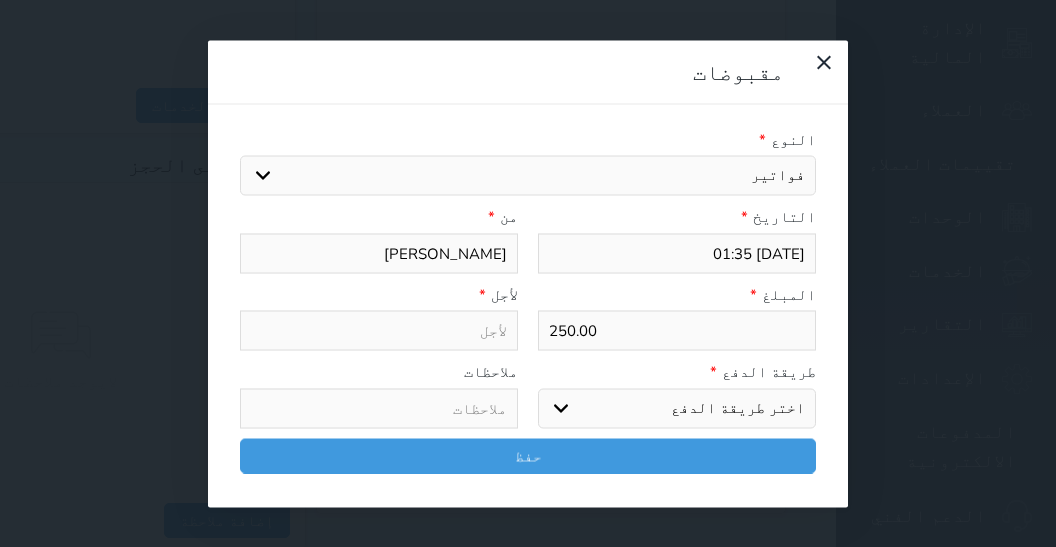type 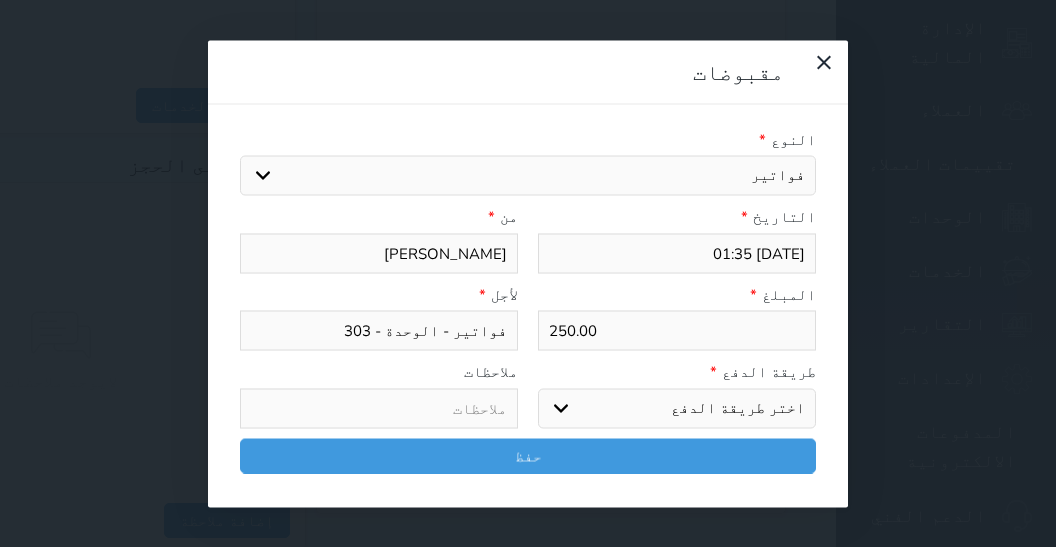 click on "اختر طريقة الدفع   دفع نقدى   تحويل بنكى   مدى   بطاقة ائتمان   آجل" at bounding box center [677, 408] 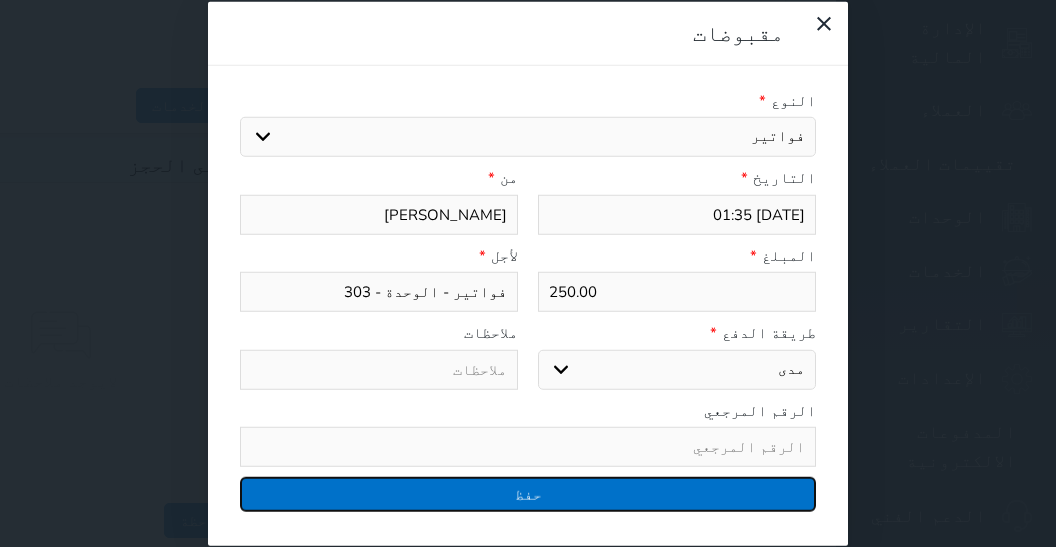 click on "حفظ" at bounding box center (528, 494) 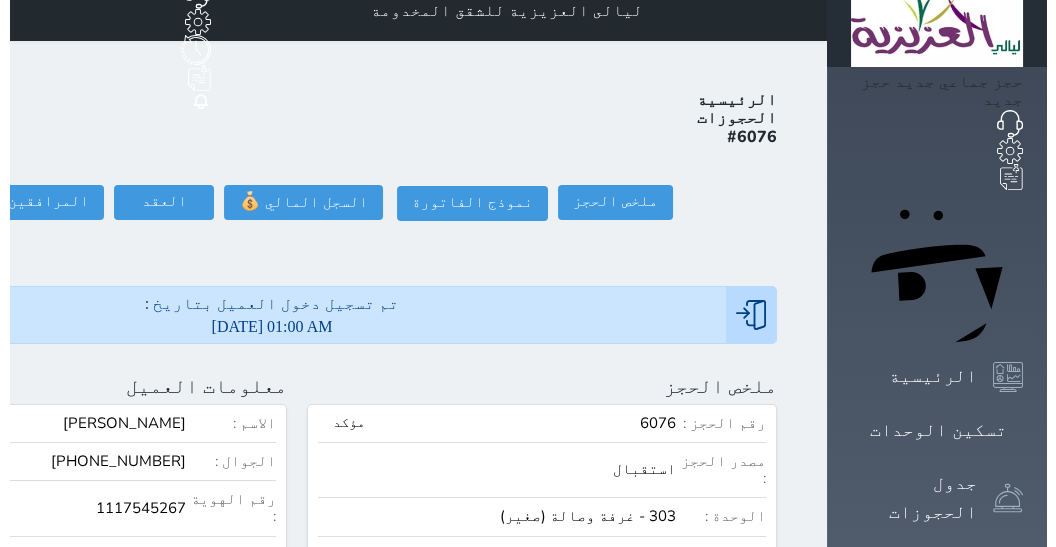 scroll, scrollTop: 0, scrollLeft: 0, axis: both 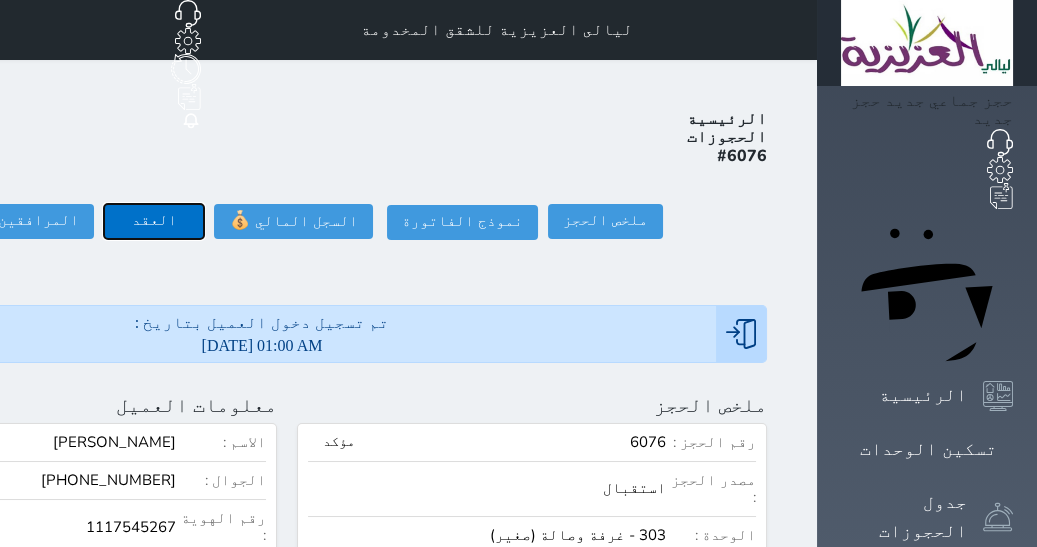 click on "العقد" at bounding box center [154, 221] 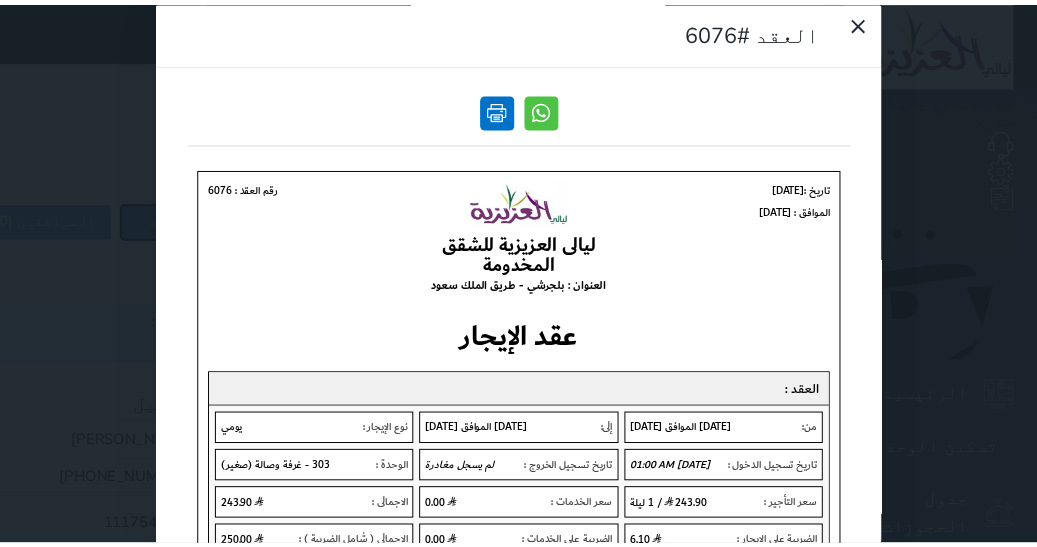 scroll, scrollTop: 0, scrollLeft: 0, axis: both 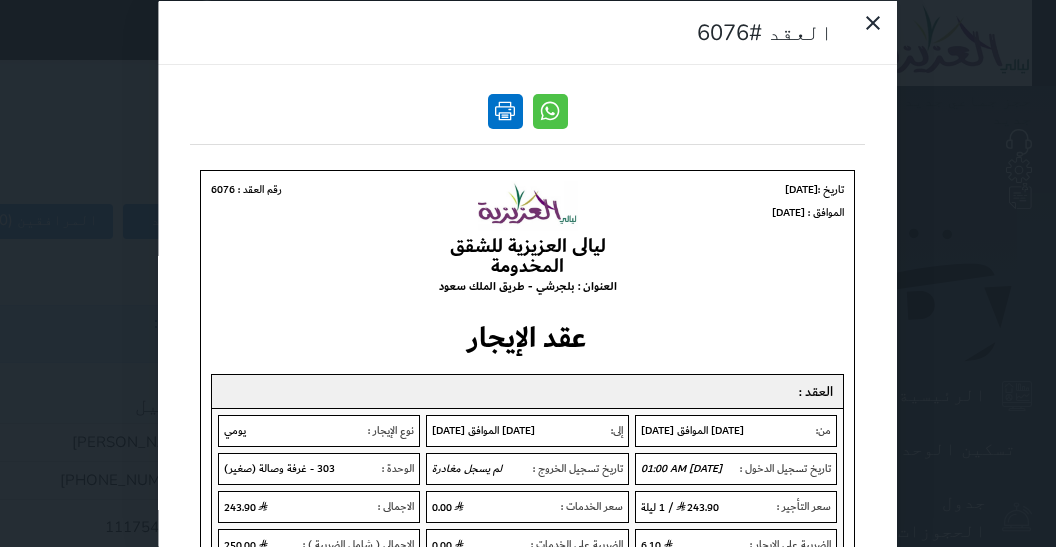 click at bounding box center (505, 110) 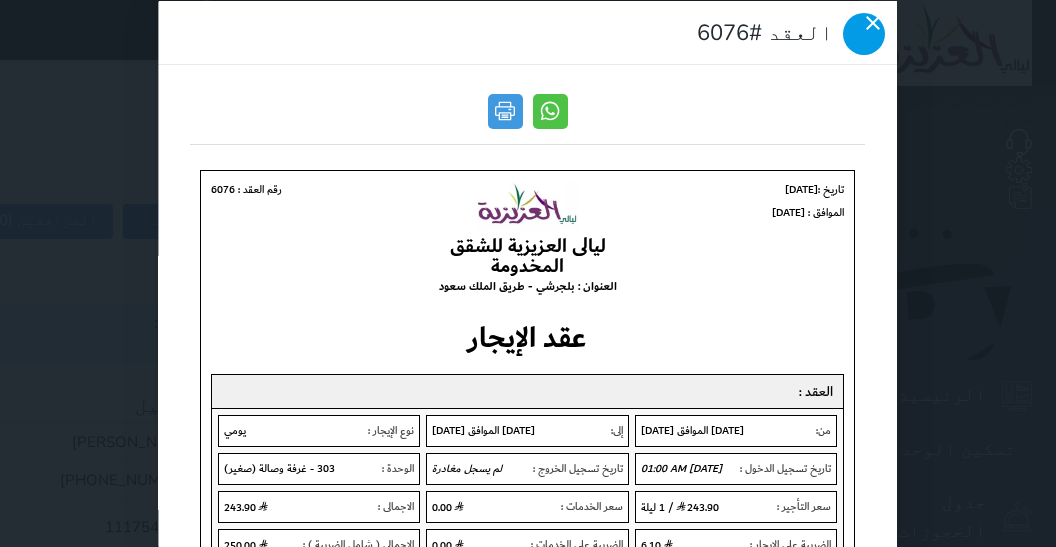 click 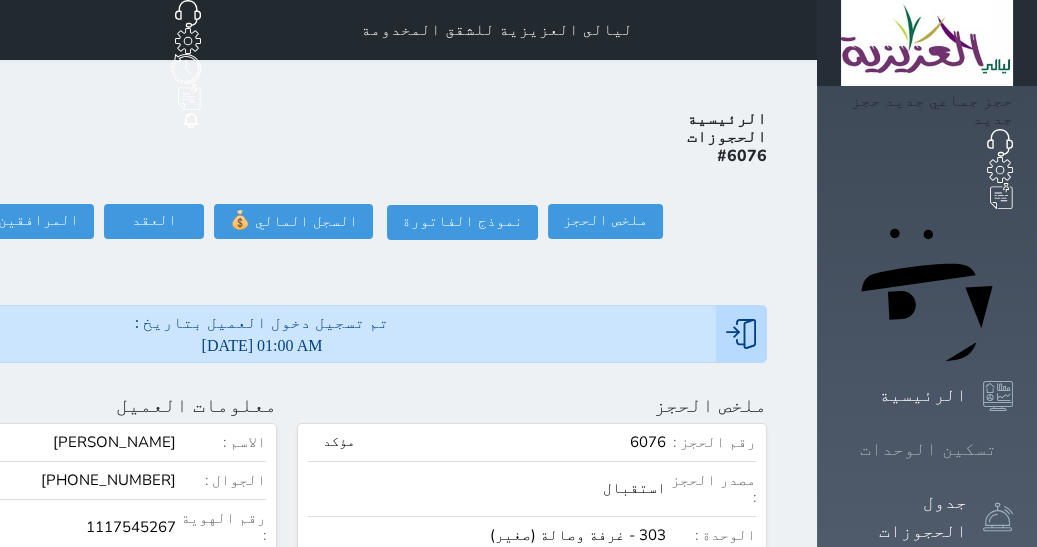 click on "تسكين الوحدات" at bounding box center [927, 449] 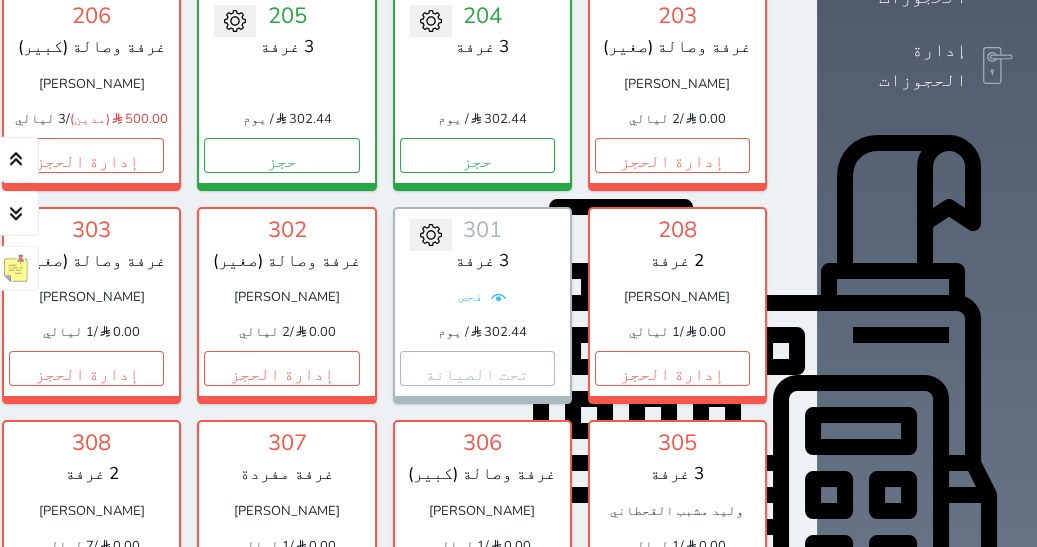 scroll, scrollTop: 537, scrollLeft: 0, axis: vertical 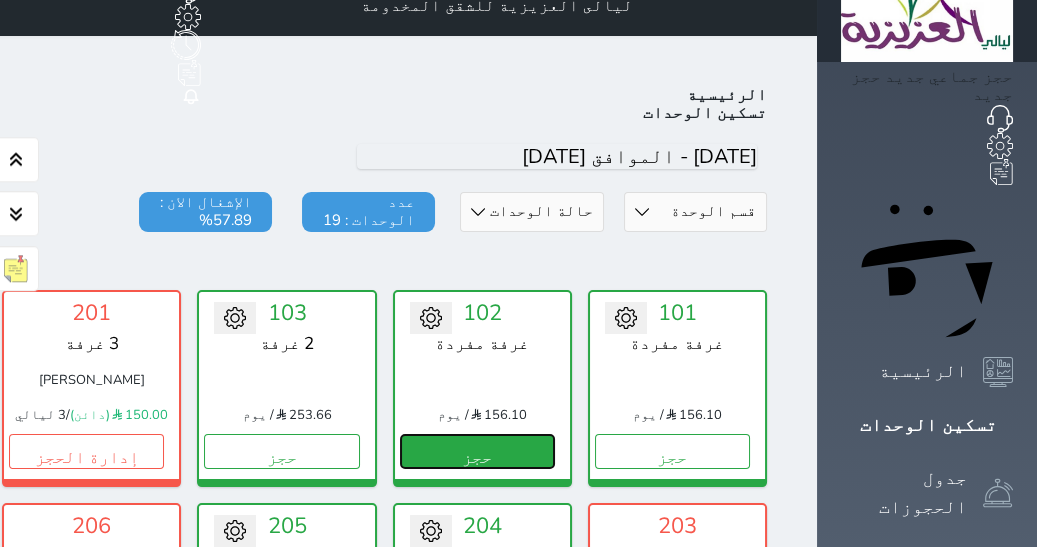 click on "حجز" at bounding box center (477, 451) 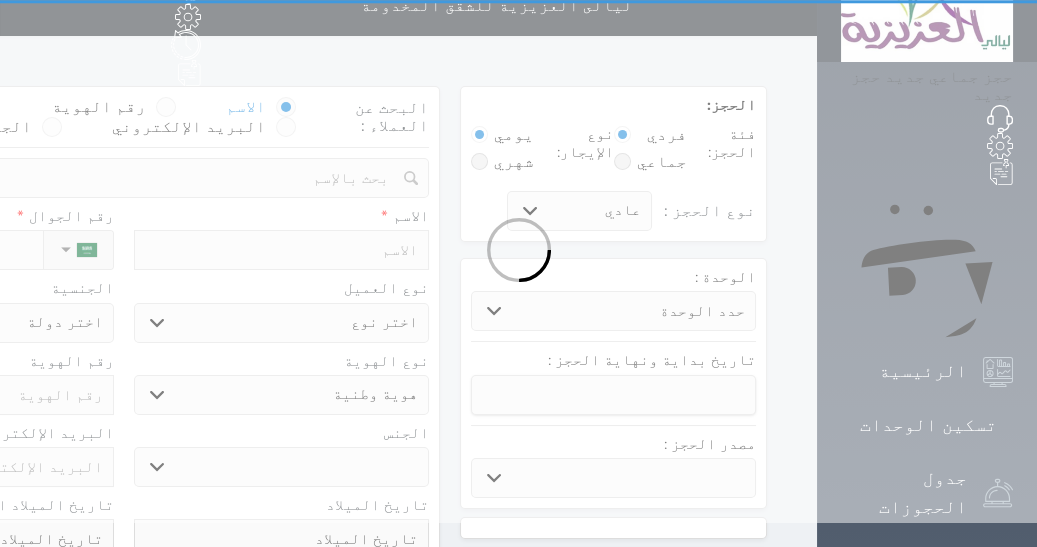 scroll, scrollTop: 0, scrollLeft: 0, axis: both 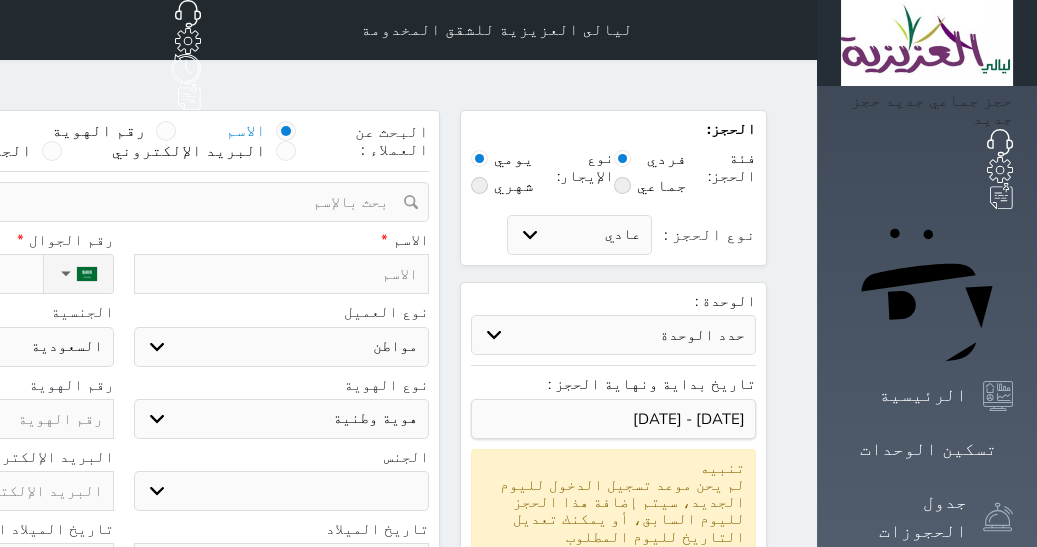 click at bounding box center (282, 274) 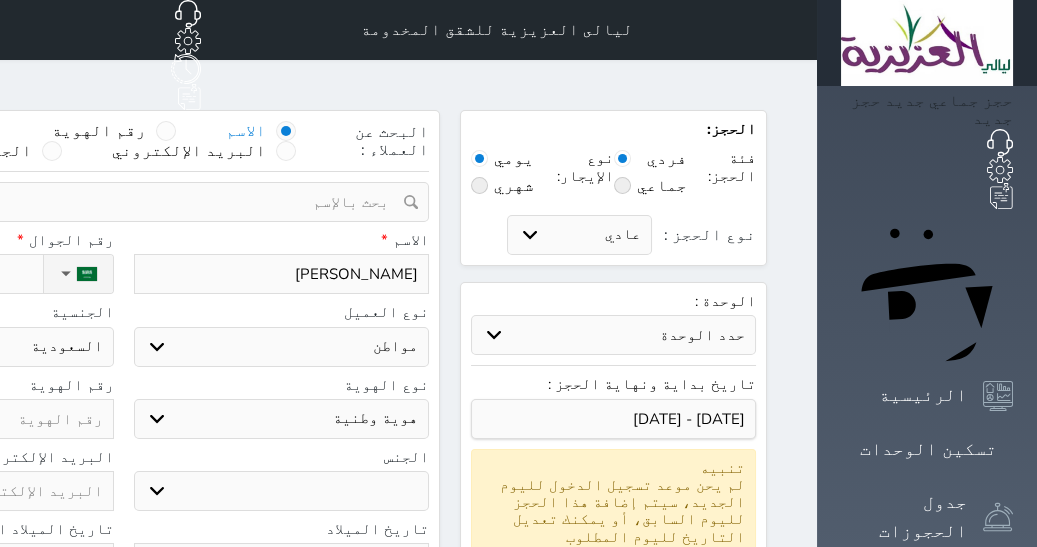 click on "ذكر   انثى" at bounding box center [282, 491] 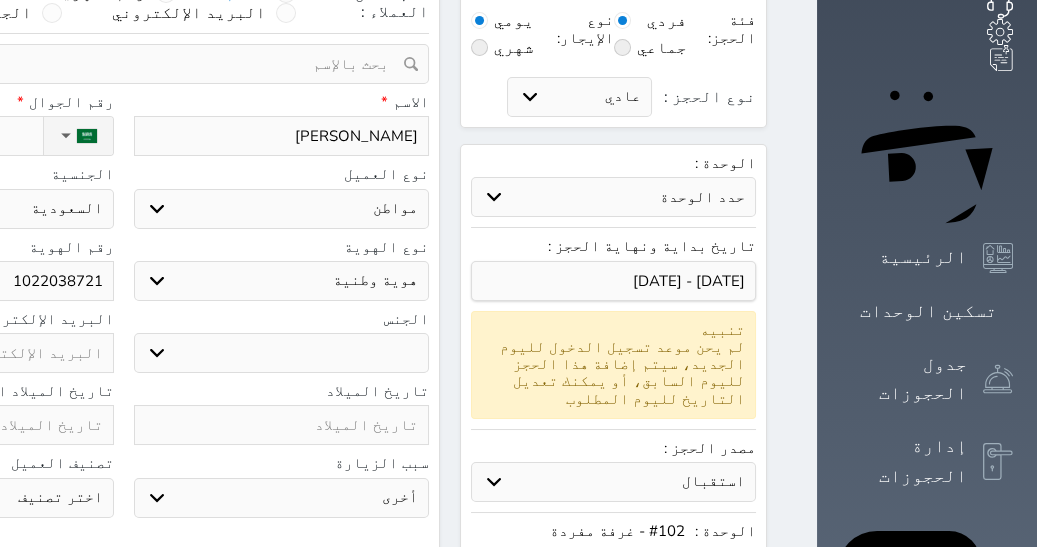 scroll, scrollTop: 239, scrollLeft: 0, axis: vertical 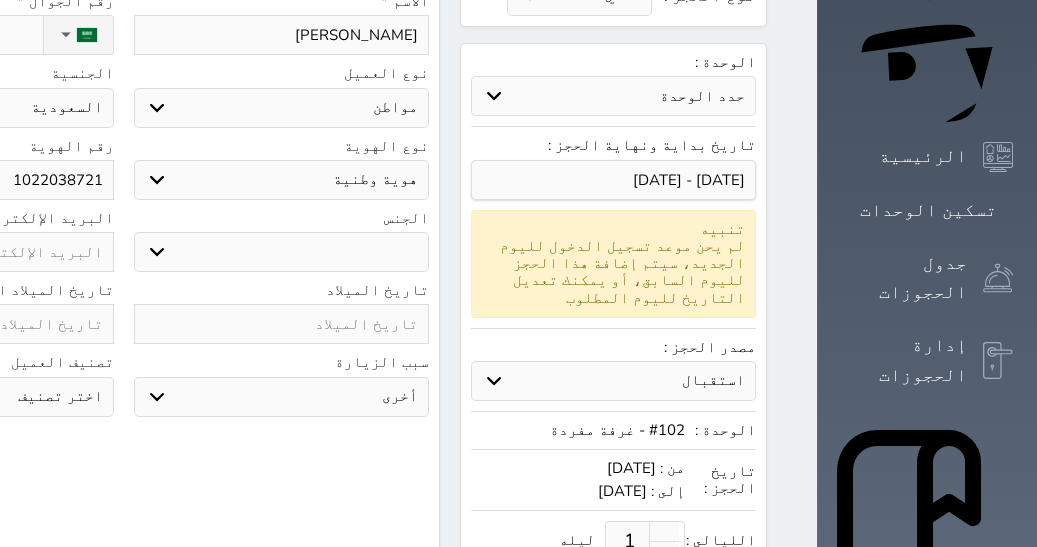 drag, startPoint x: 265, startPoint y: 295, endPoint x: 300, endPoint y: 291, distance: 35.22783 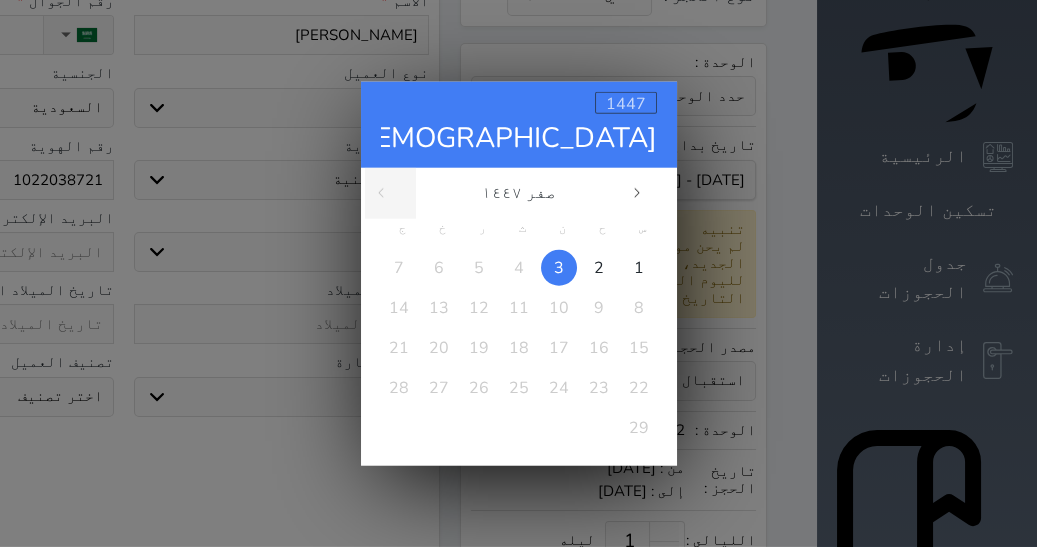 click on "1447" at bounding box center (626, 103) 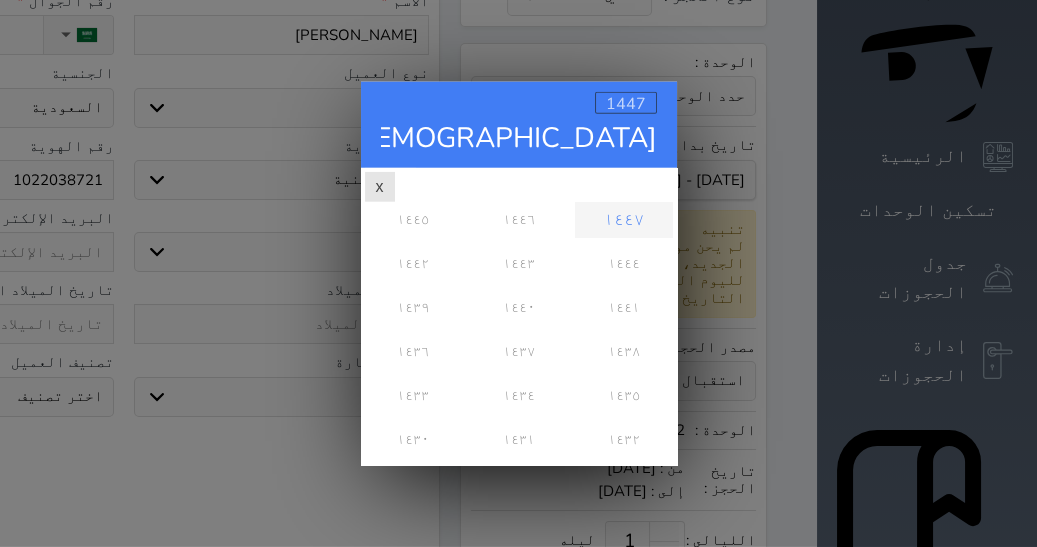 scroll, scrollTop: 0, scrollLeft: 0, axis: both 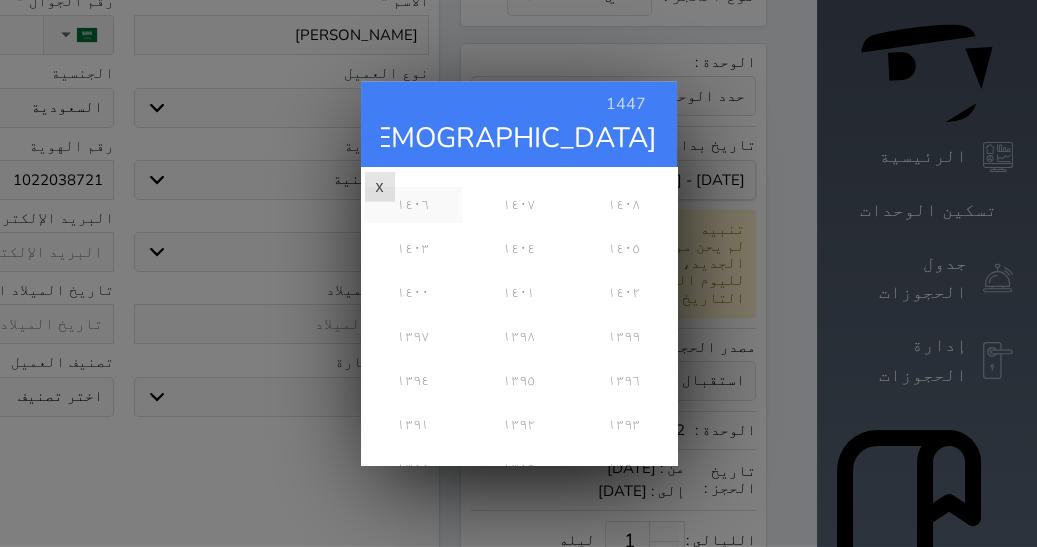 click on "١٤٠٦" at bounding box center [413, 204] 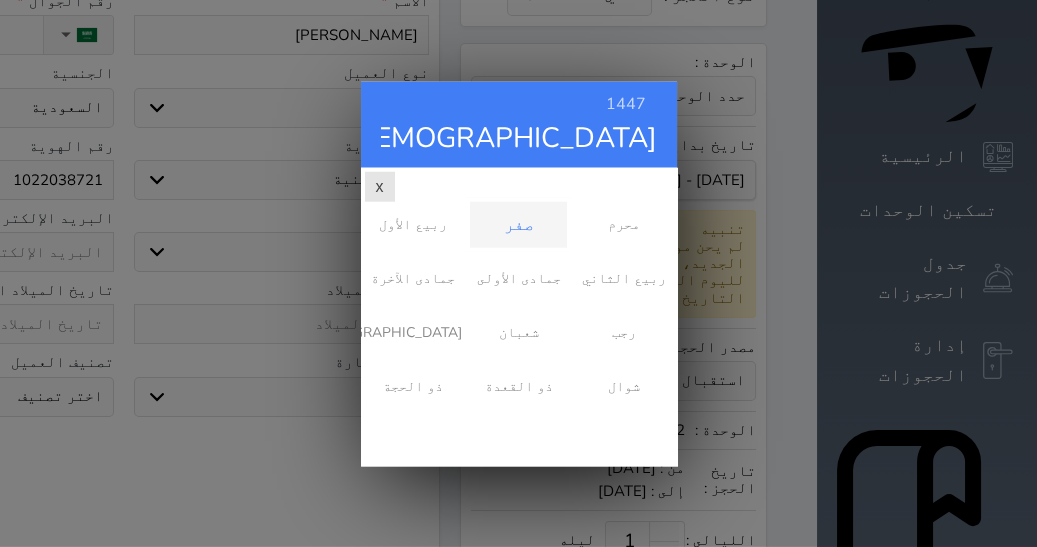 scroll, scrollTop: 0, scrollLeft: 0, axis: both 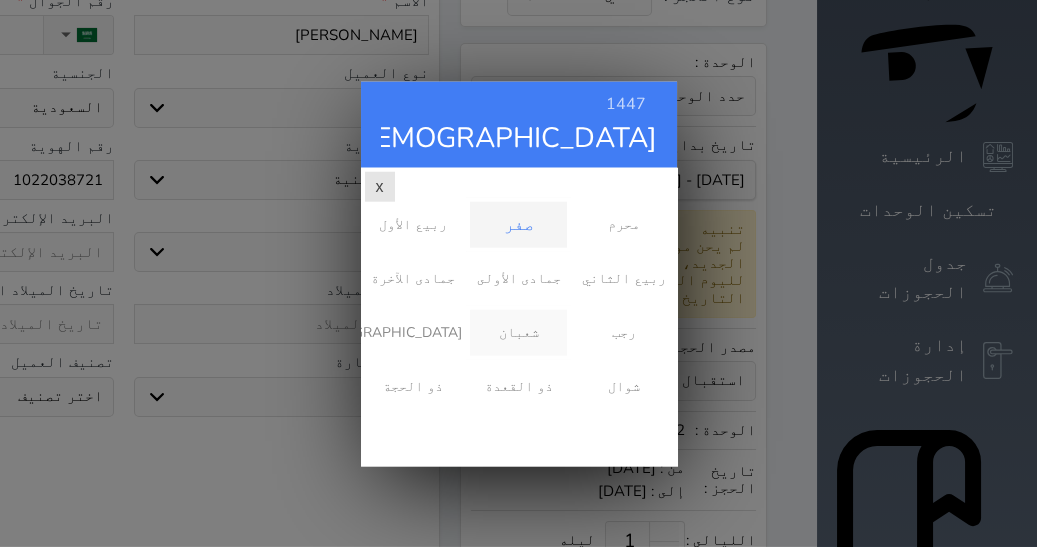 click on "شعبان" at bounding box center (518, 332) 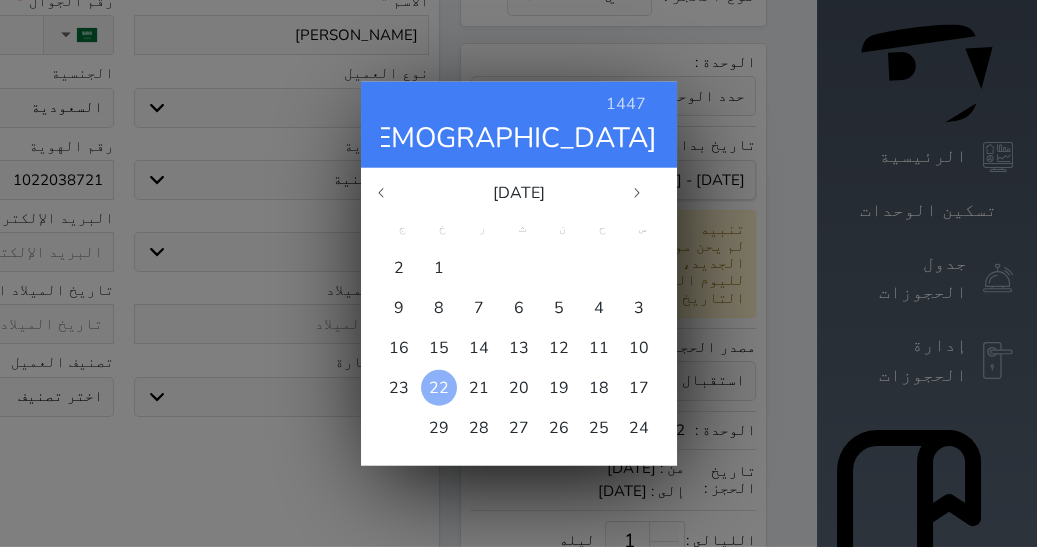 click at bounding box center [439, 387] 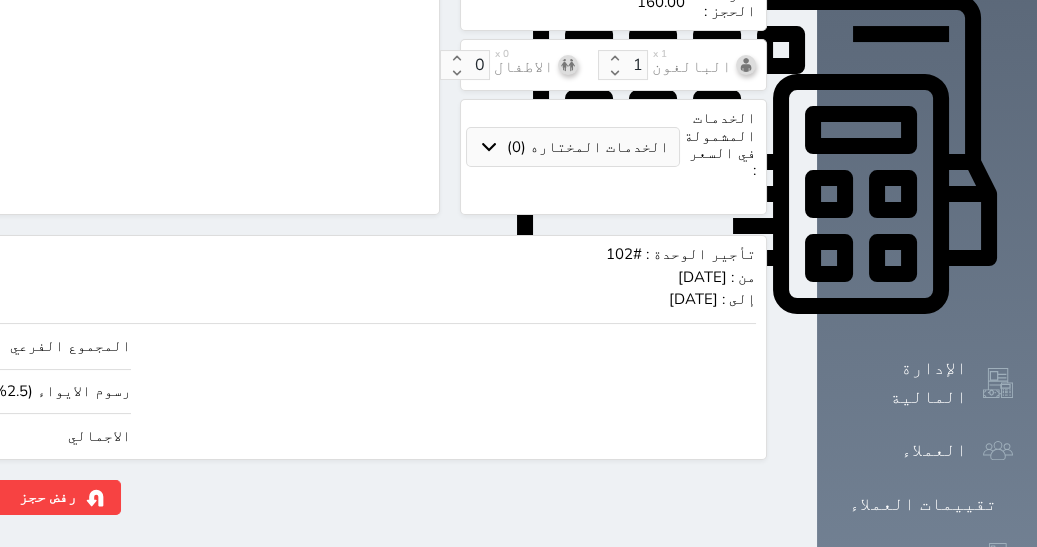 scroll, scrollTop: 827, scrollLeft: 0, axis: vertical 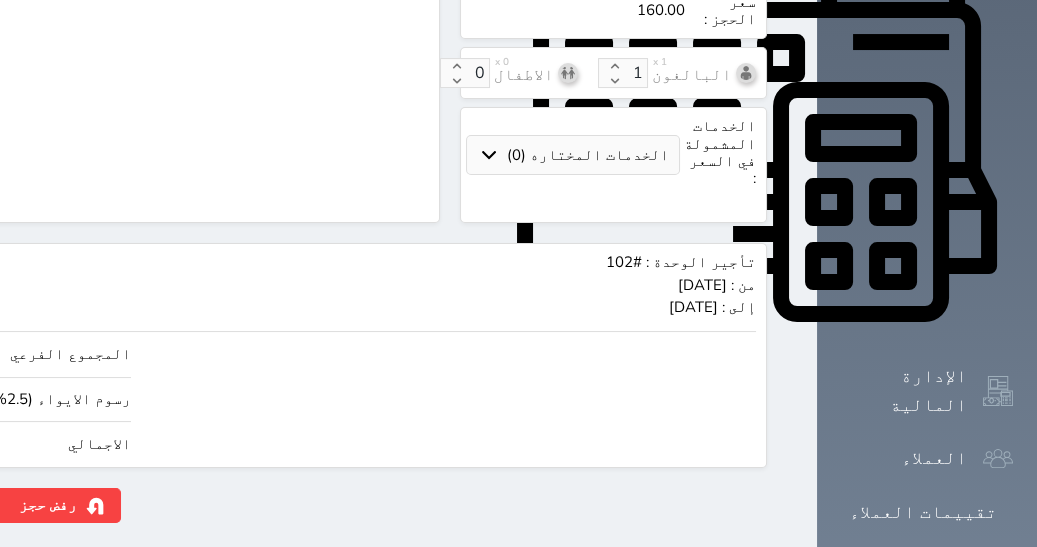 click on "160.00" at bounding box center [-117, 444] 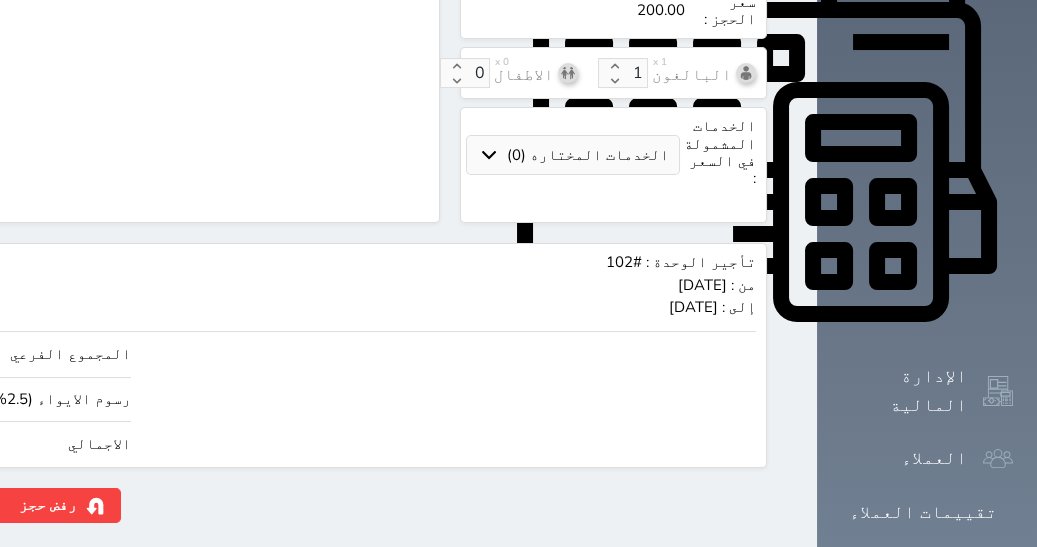 click on "حجز" at bounding box center [-100, 505] 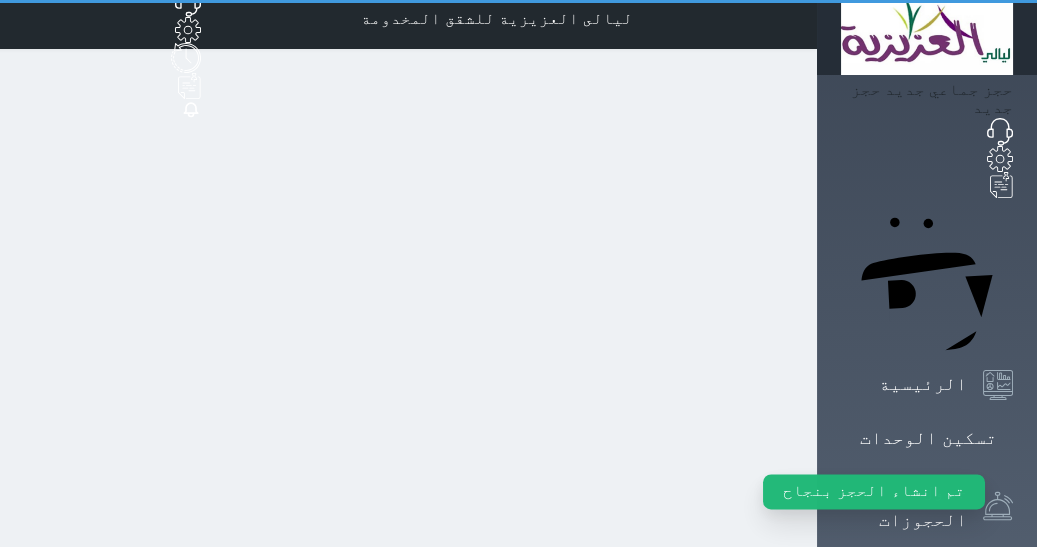 scroll, scrollTop: 0, scrollLeft: 0, axis: both 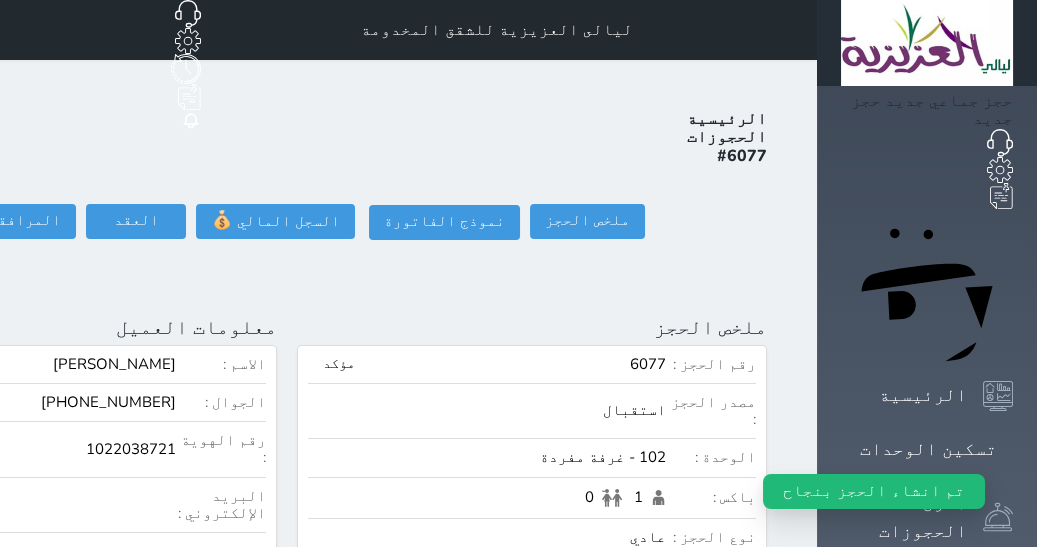click on "تسجيل دخول" at bounding box center [-126, 221] 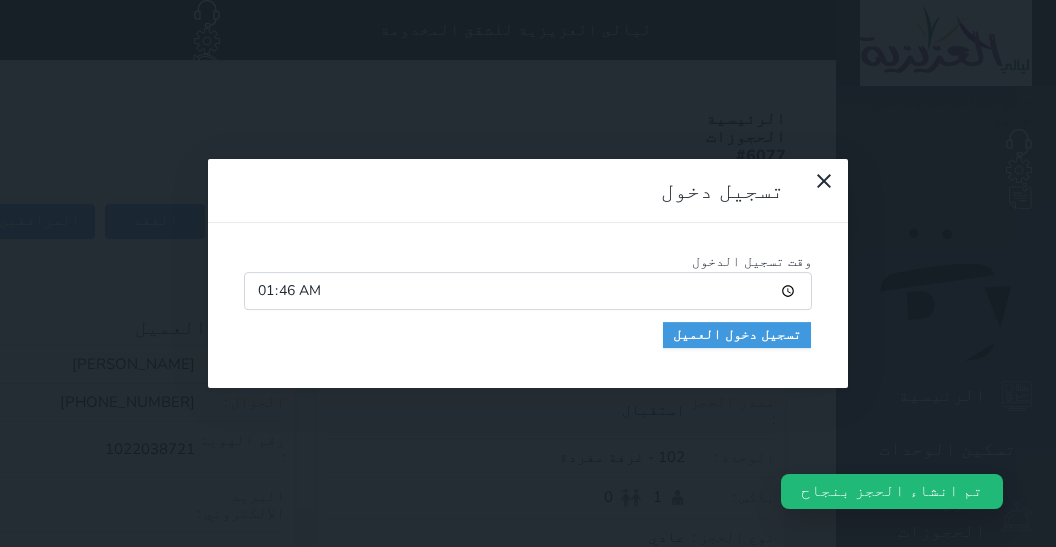 click on "01:46" at bounding box center (528, 291) 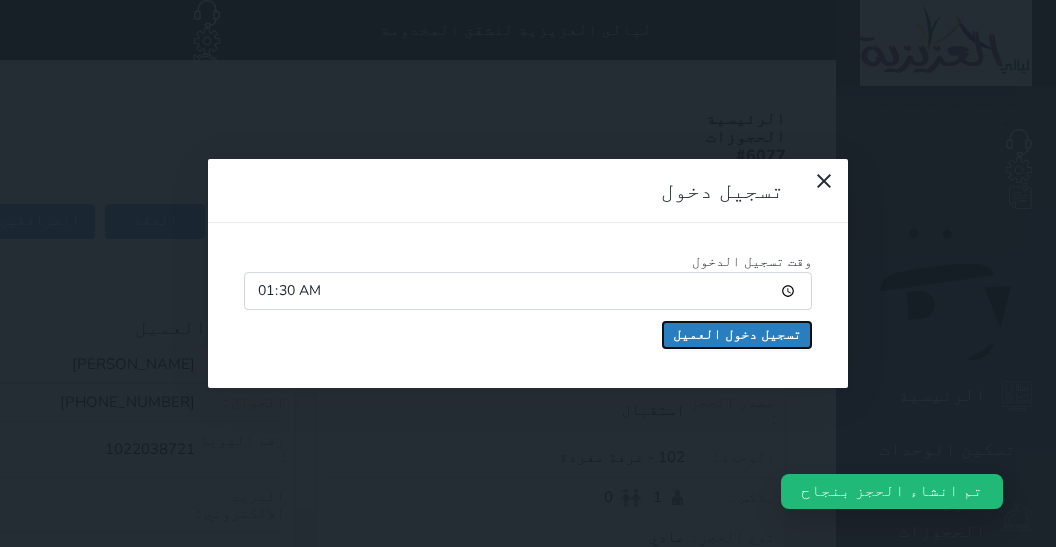click on "تسجيل دخول العميل" at bounding box center [737, 335] 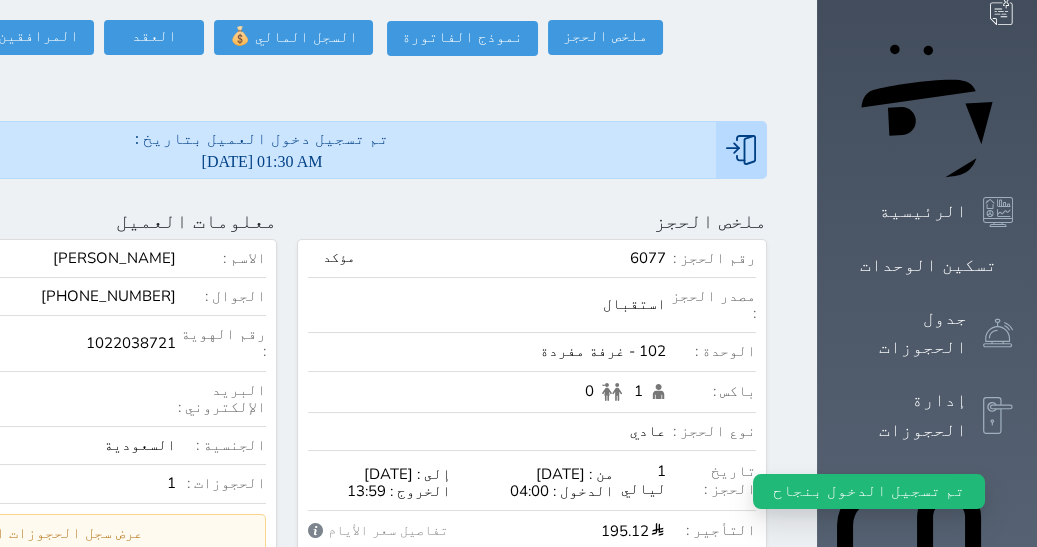 scroll, scrollTop: 0, scrollLeft: 0, axis: both 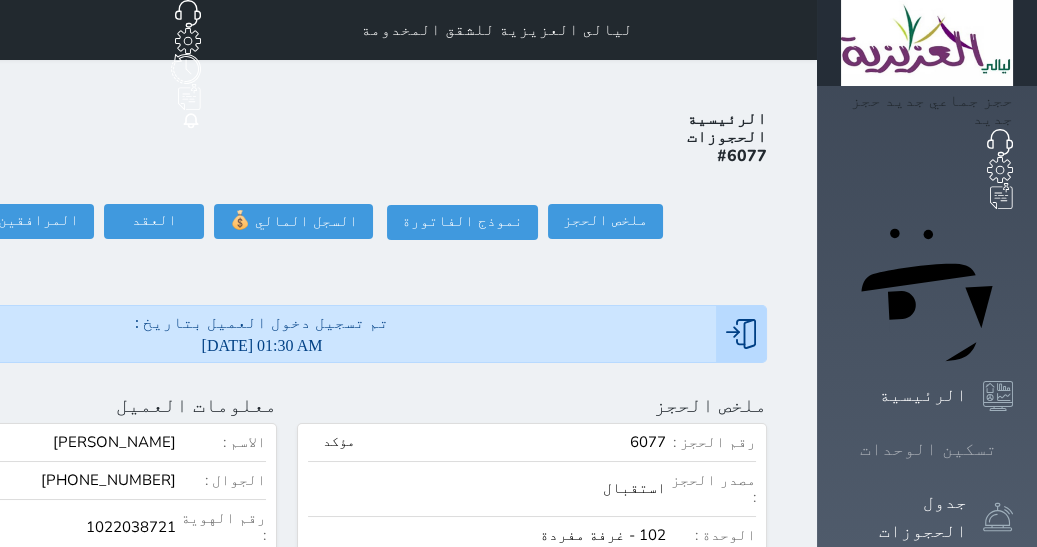 click on "تسكين الوحدات" at bounding box center (928, 449) 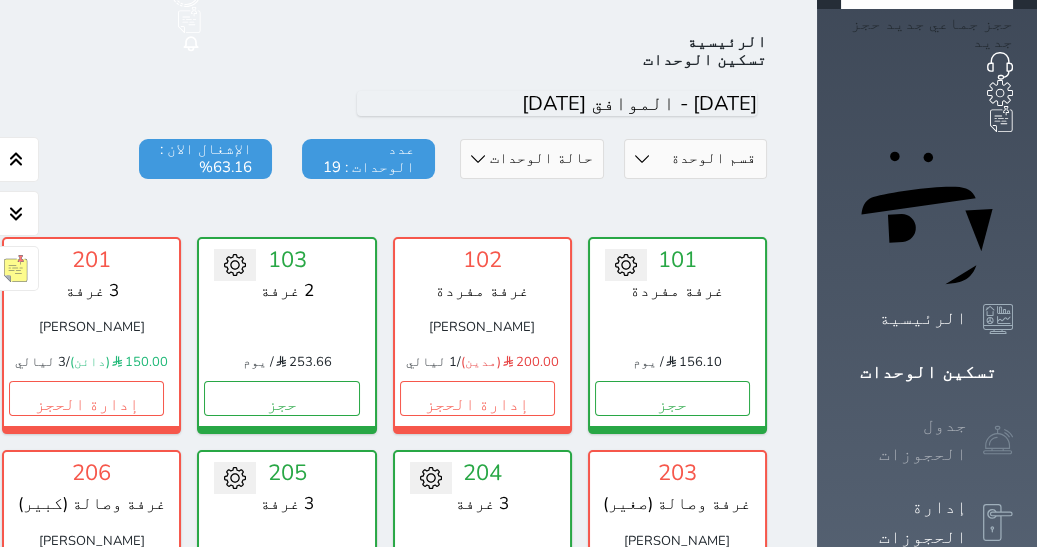 scroll, scrollTop: 77, scrollLeft: 0, axis: vertical 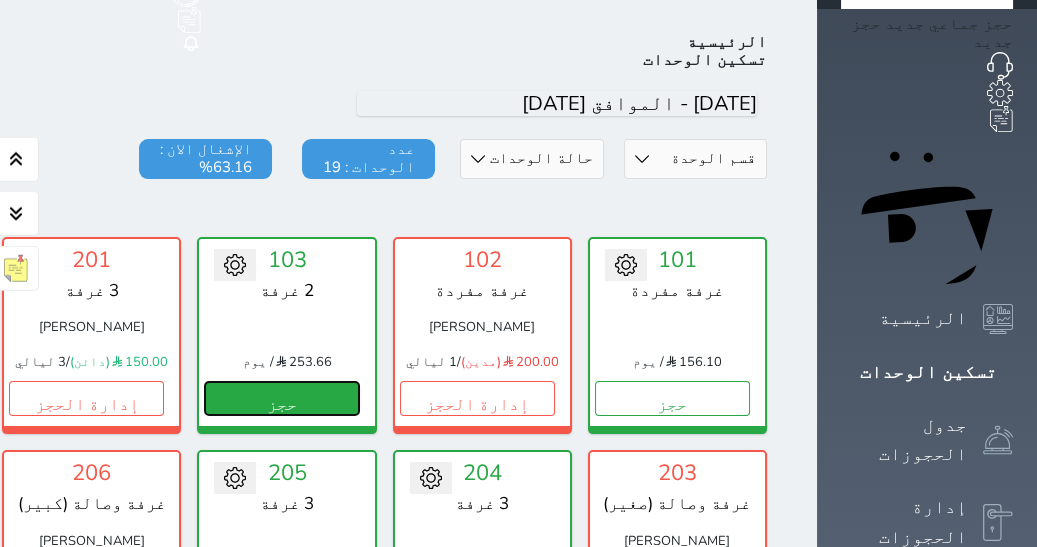 click on "حجز" at bounding box center [281, 398] 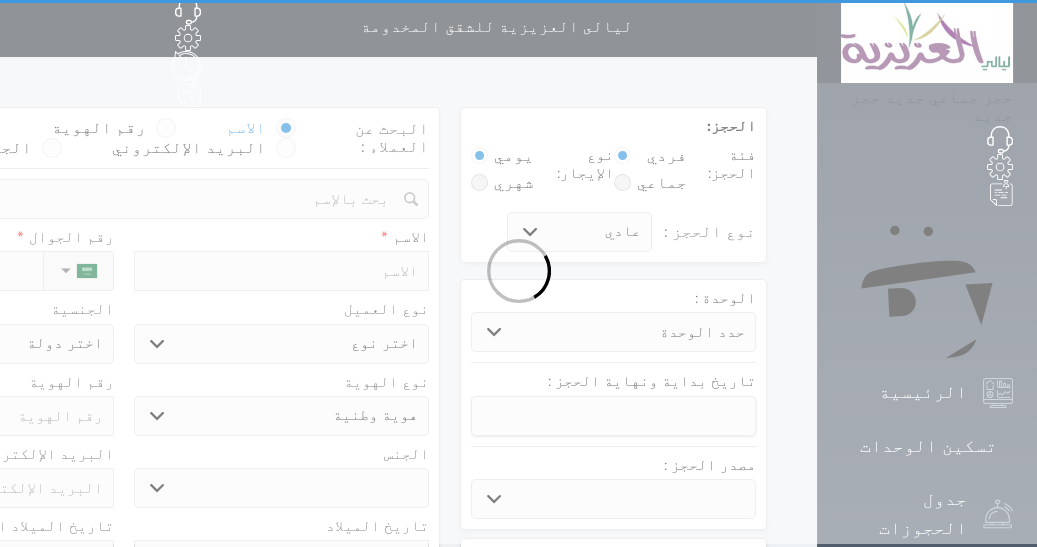 scroll, scrollTop: 0, scrollLeft: 0, axis: both 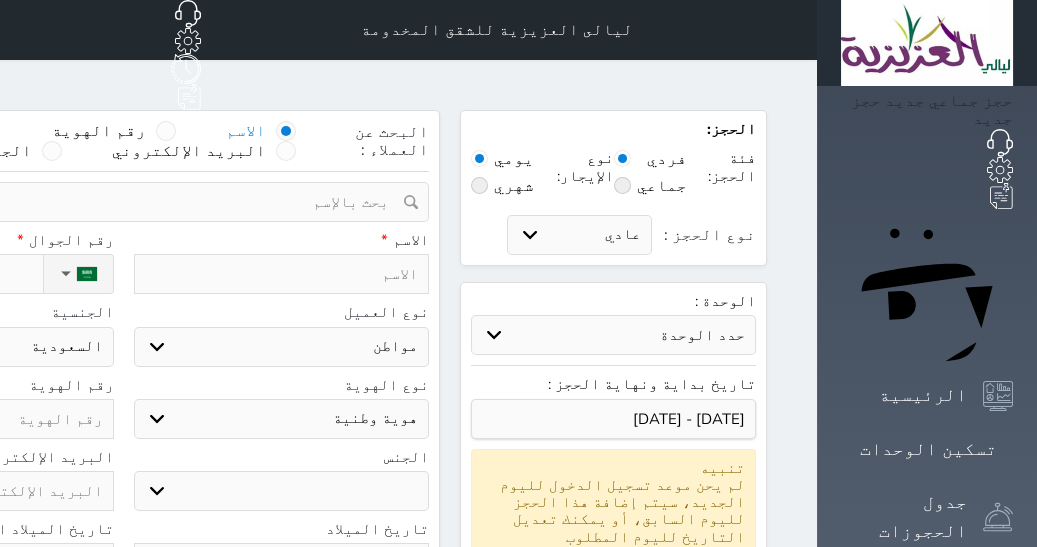 click at bounding box center (282, 274) 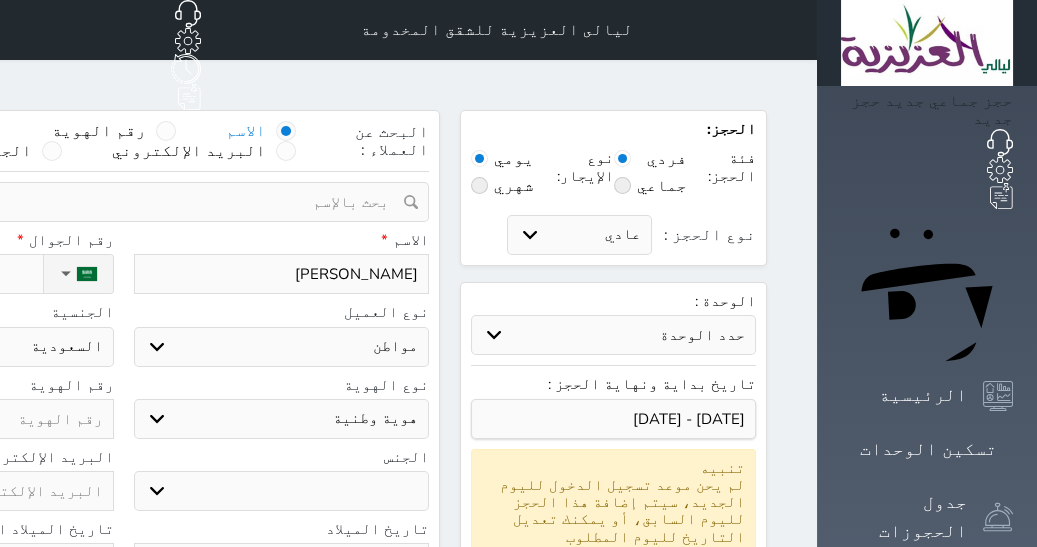 click on "اختر نوع   مواطن مواطن خليجي زائر مقيم" at bounding box center [282, 347] 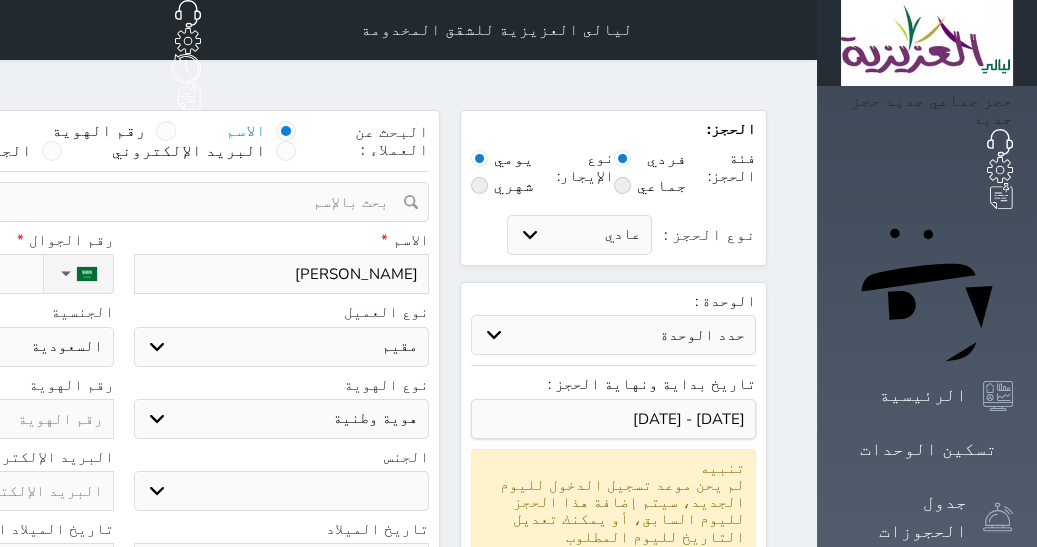 click on "مقيم" at bounding box center [0, 0] 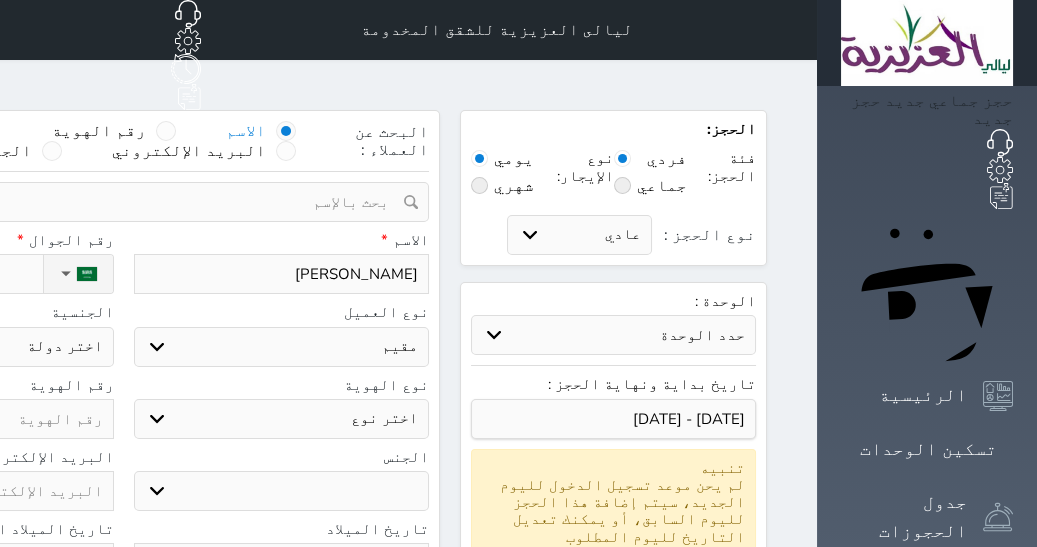 click on "اختر نوع   مقيم جواز السفر" at bounding box center (282, 419) 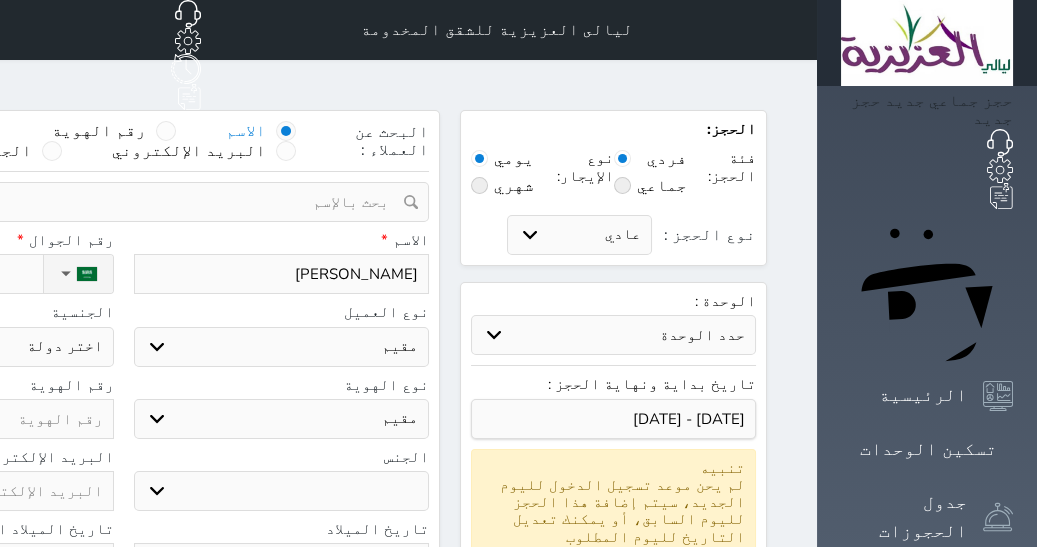 click on "مقيم" at bounding box center [0, 0] 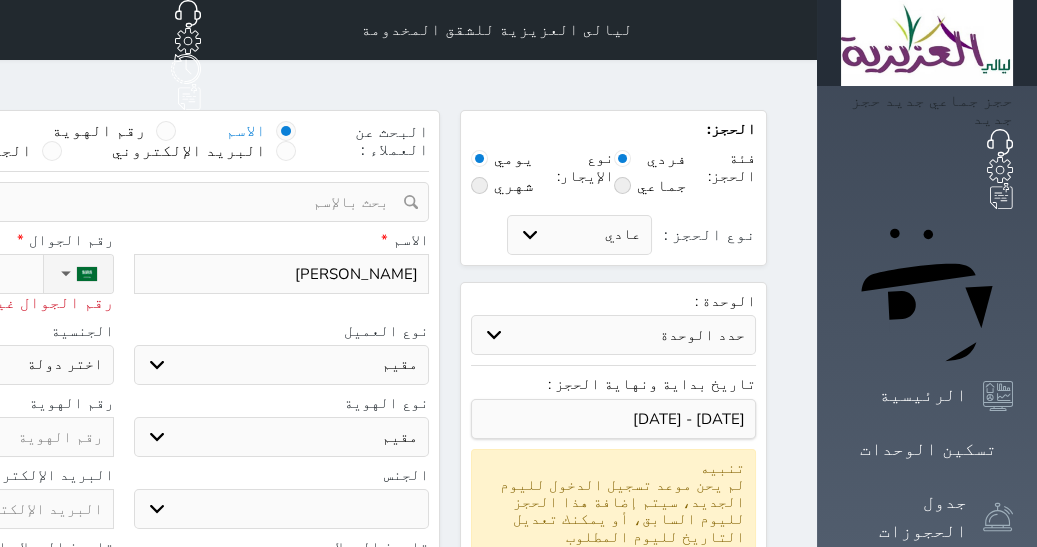 click on "053576006" at bounding box center [-70, 274] 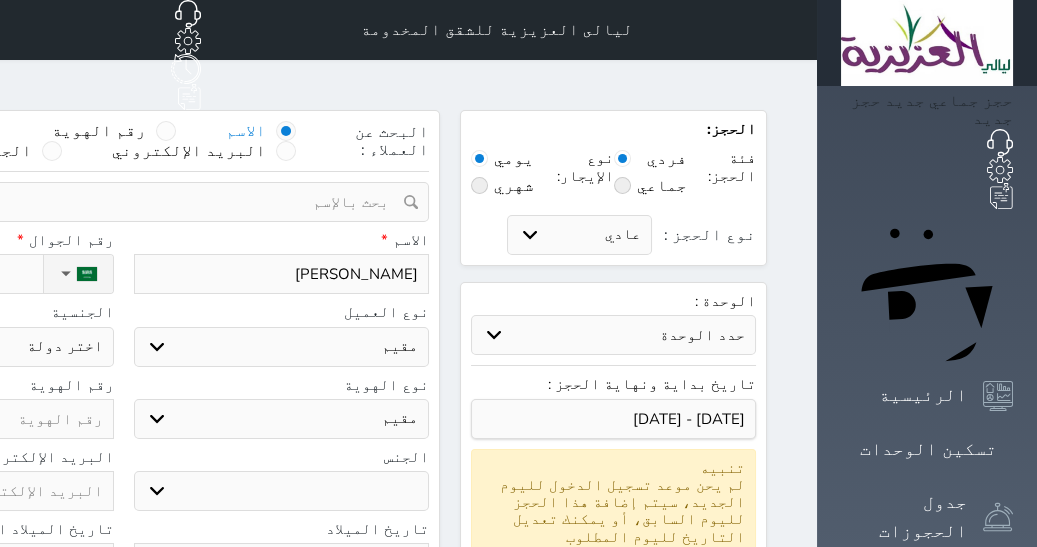 click on "اختر دولة
اثيوبيا
اجنبي بجواز سعودي
اخرى
اذربيجان
ارتيريا
ارمينيا
ازبكستان
اسبانيا
استراليا
استونيا" at bounding box center [-34, 347] 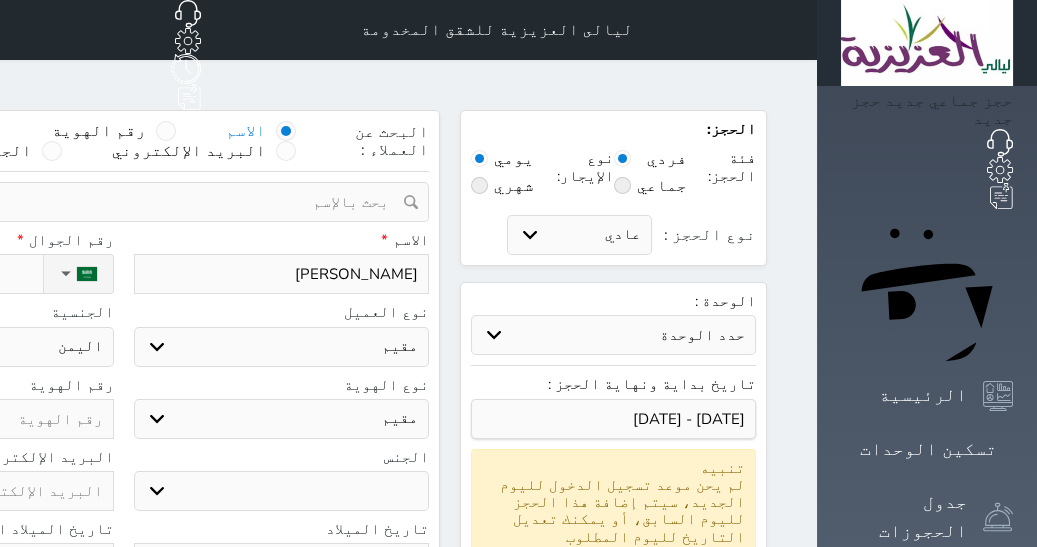 click on "اليمن" at bounding box center (0, 0) 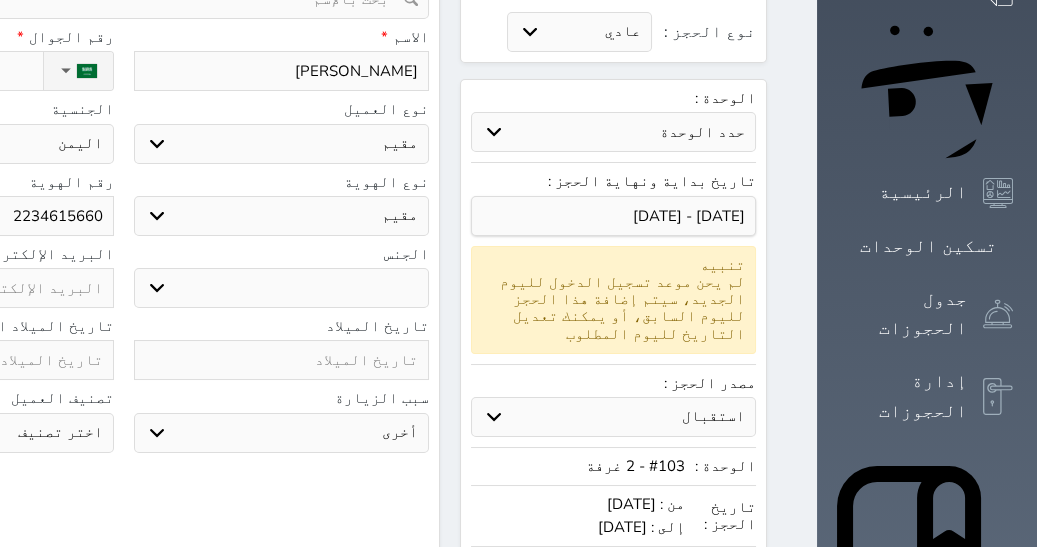 scroll, scrollTop: 206, scrollLeft: 0, axis: vertical 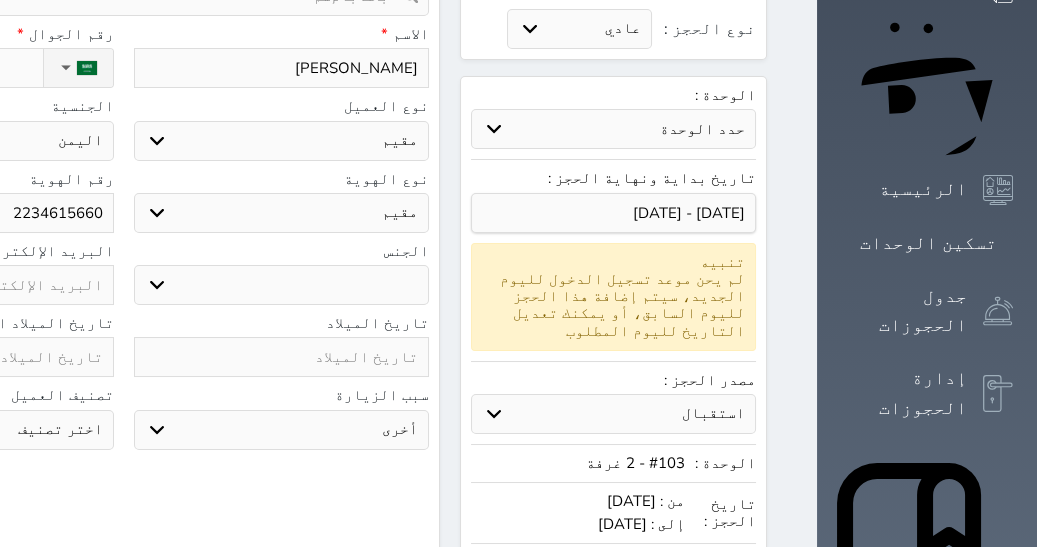 click at bounding box center (282, 357) 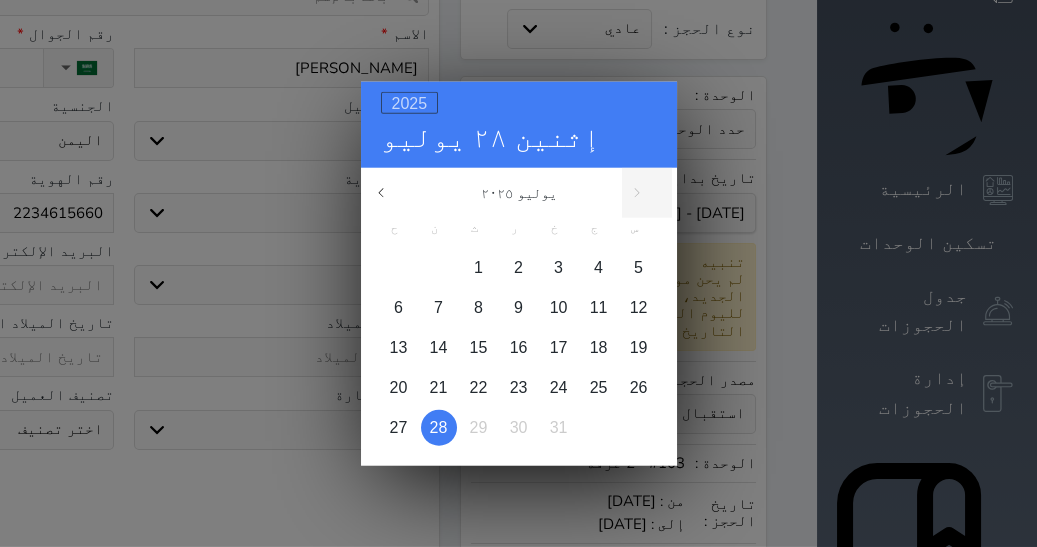 click on "2025" at bounding box center [410, 102] 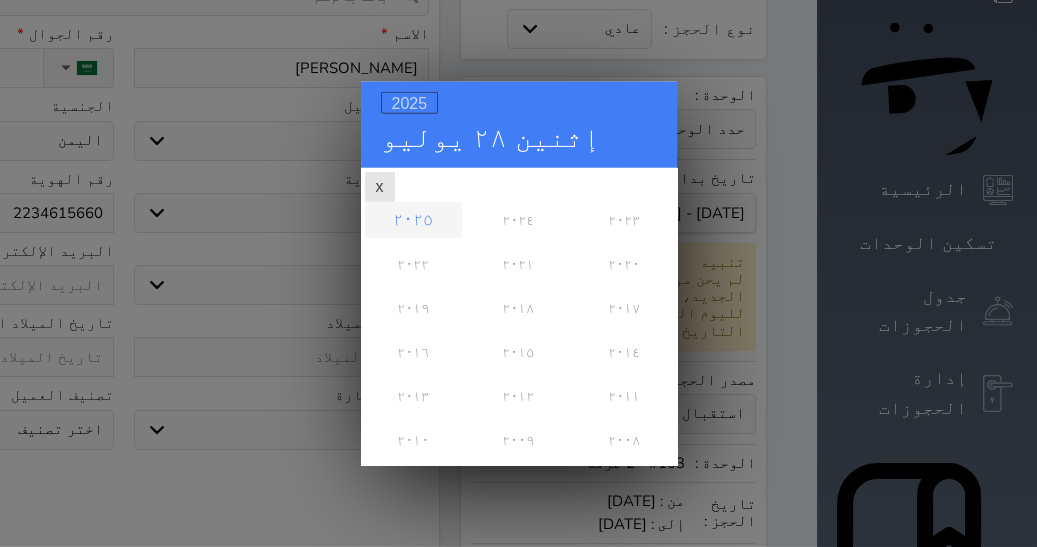 scroll, scrollTop: 0, scrollLeft: 0, axis: both 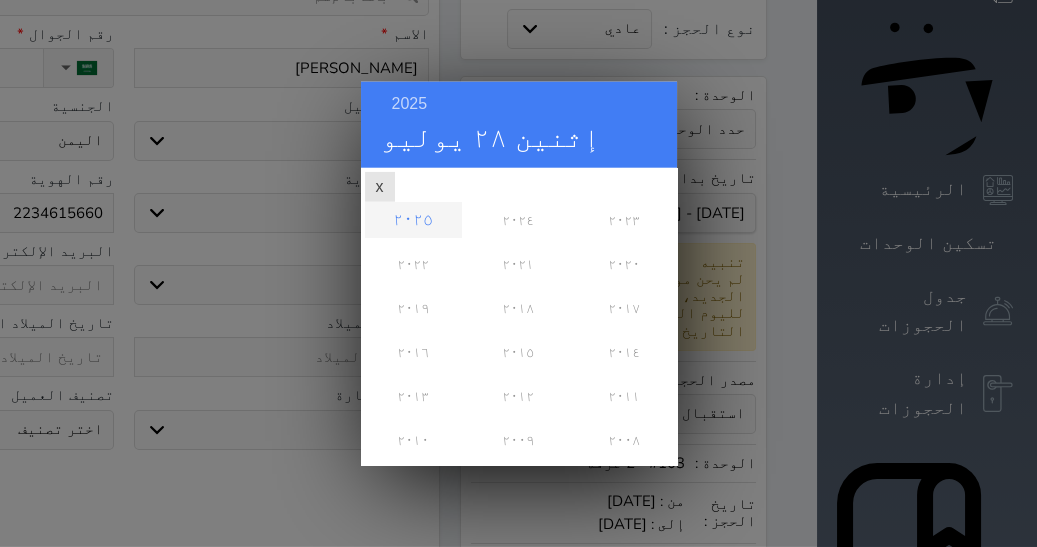 click on "2025   إثنين ٢٨ يوليو         يوليو ٢٠٢٥
ح
ن
ث
ر
خ
ج
س
1   2   3   4   5   6   7   8   9   10   11   12   13   14   15   16   17   18   19   20   21   22   23   24   25   26   27   28   29   30   31
٢٠٢٥
٢٠٢٤
٢٠٢٣
٢٠٢٢
٢٠٢١
٢٠٢٠
٢٠١٩
٢٠١٨
٢٠١٧
٢٠١٦
x" at bounding box center (518, 273) 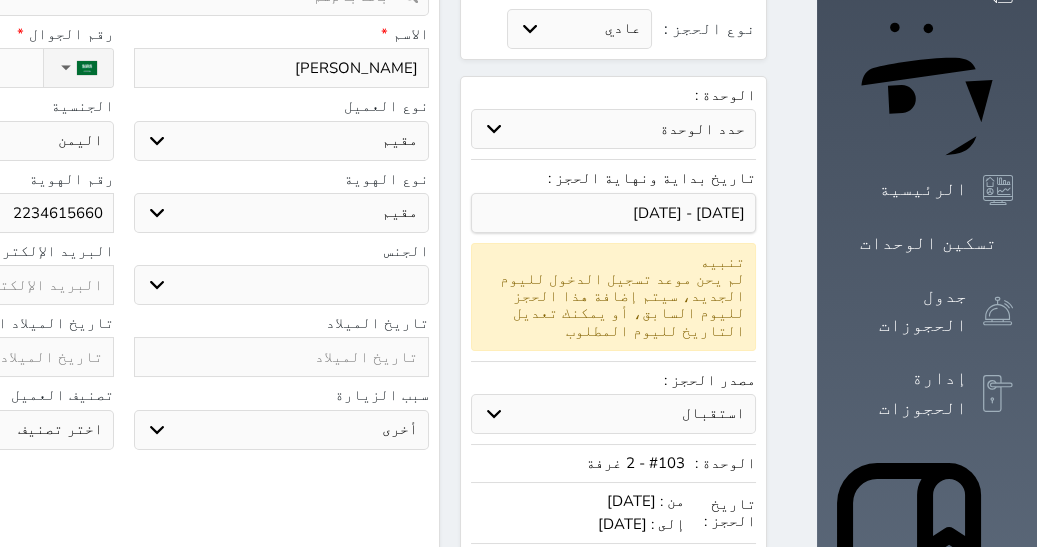 click at bounding box center [282, 357] 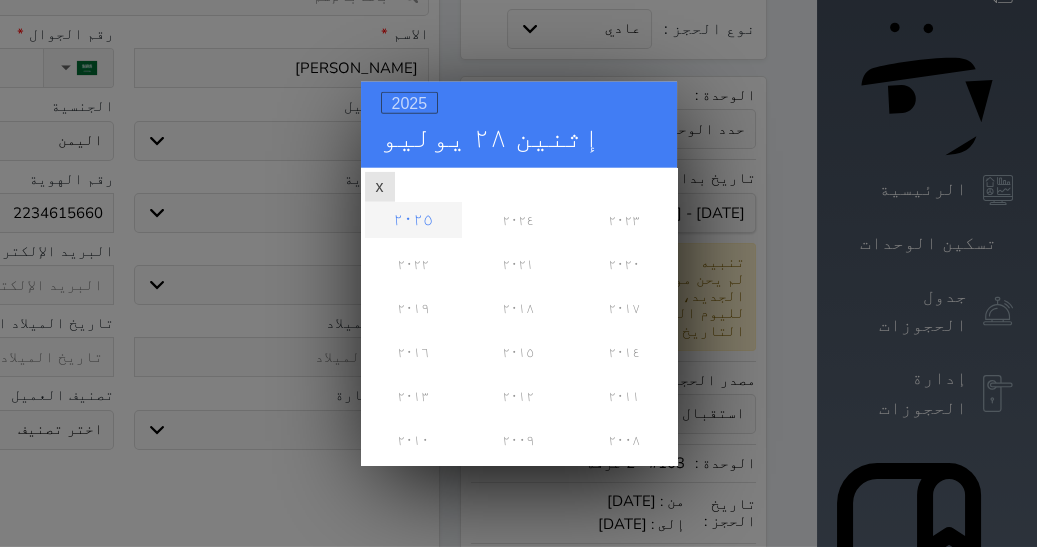 click on "2025" at bounding box center [410, 102] 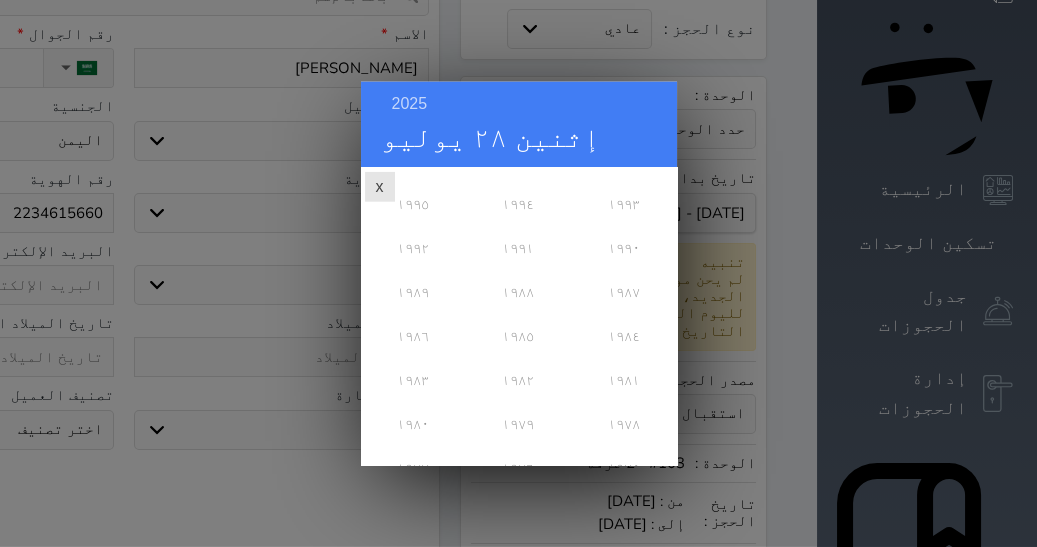scroll, scrollTop: 496, scrollLeft: 0, axis: vertical 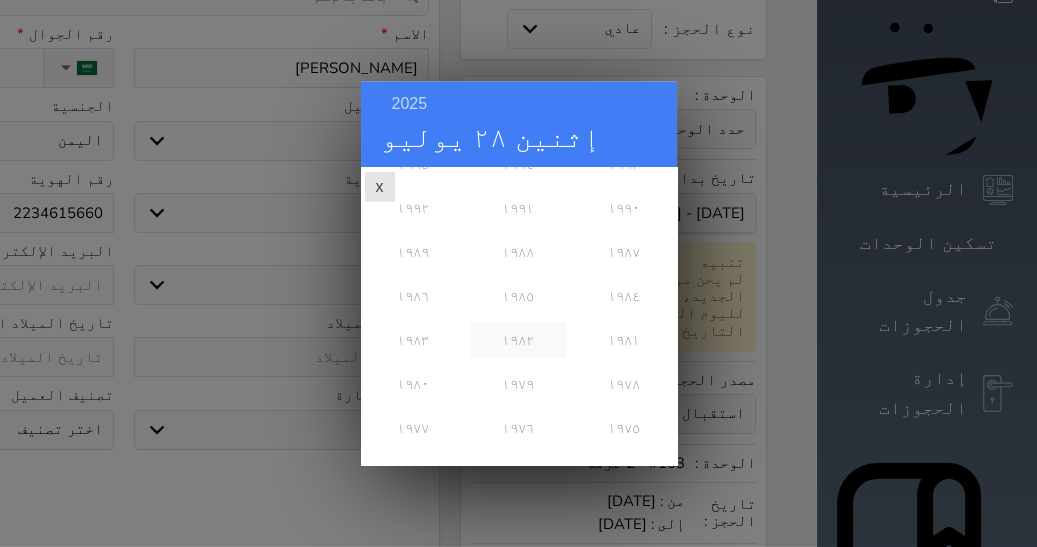 click on "١٩٨٢" at bounding box center (518, 339) 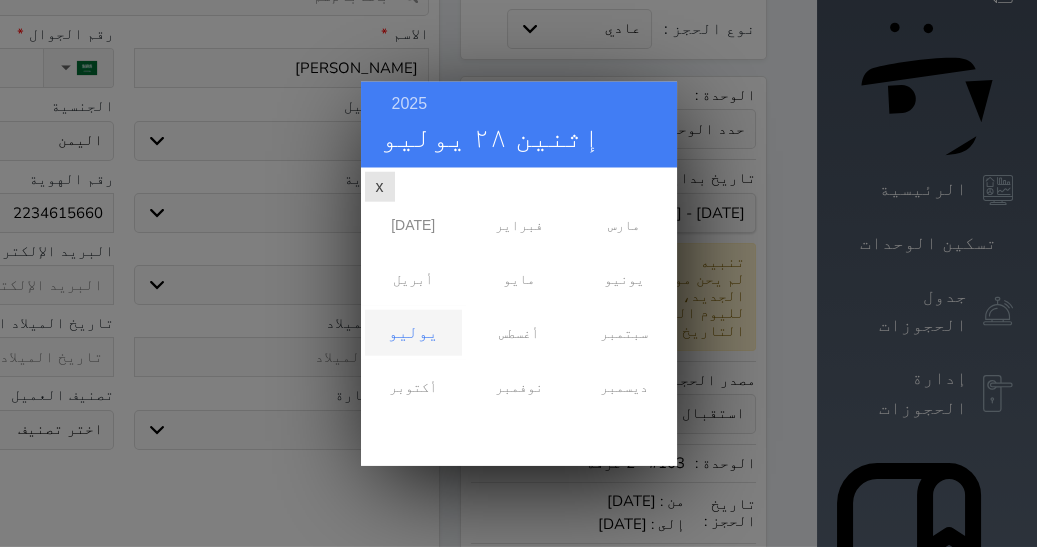 scroll, scrollTop: 0, scrollLeft: 0, axis: both 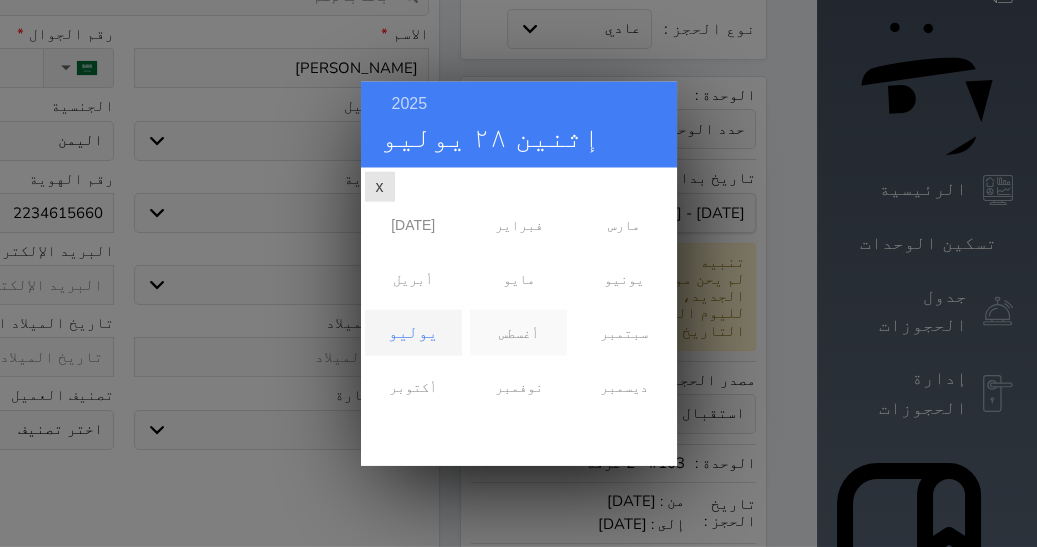 click on "أغسطس" at bounding box center (518, 332) 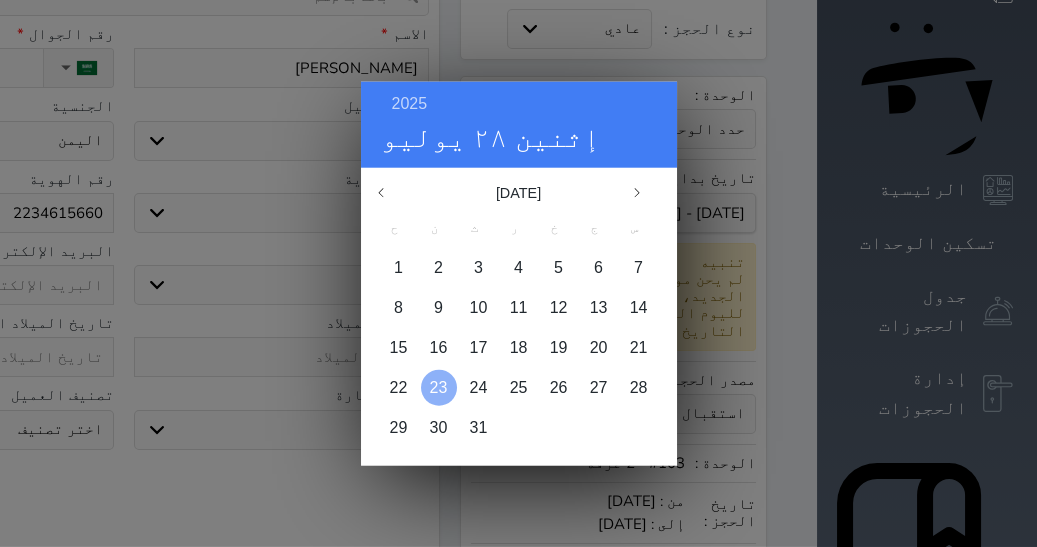 click on "23" at bounding box center (439, 386) 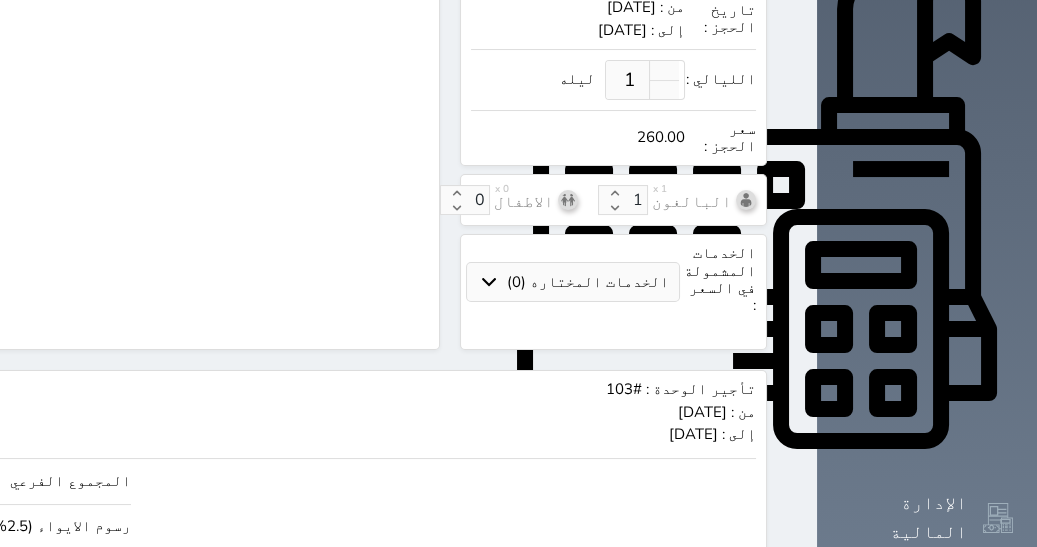 scroll, scrollTop: 835, scrollLeft: 0, axis: vertical 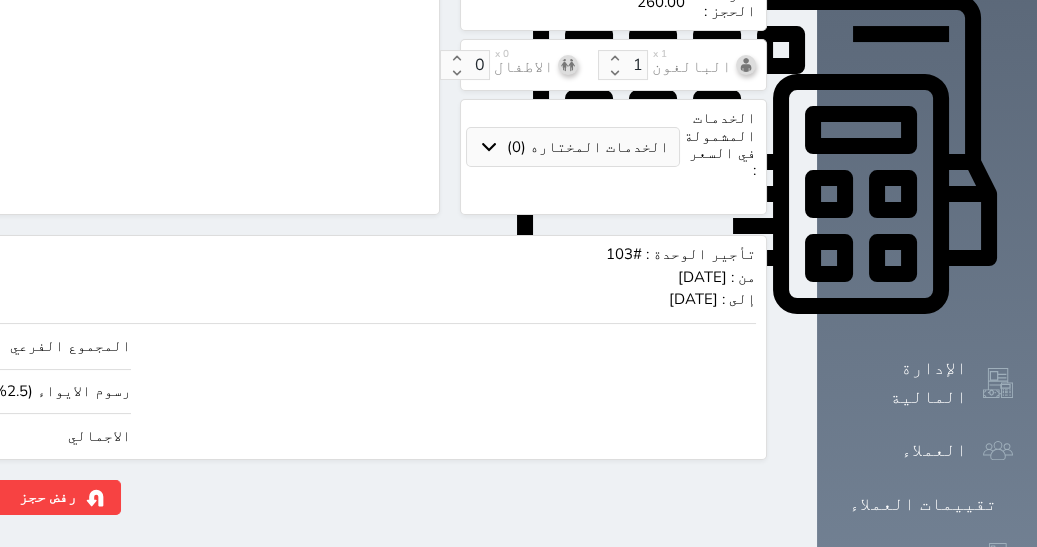 click on "260.00" at bounding box center [-117, 436] 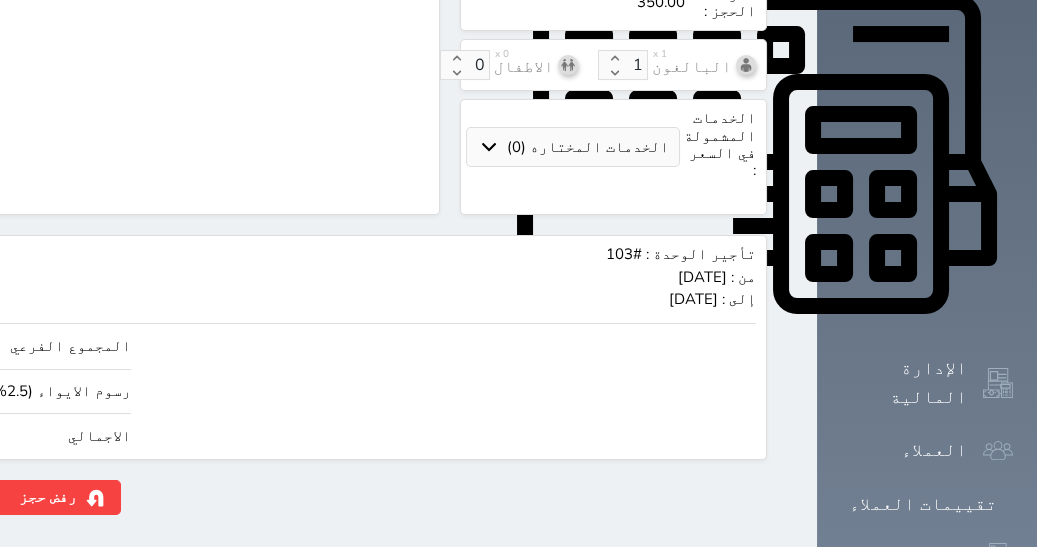 click on "حجز" at bounding box center [-100, 497] 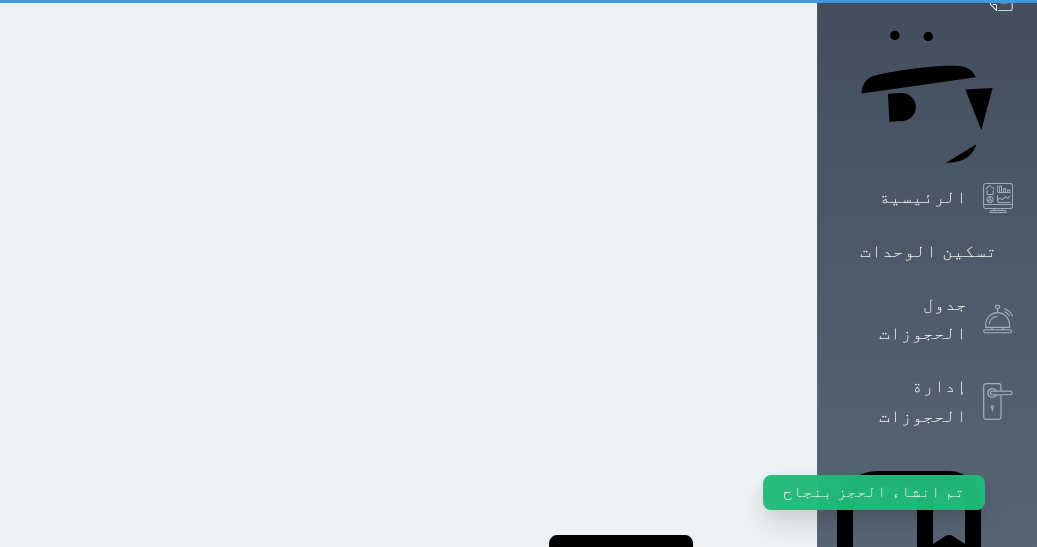 scroll, scrollTop: 0, scrollLeft: 0, axis: both 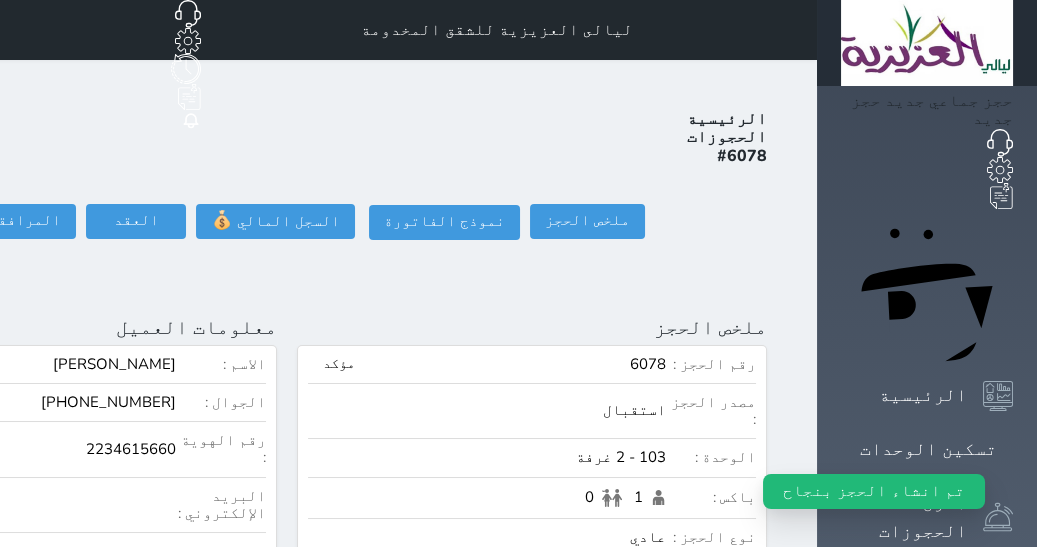 click on "تسجيل دخول" at bounding box center [-126, 221] 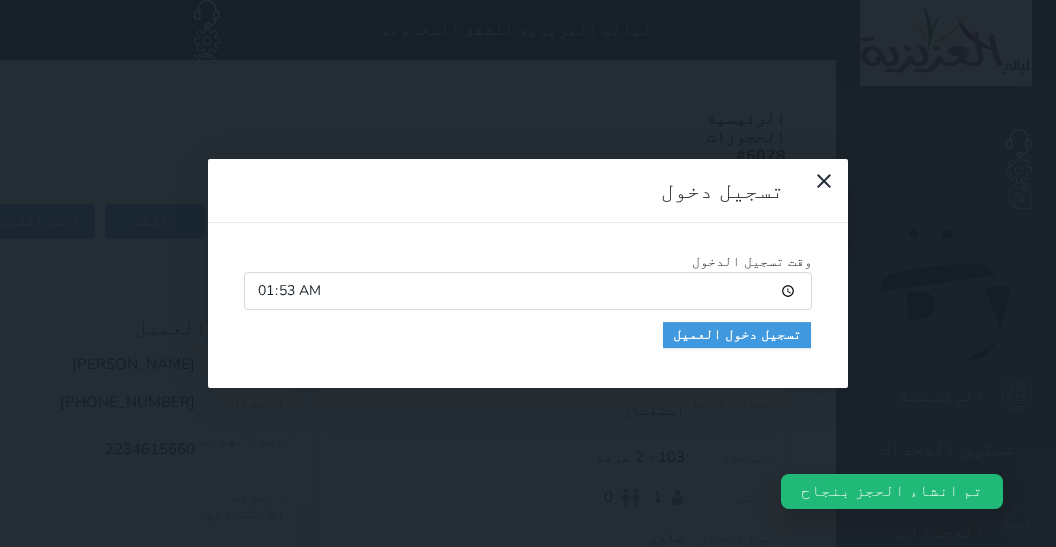 click on "01:53" at bounding box center (528, 291) 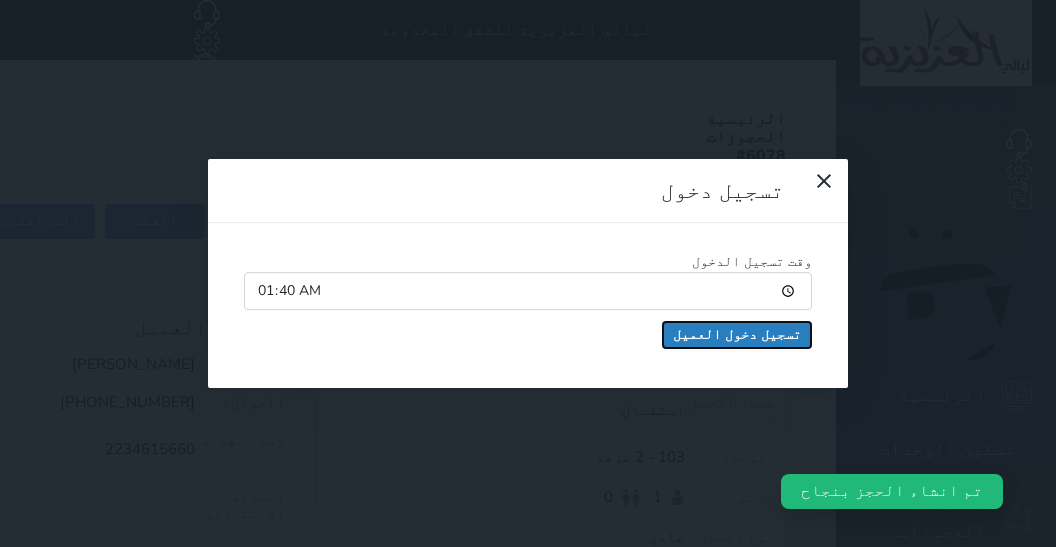 click on "تسجيل دخول العميل" at bounding box center (737, 335) 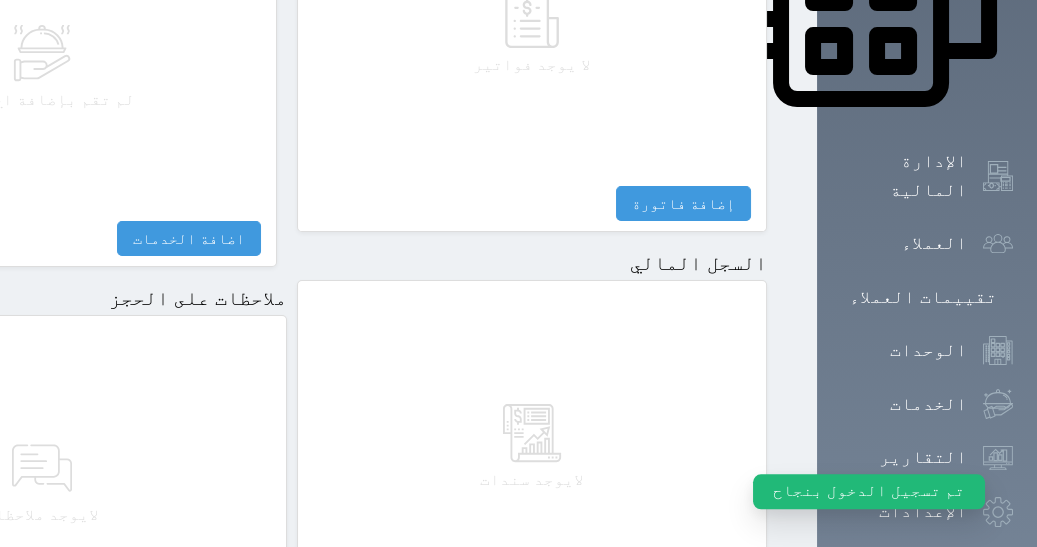 scroll, scrollTop: 1175, scrollLeft: 0, axis: vertical 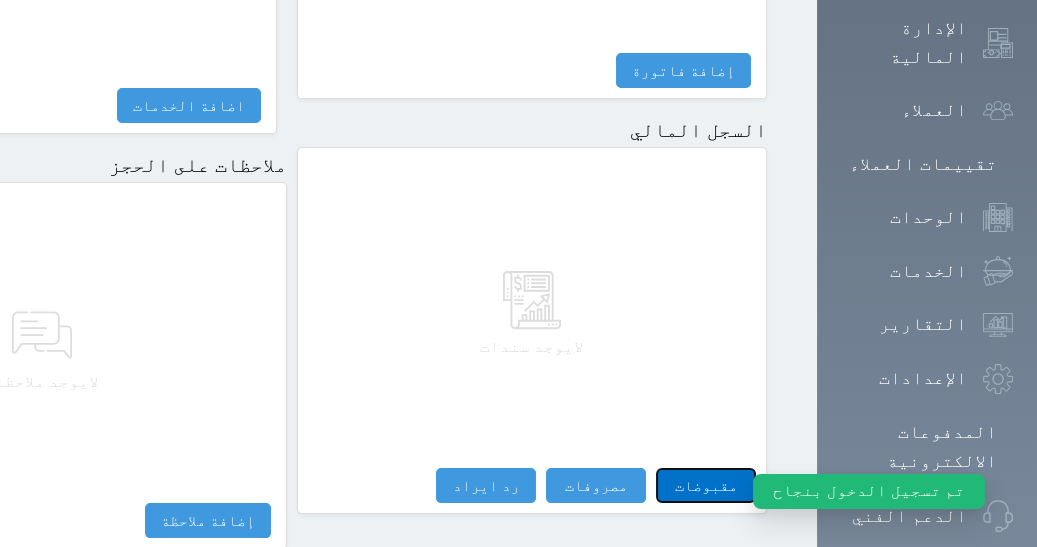 click on "مقبوضات" at bounding box center (706, 485) 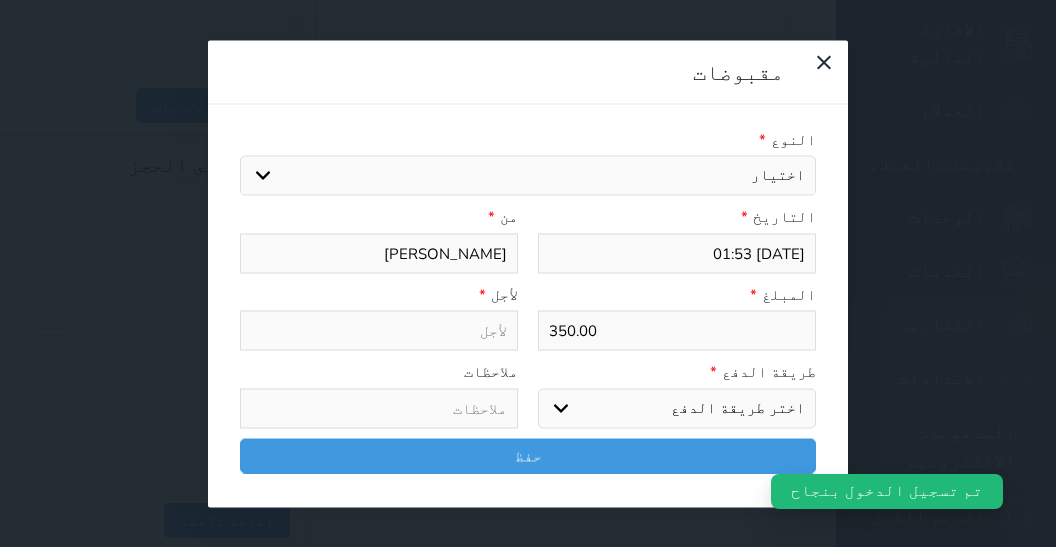 click on "اختيار   مقبوضات عامة قيمة إيجار فواتير تامين عربون لا ينطبق آخر مغسلة واي فاي - الإنترنت مواقف السيارات طعام الأغذية والمشروبات مشروبات المشروبات الباردة المشروبات الساخنة الإفطار غداء عشاء مخبز و كعك حمام سباحة الصالة الرياضية سبا و خدمات الجمال اختيار وإسقاط (خدمات النقل) ميني بار كابل - تلفزيون سرير إضافي تصفيف الشعر التسوق خدمات الجولات السياحية المنظمة خدمات الدليل السياحي" at bounding box center (528, 176) 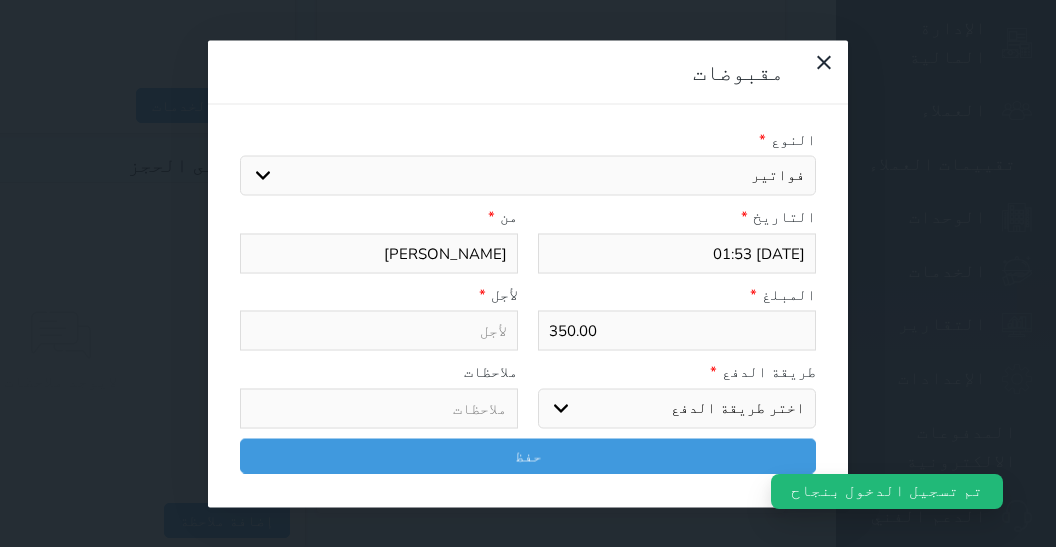 click on "فواتير" at bounding box center (0, 0) 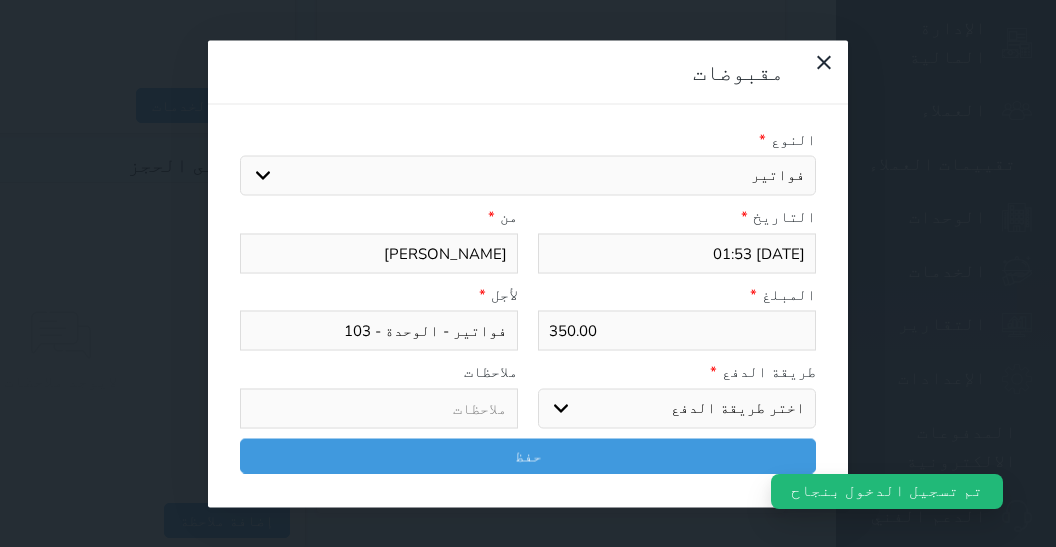 click on "اختر طريقة الدفع   دفع نقدى   تحويل بنكى   مدى   بطاقة ائتمان   آجل" at bounding box center (677, 408) 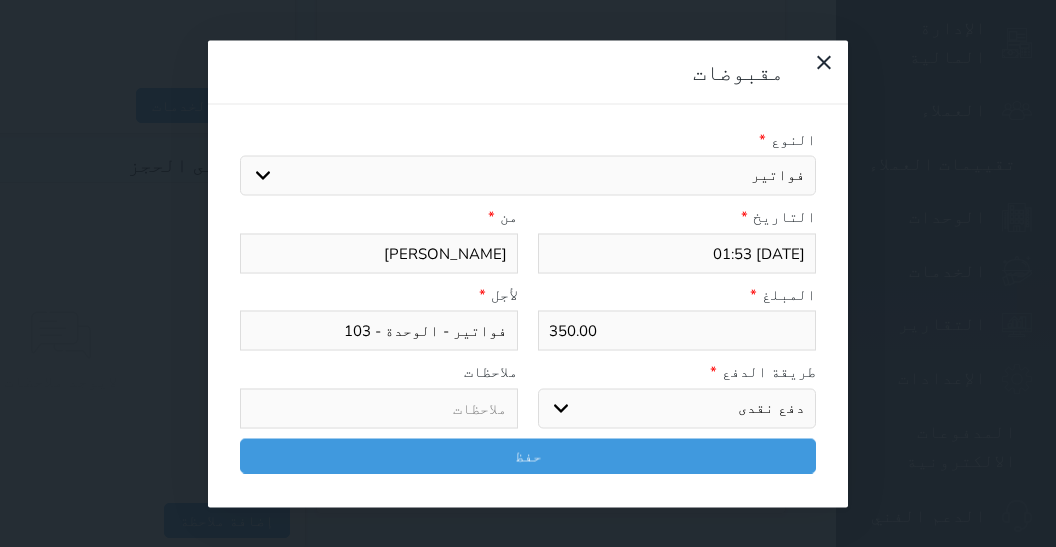 click on "دفع نقدى" at bounding box center (0, 0) 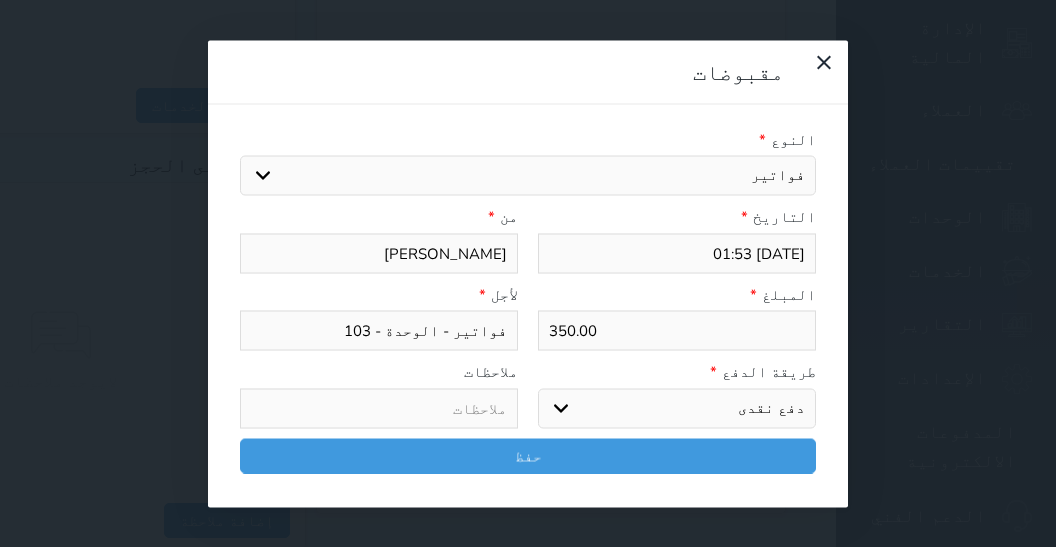 click on "طريقة الدفع *   اختر طريقة الدفع   دفع نقدى   تحويل بنكى   مدى   بطاقة ائتمان   آجل   ملاحظات" at bounding box center [528, 400] 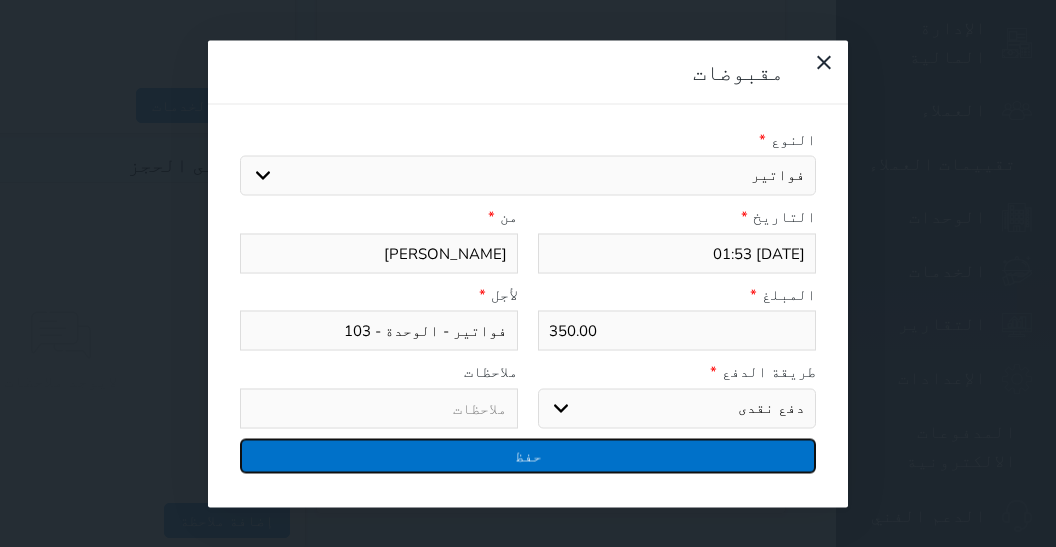 click on "حفظ" at bounding box center [528, 455] 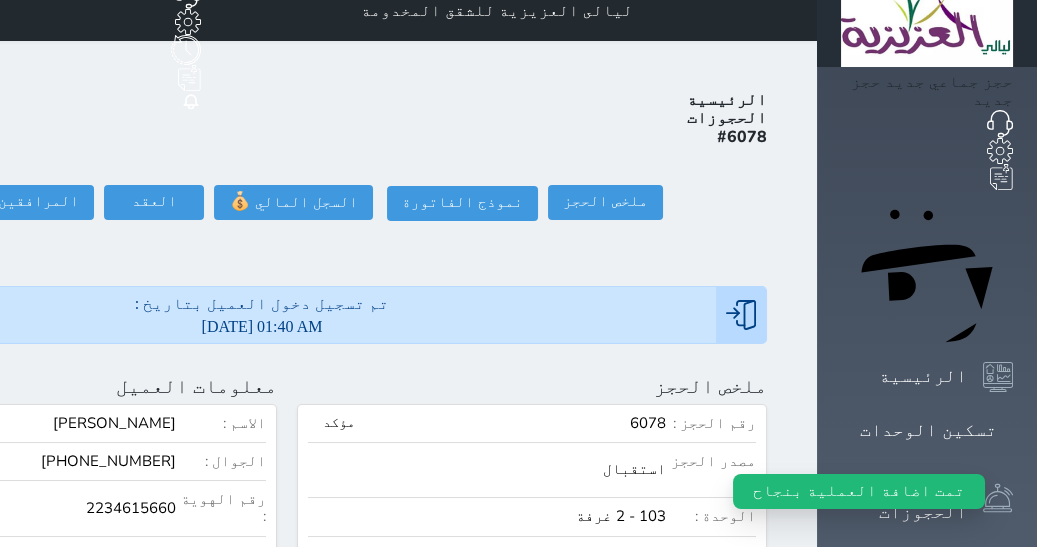 scroll, scrollTop: 0, scrollLeft: 0, axis: both 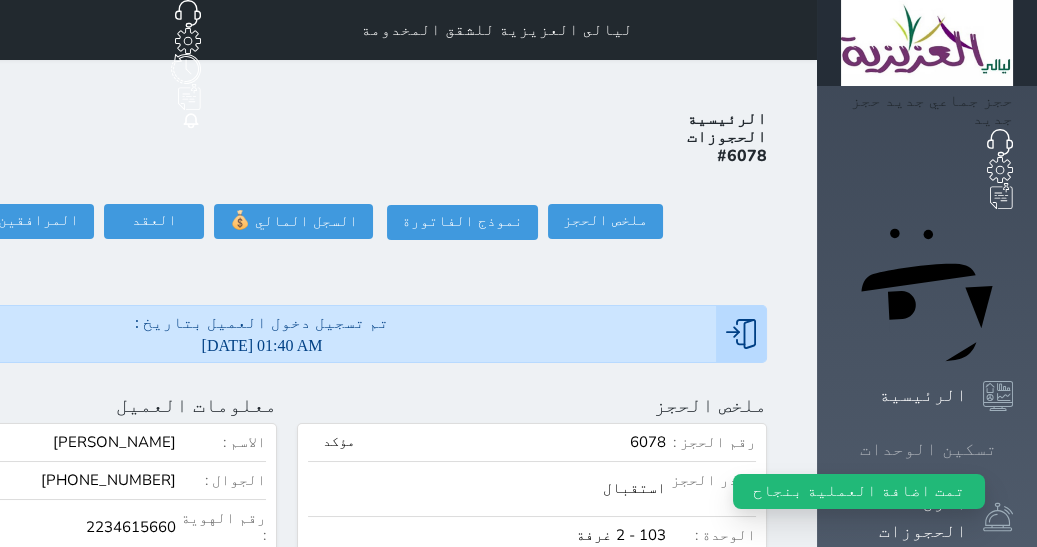 click on "تسكين الوحدات" at bounding box center (927, 449) 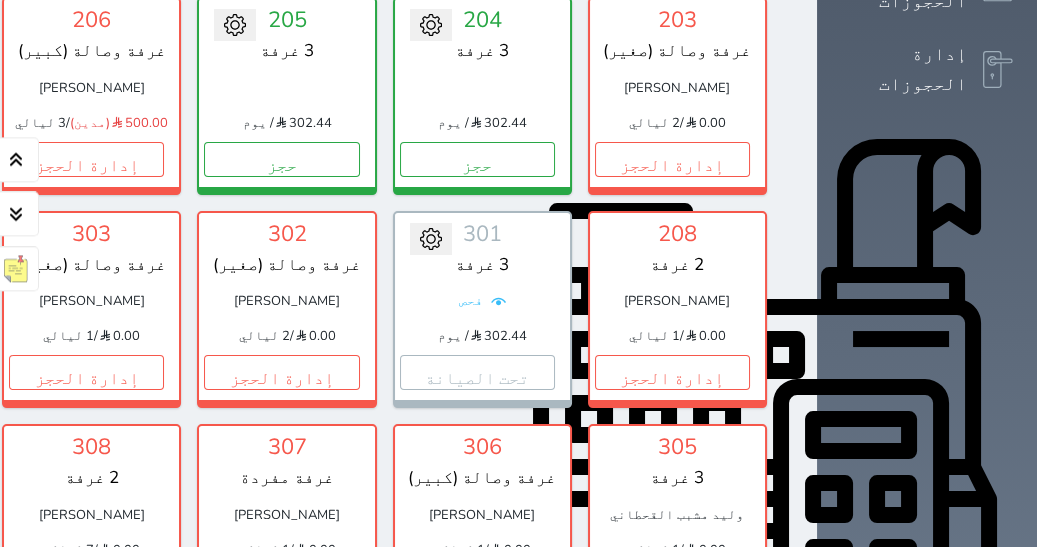 scroll, scrollTop: 582, scrollLeft: 0, axis: vertical 